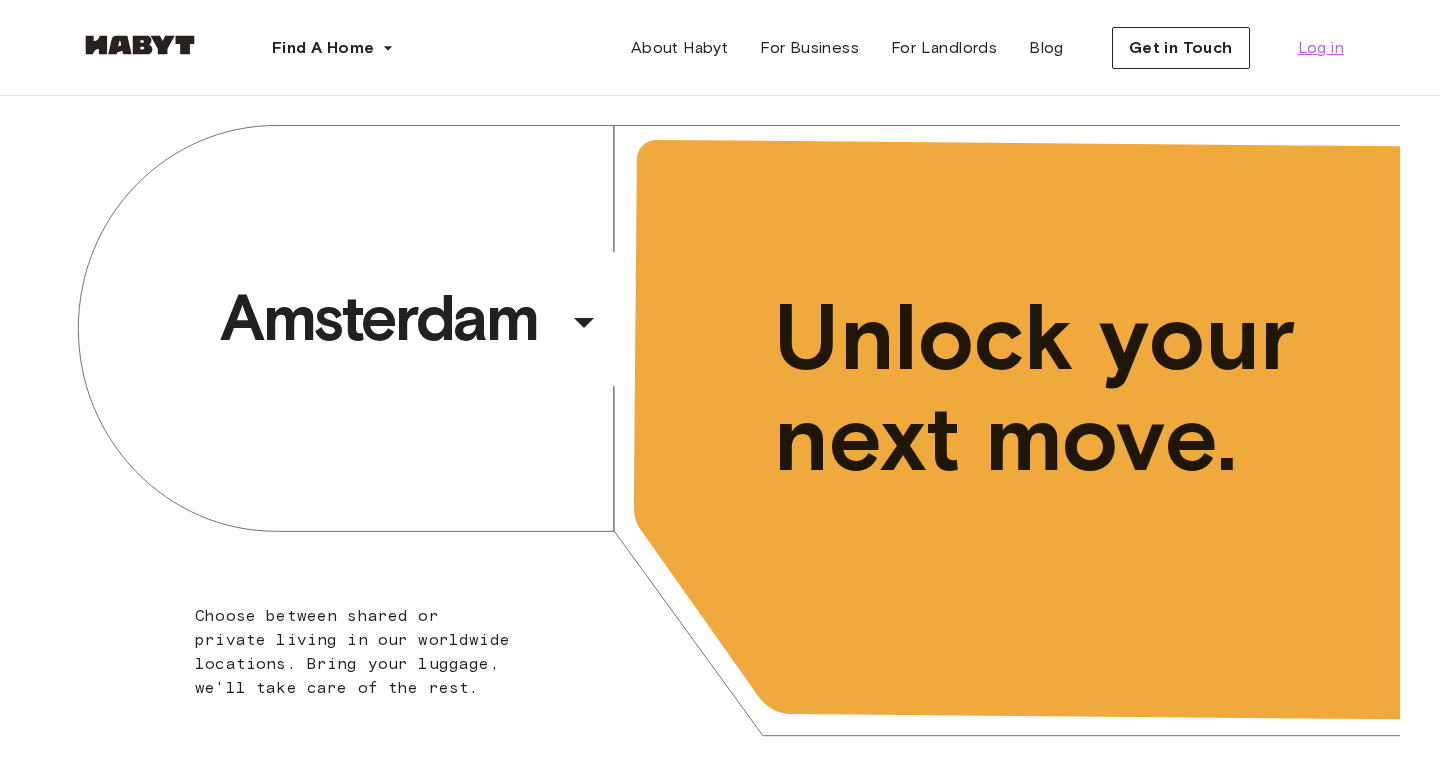 scroll, scrollTop: 0, scrollLeft: 0, axis: both 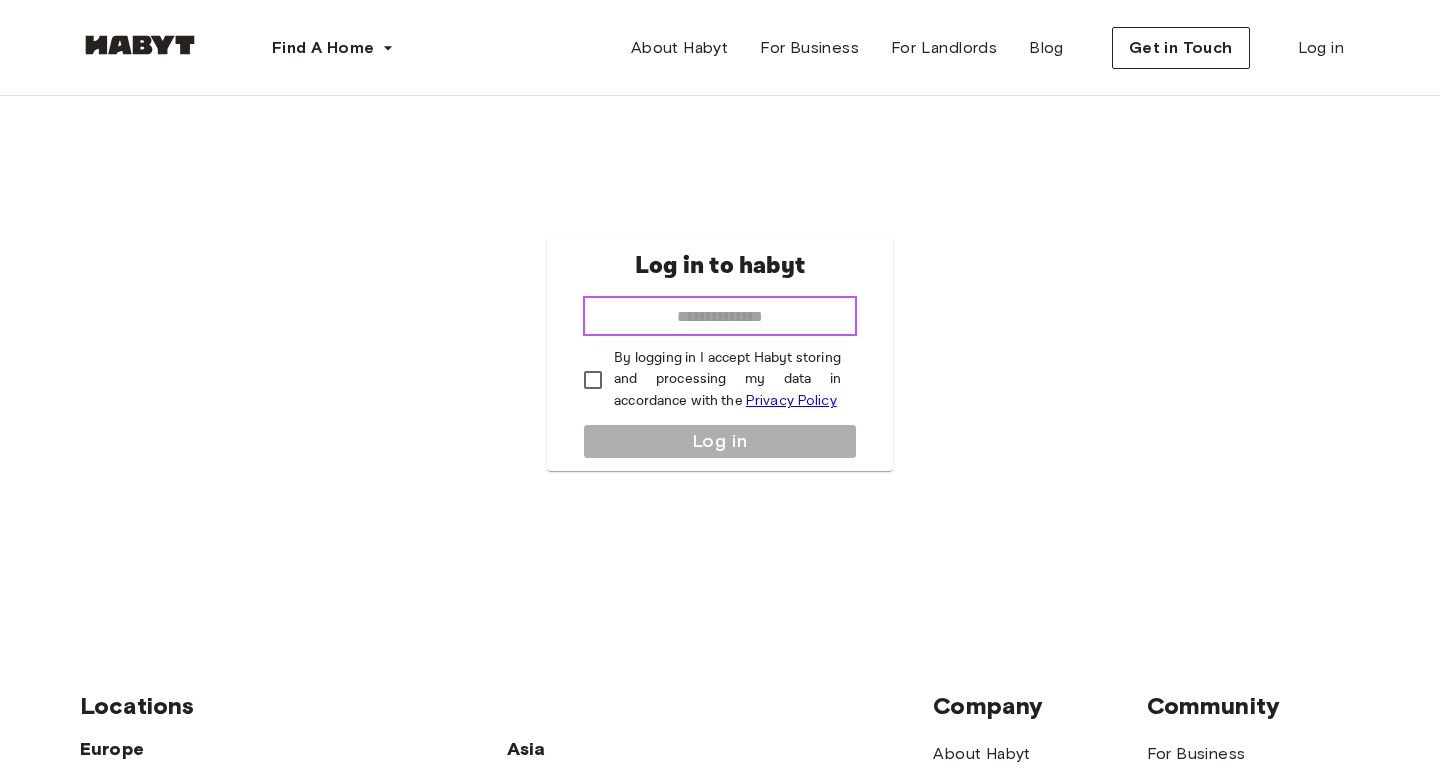 click at bounding box center [720, 316] 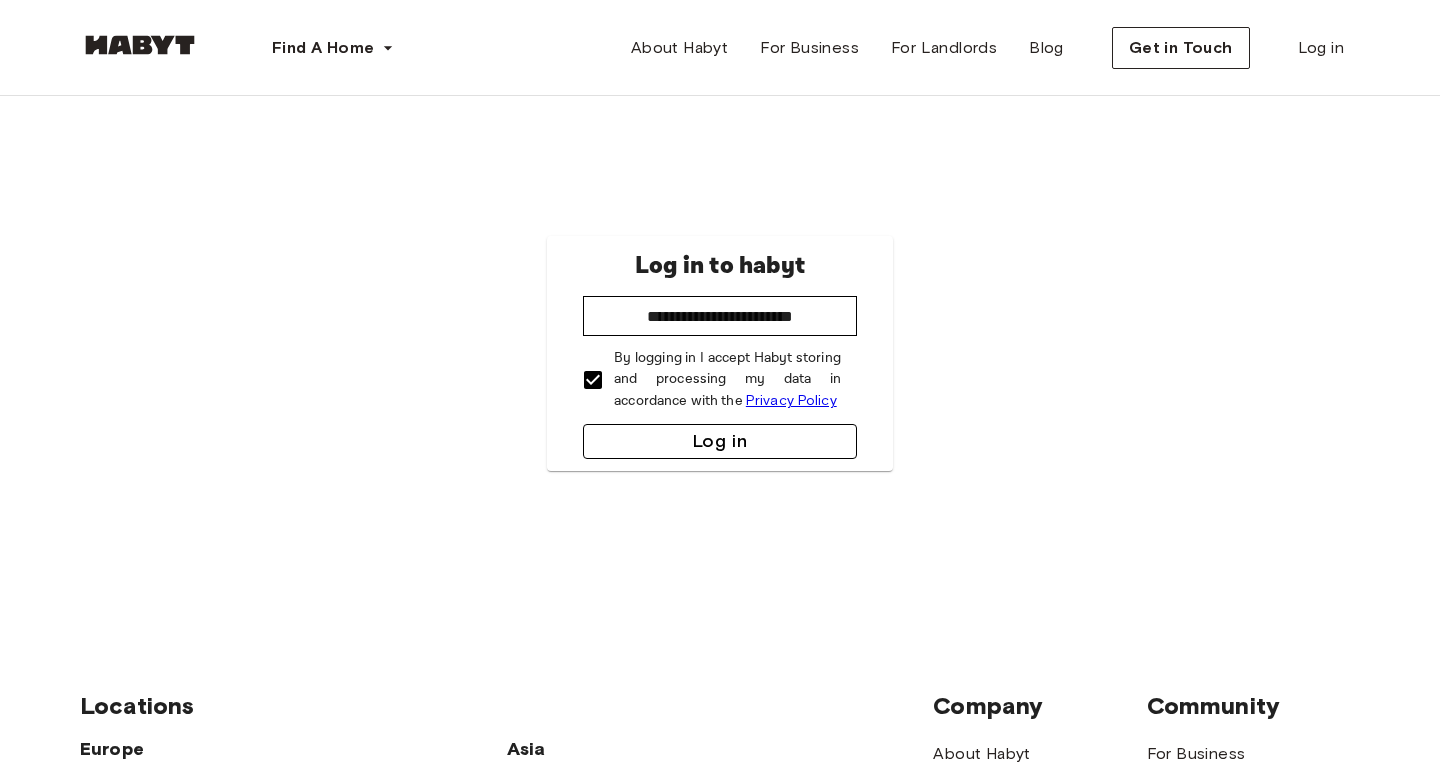 click on "Log in" at bounding box center [720, 441] 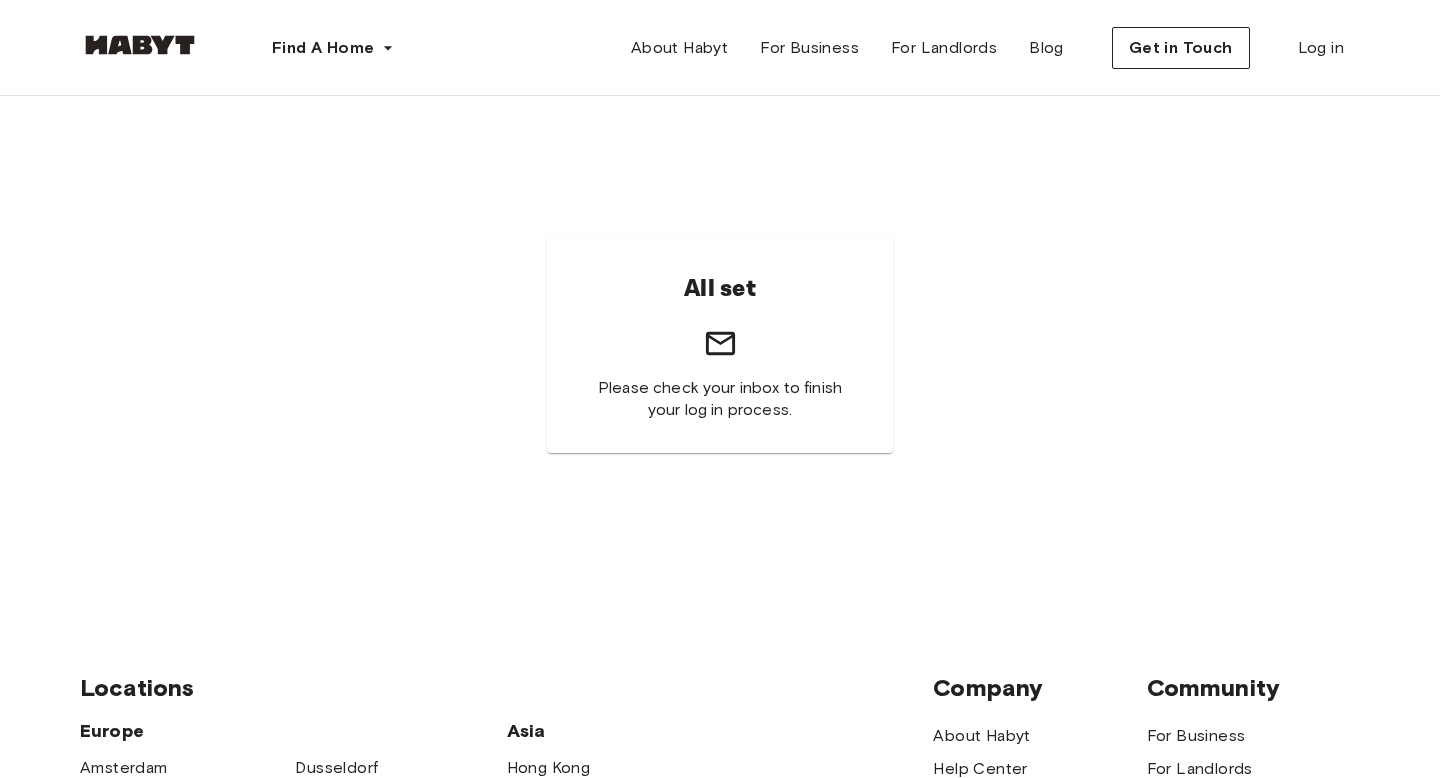 scroll, scrollTop: 0, scrollLeft: 0, axis: both 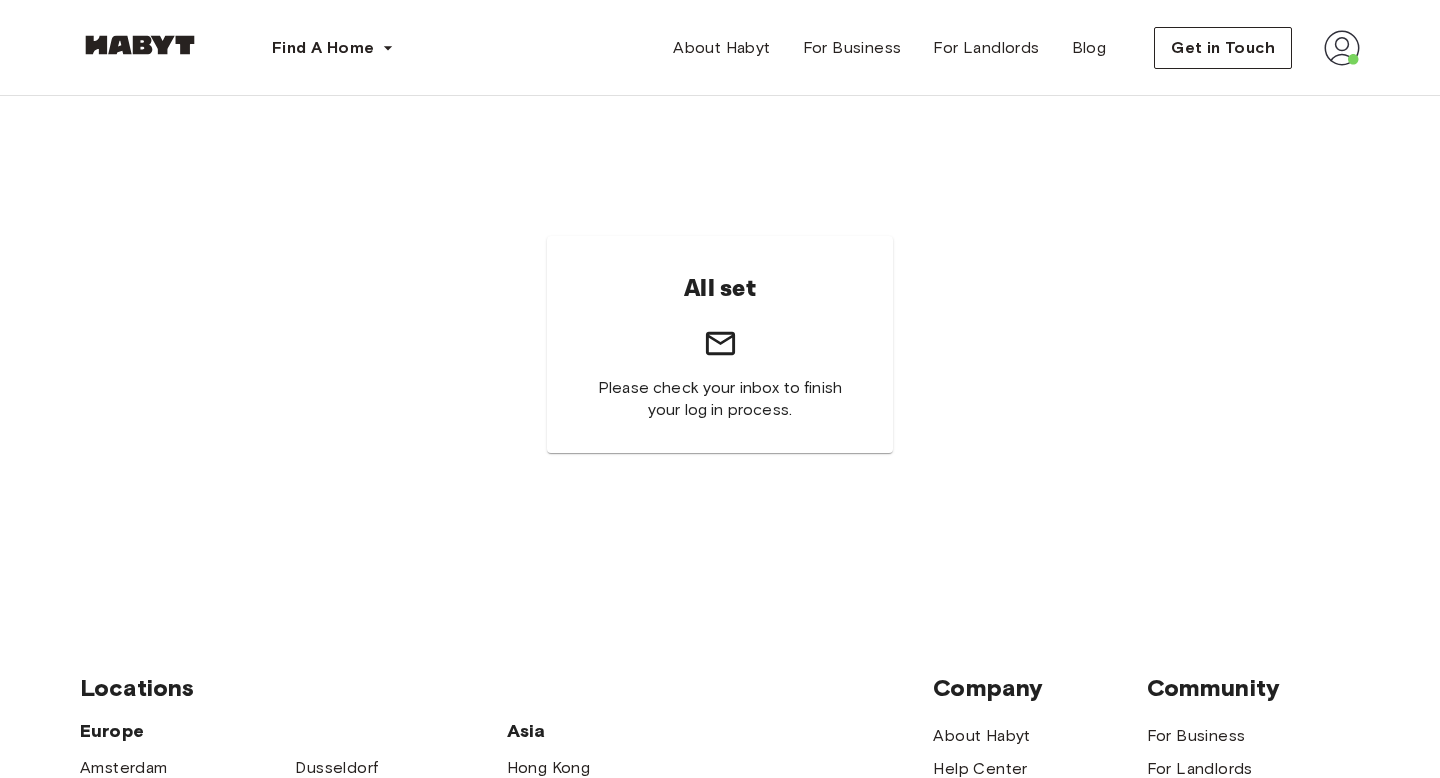 click on "Please check your inbox to finish your log in process." at bounding box center (720, 399) 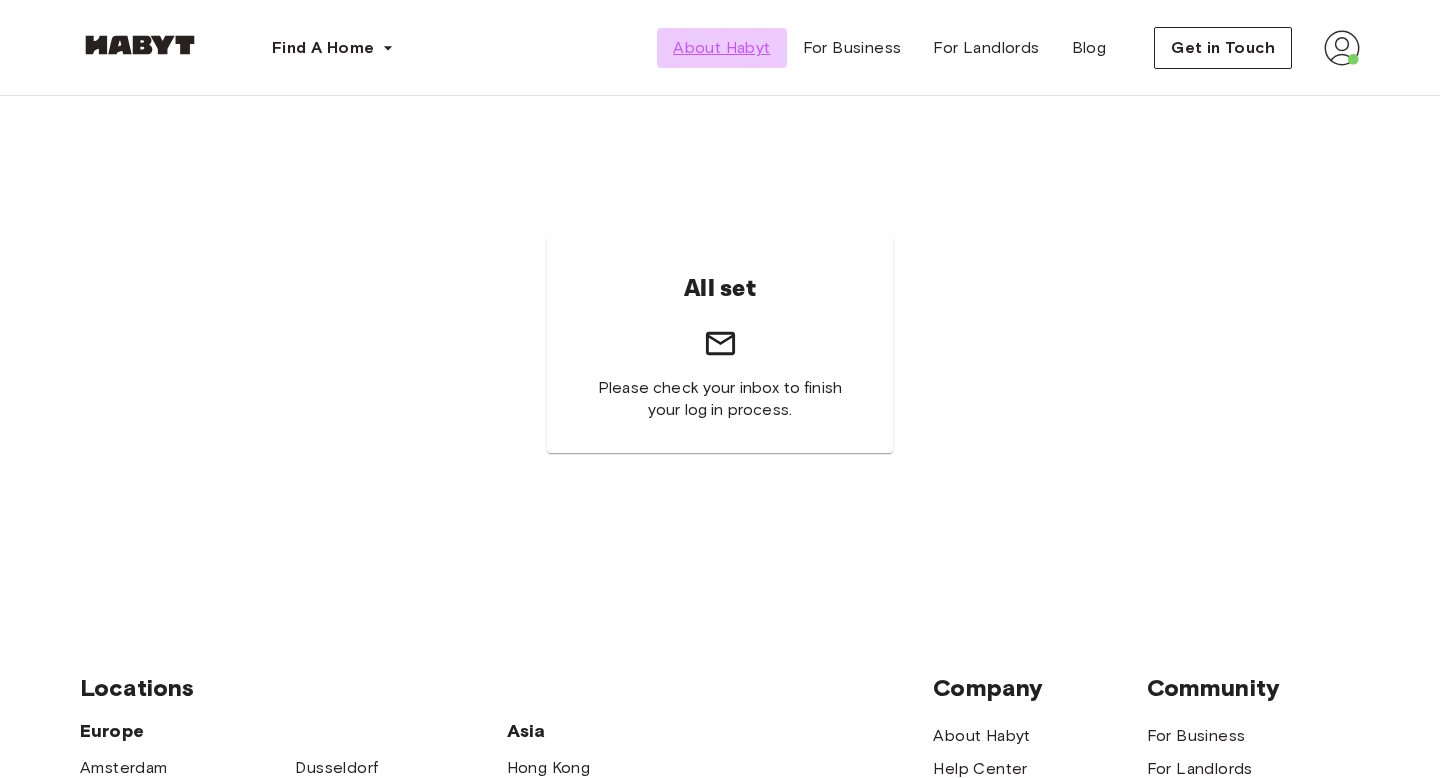 click on "About Habyt" at bounding box center (721, 48) 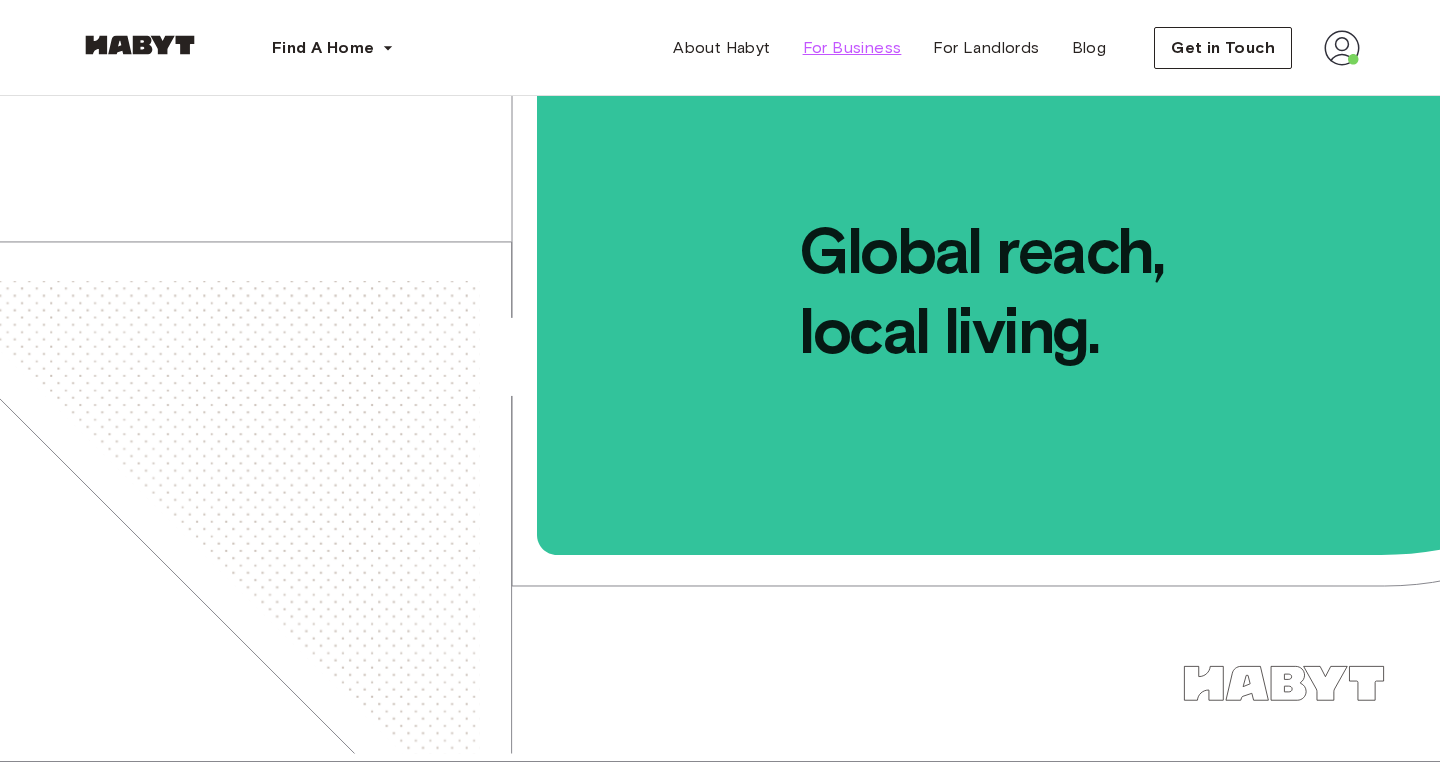 click on "For Business" at bounding box center (852, 48) 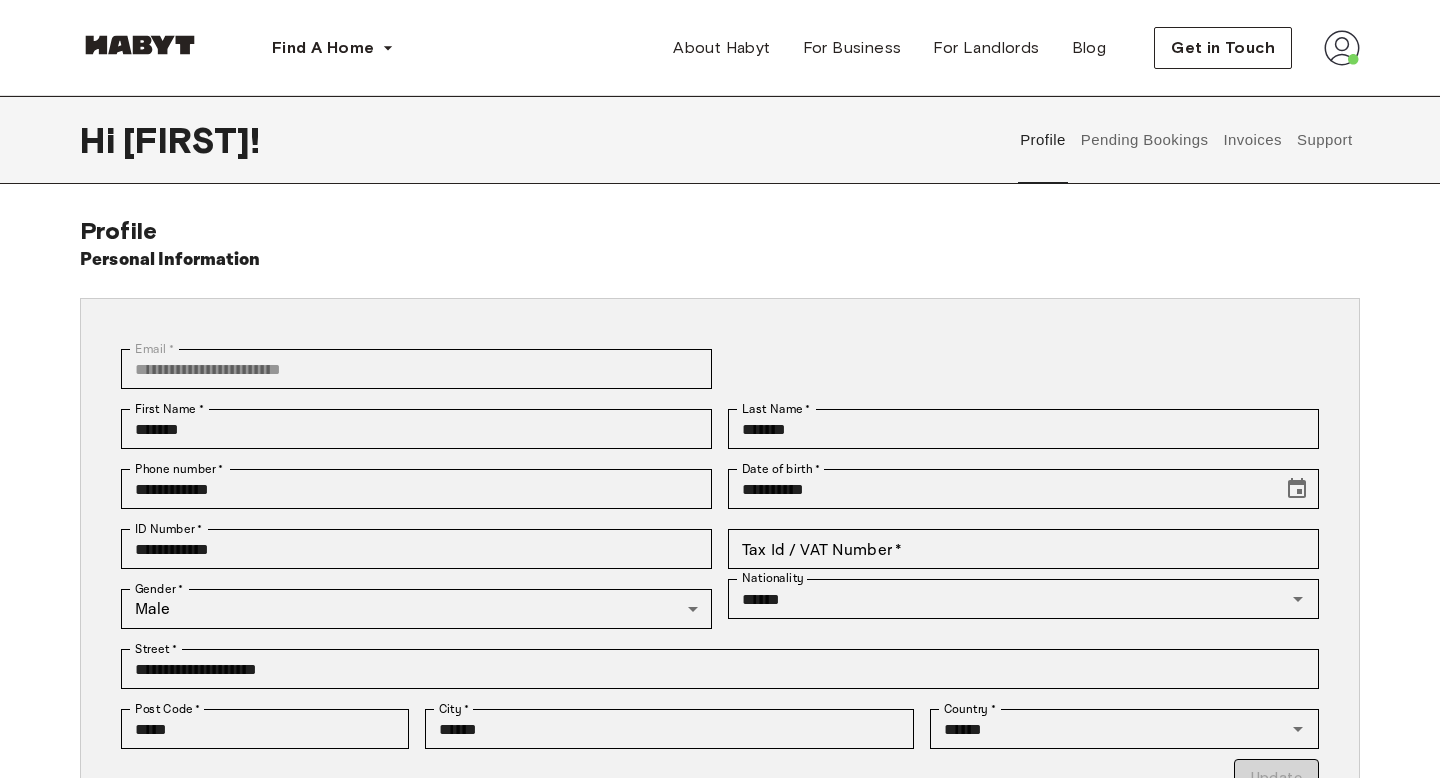 scroll, scrollTop: 0, scrollLeft: 0, axis: both 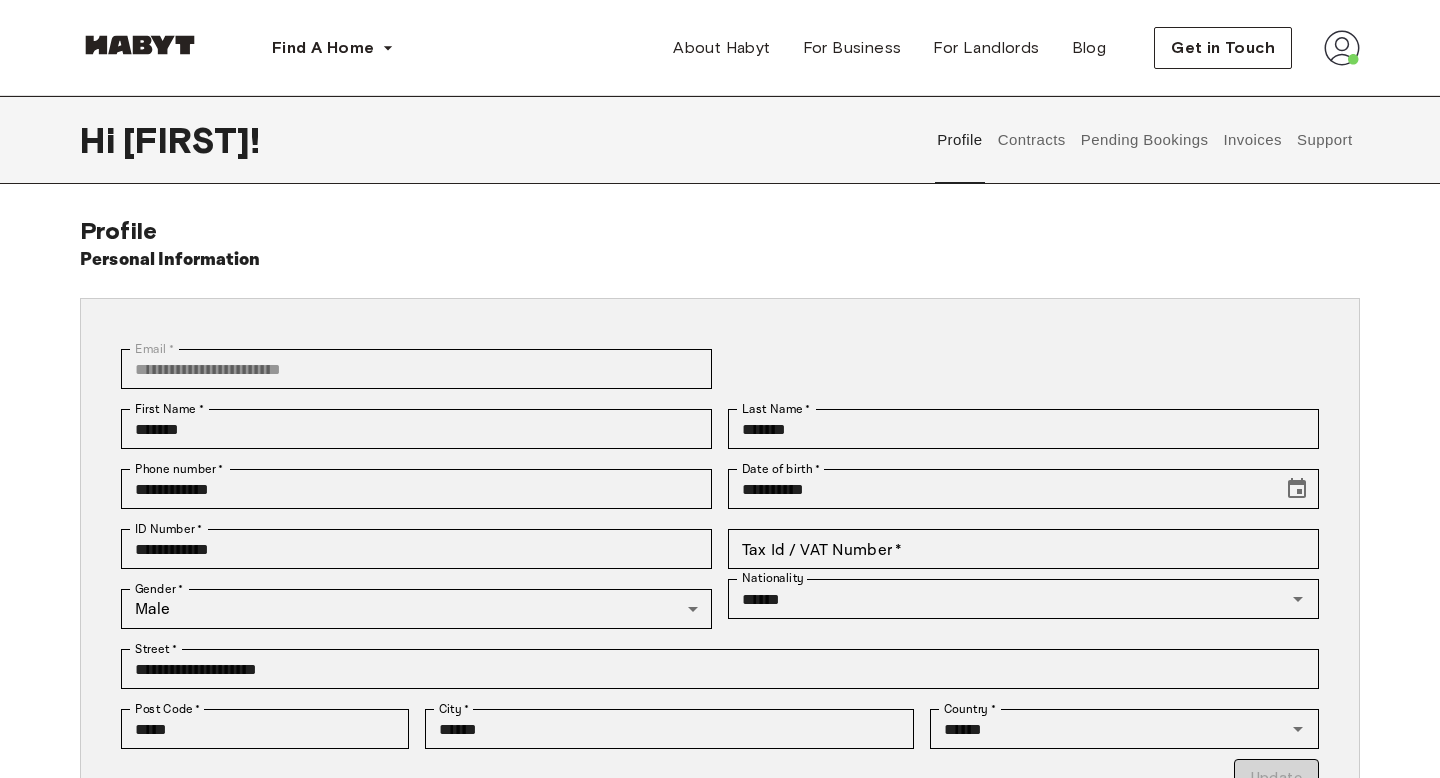 click on "Contracts" at bounding box center (1031, 140) 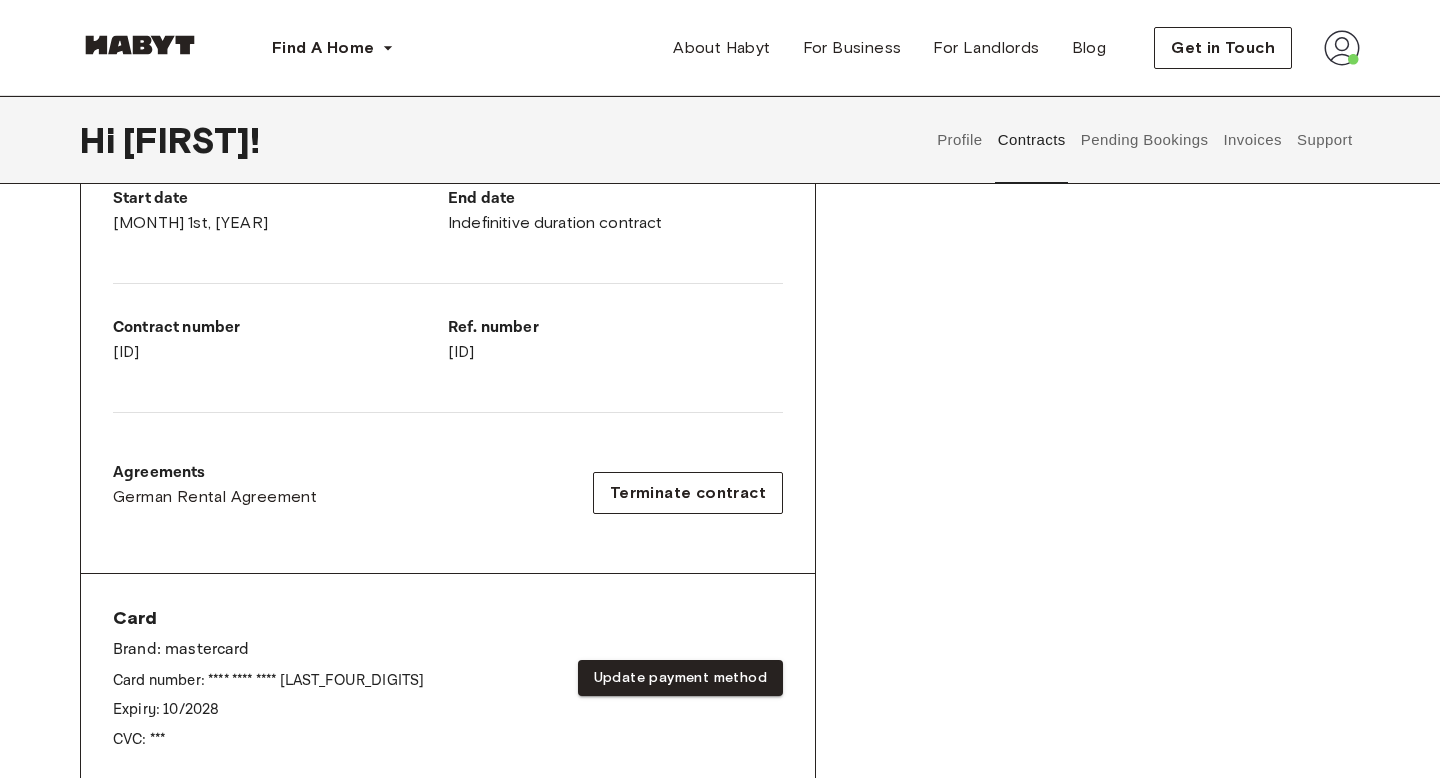 scroll, scrollTop: 476, scrollLeft: 0, axis: vertical 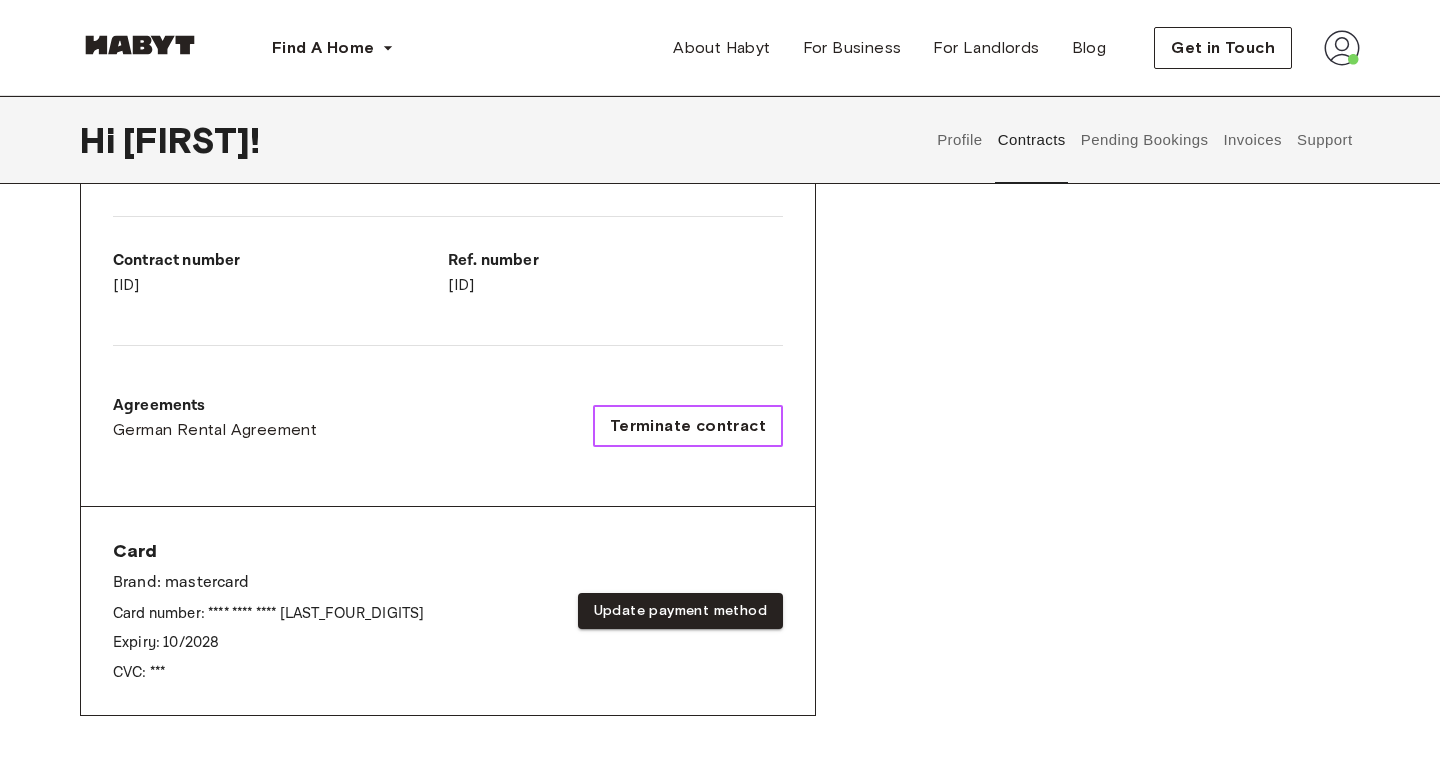 click on "Terminate contract" at bounding box center (688, 426) 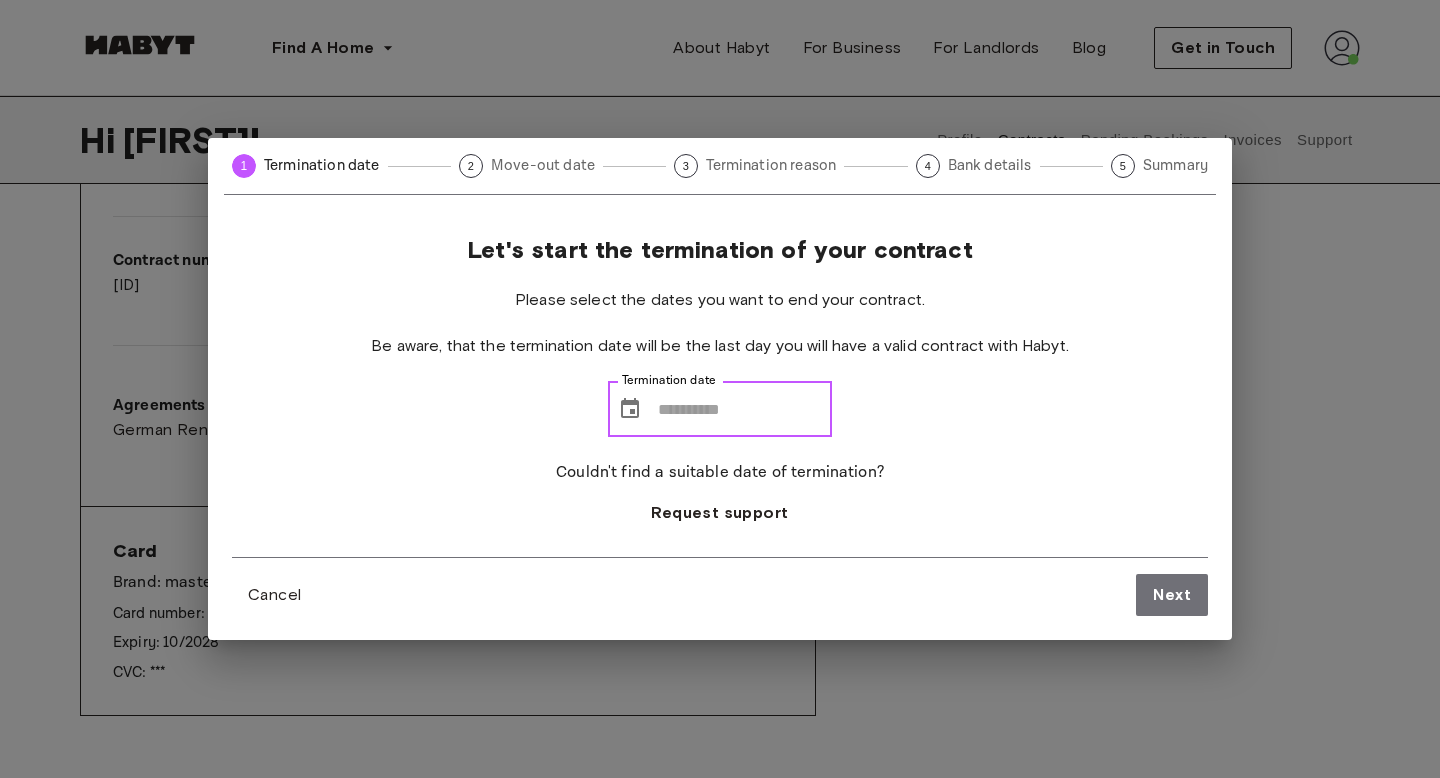click on "Termination date" at bounding box center [745, 409] 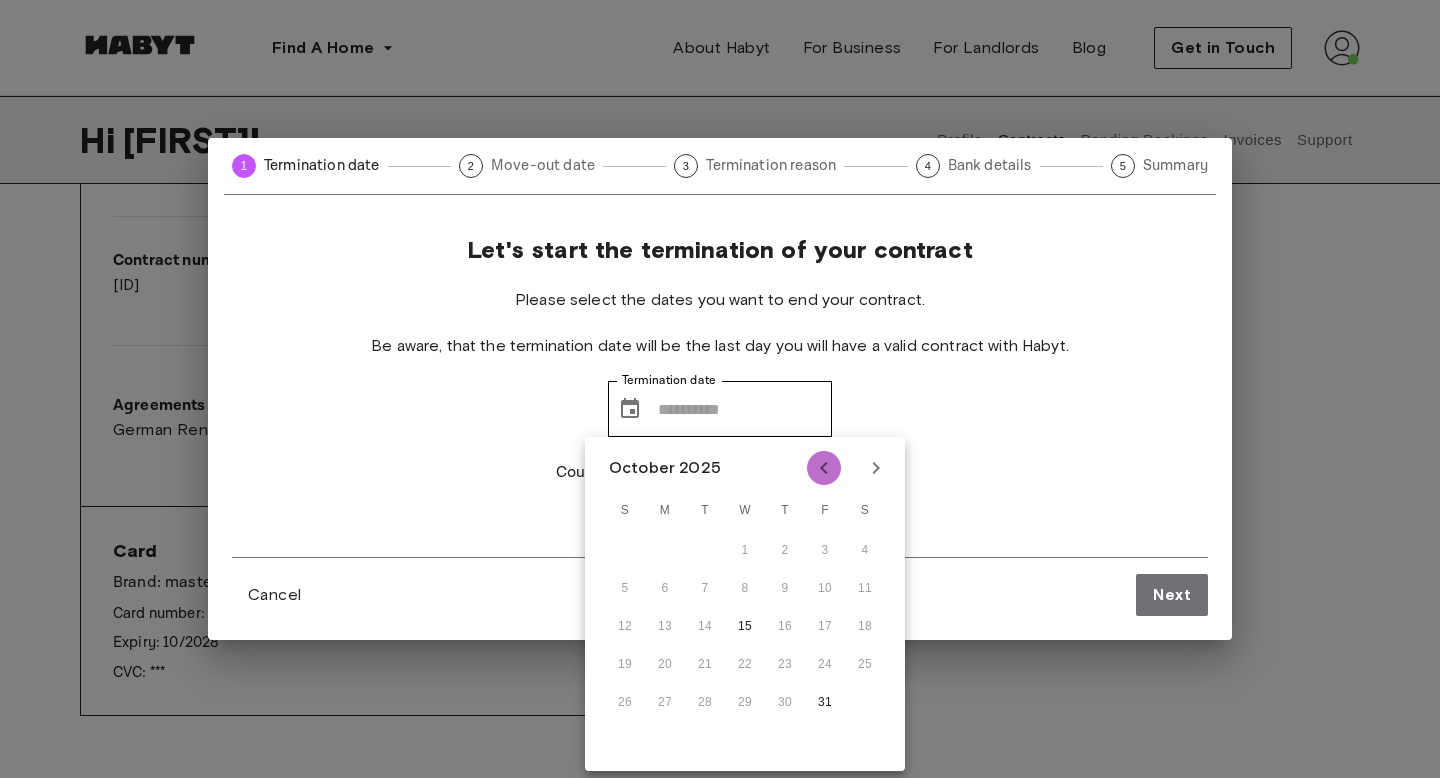 click 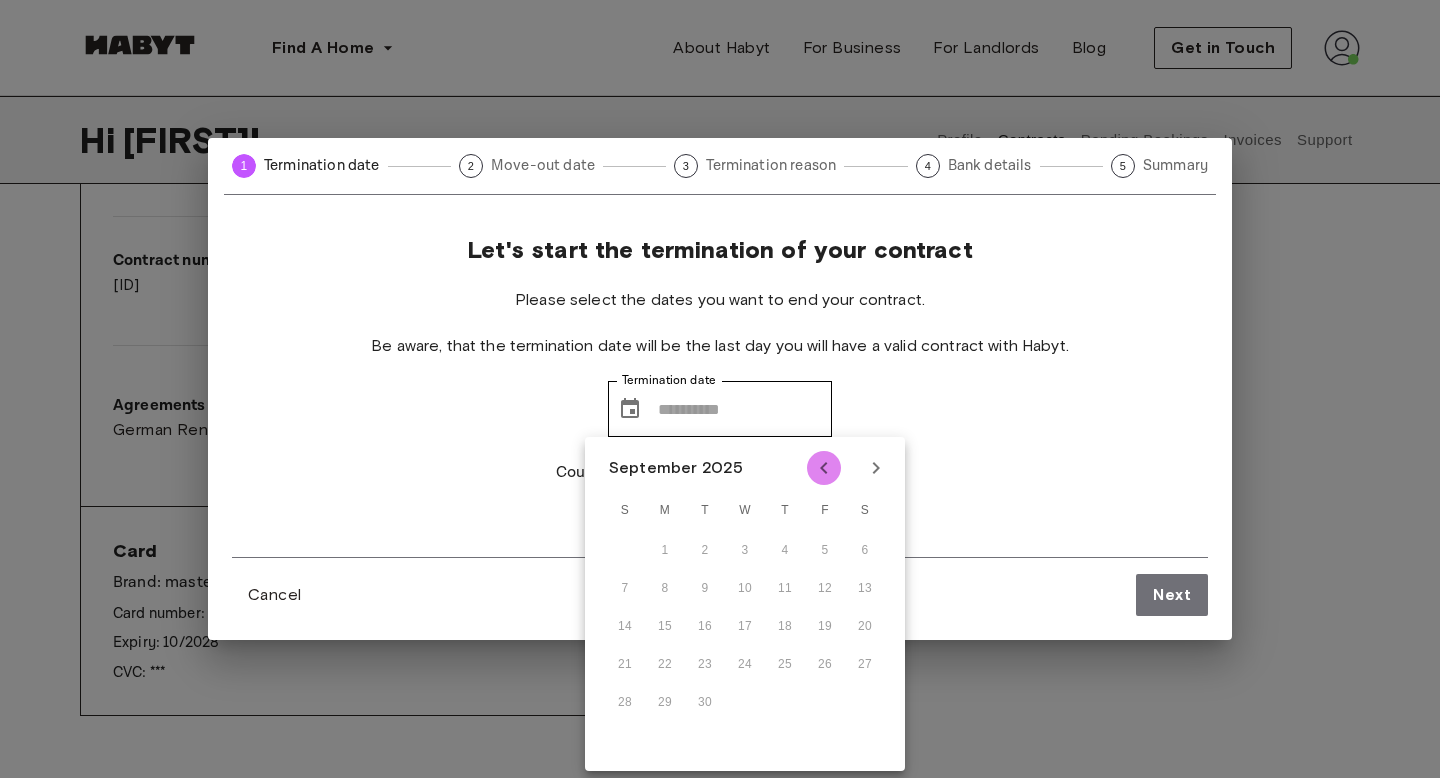 click 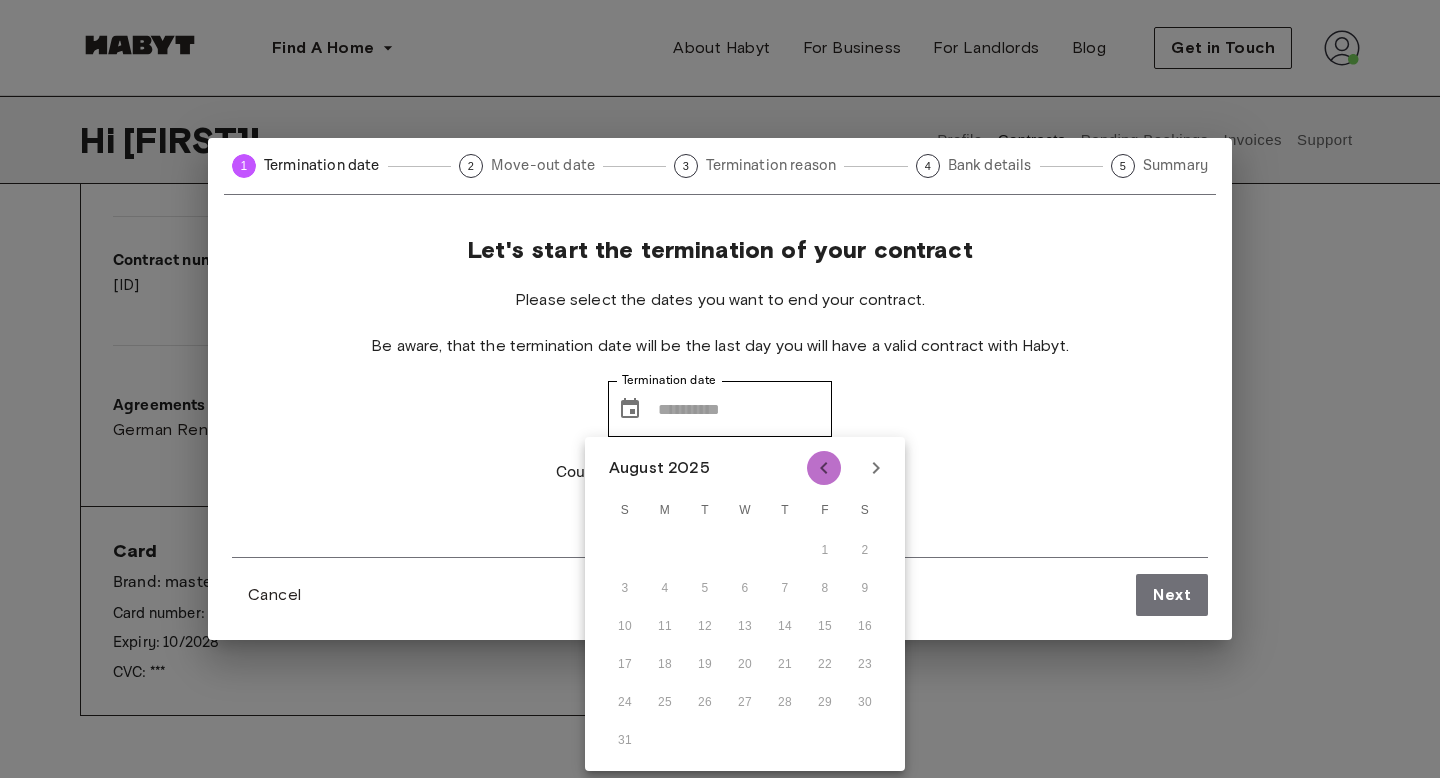 click 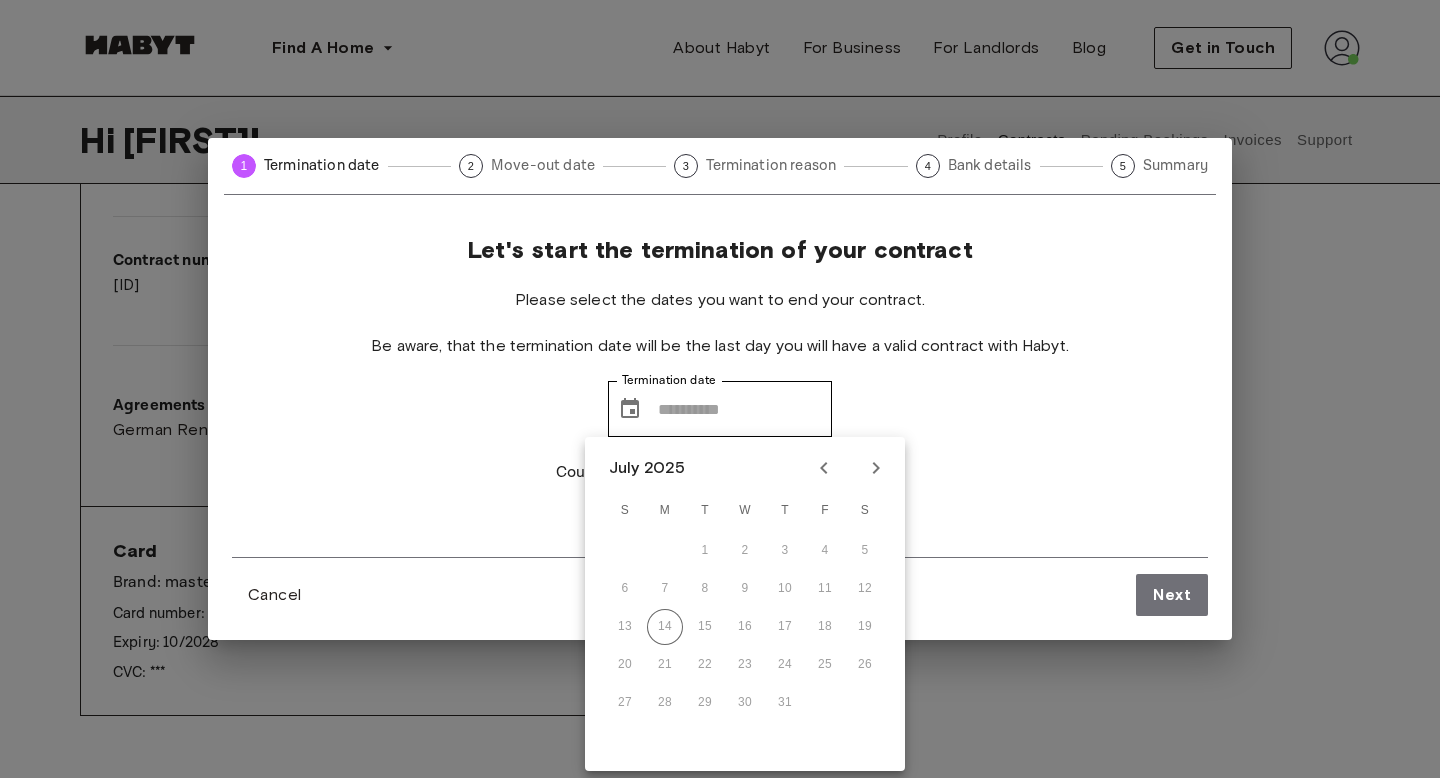 click on "Let's start the termination of your contract Please select the dates you want to end your contract. Be aware, that the termination date will be the last day you will have a valid contract with Habyt. Termination date ​ Termination date Couldn't find a suitable date of termination? Request support" at bounding box center (720, 396) 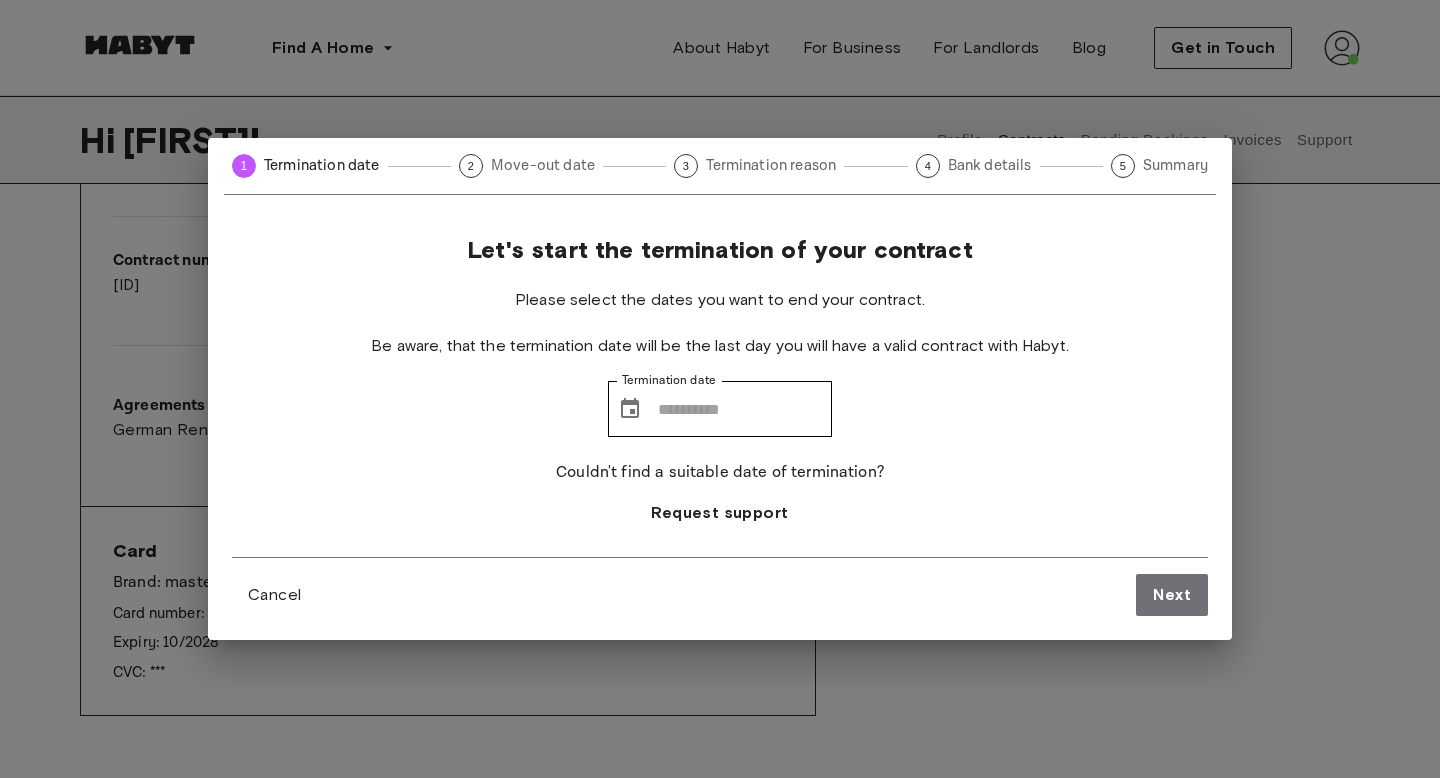 click on "1 Termination date 2 Move-out date 3 Termination reason 4 Bank details 5 Summary" at bounding box center [720, 174] 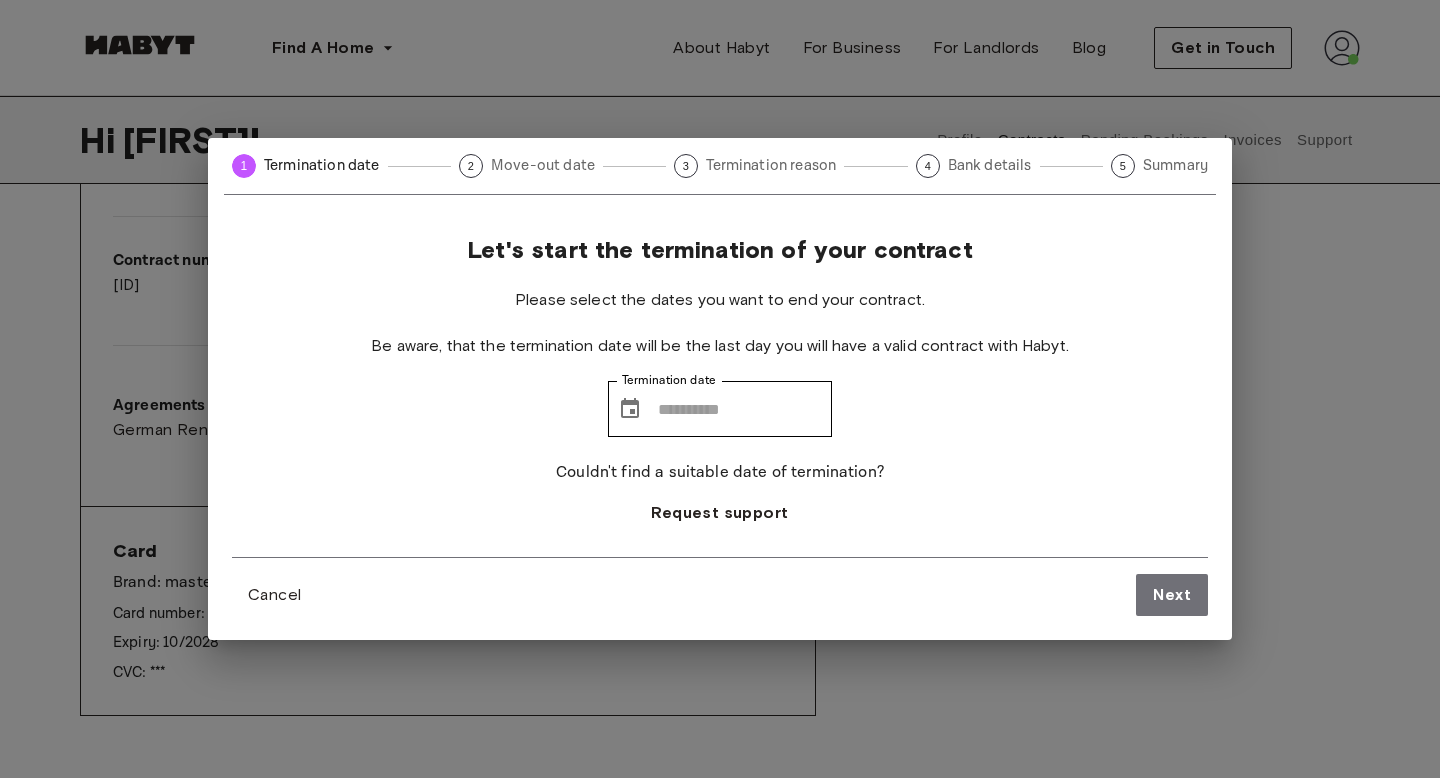 click on "Termination reason" at bounding box center [771, 165] 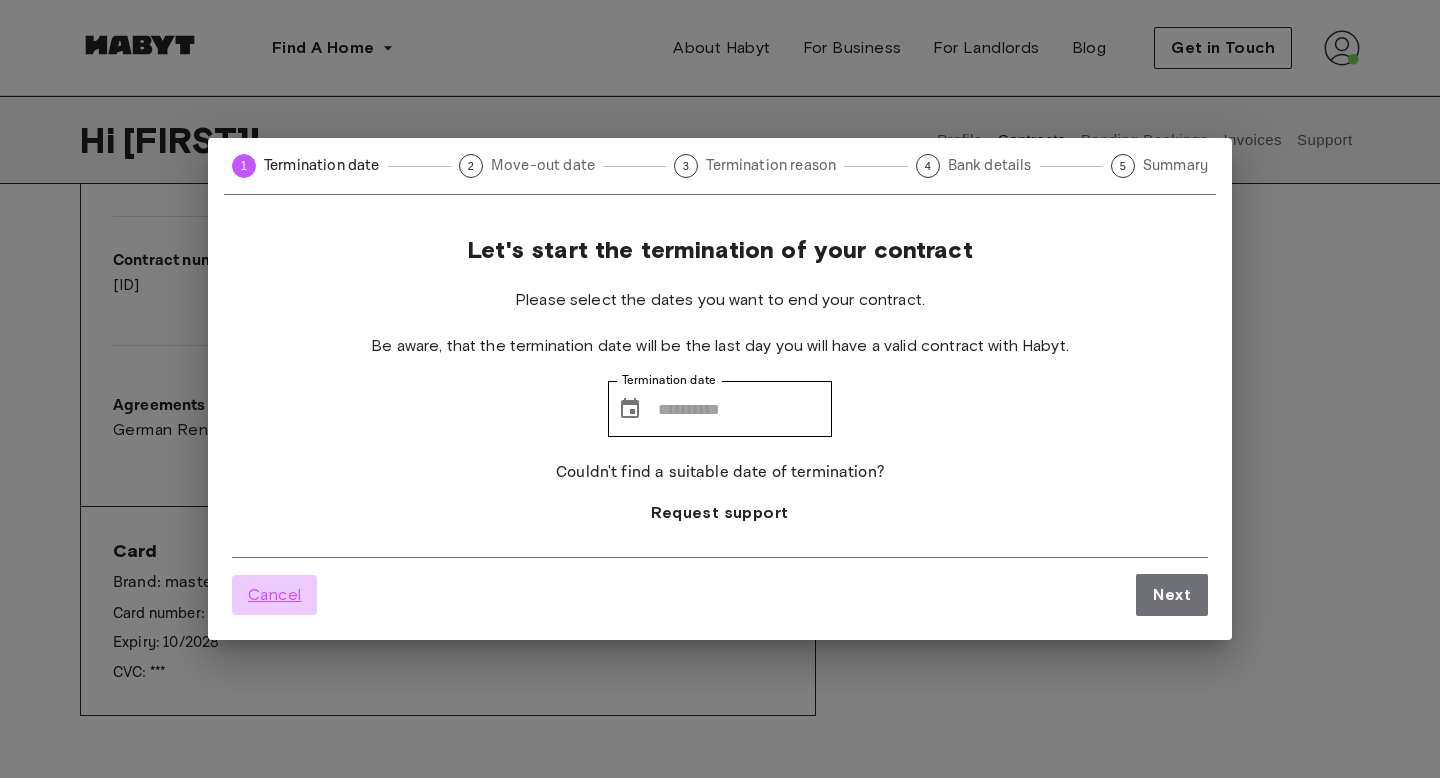 click on "Cancel" at bounding box center [274, 595] 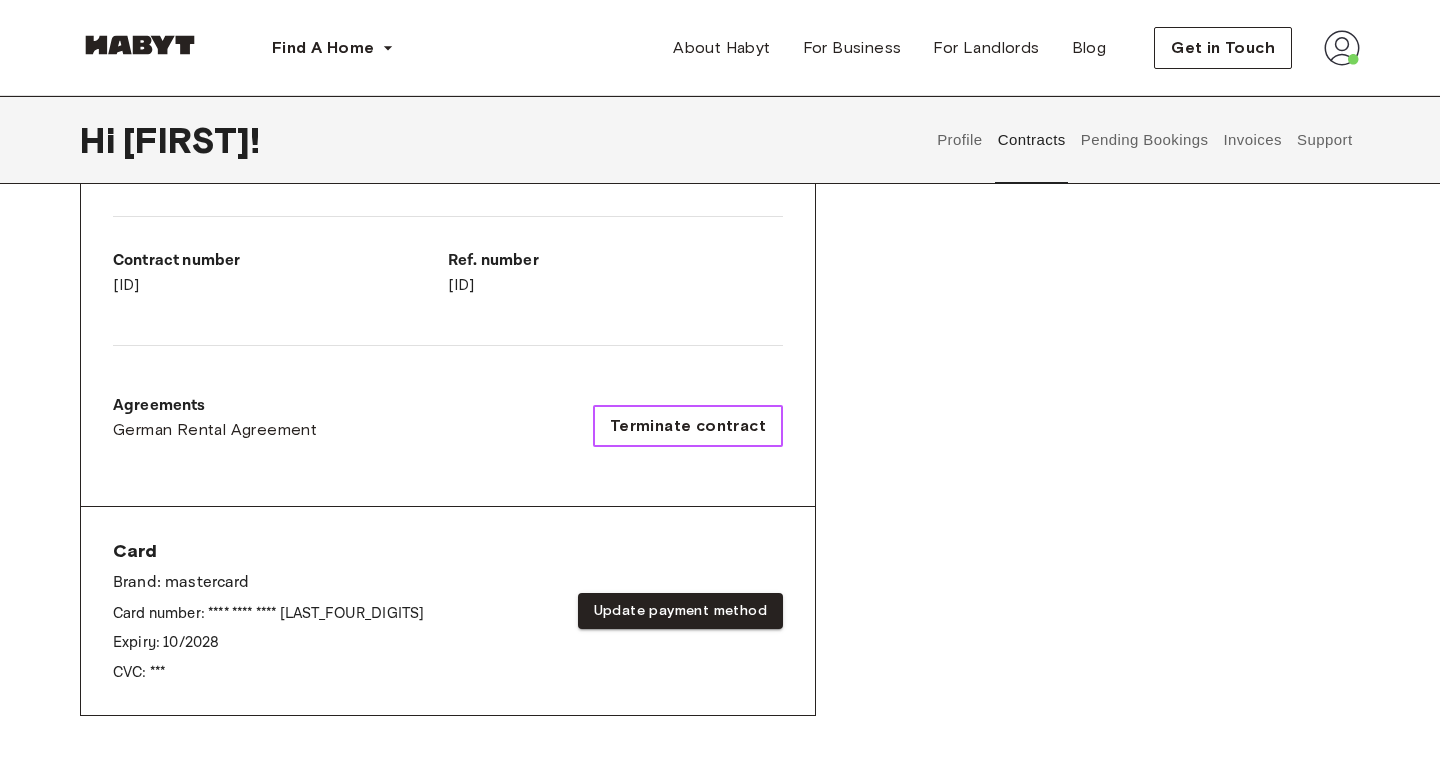 click on "Terminate contract" at bounding box center [688, 426] 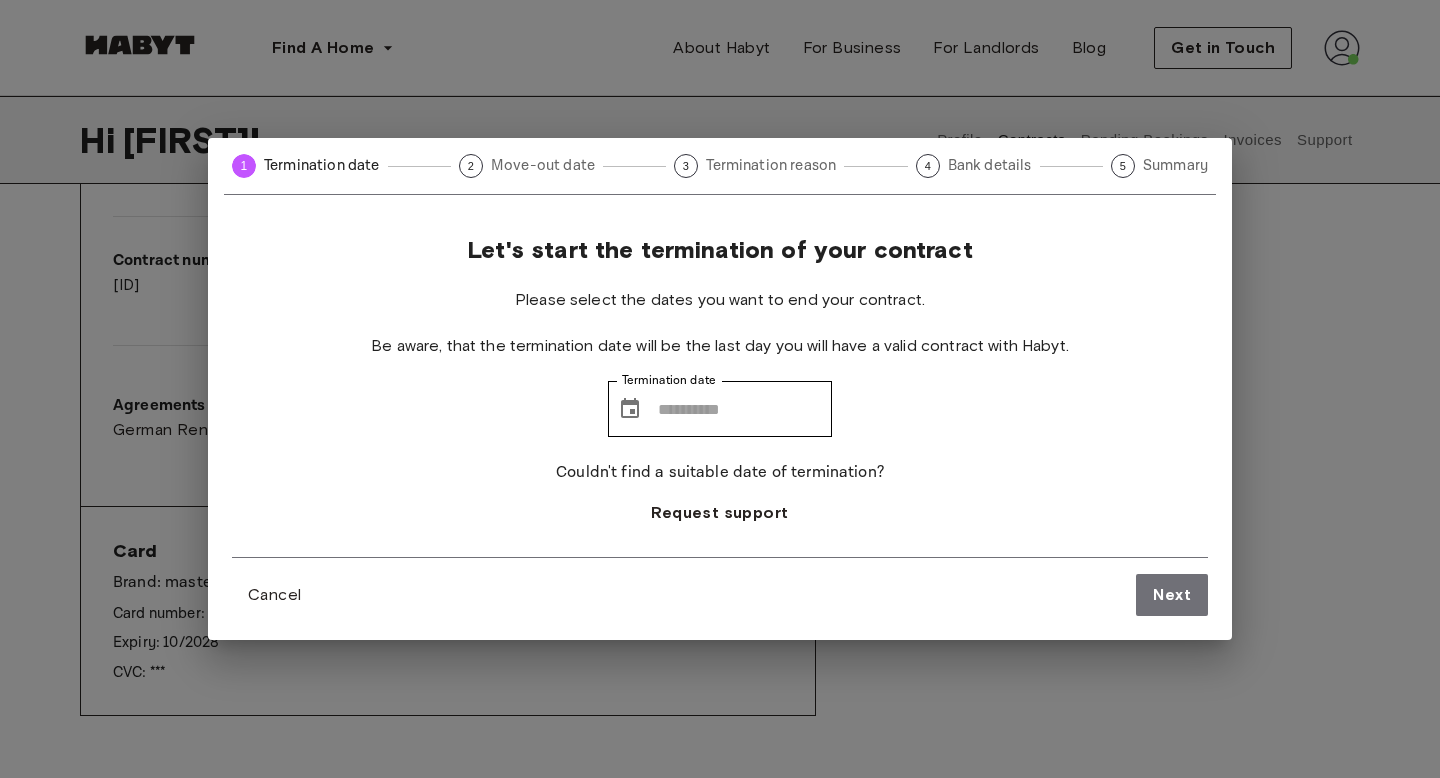 click on "Move-out date" at bounding box center [543, 165] 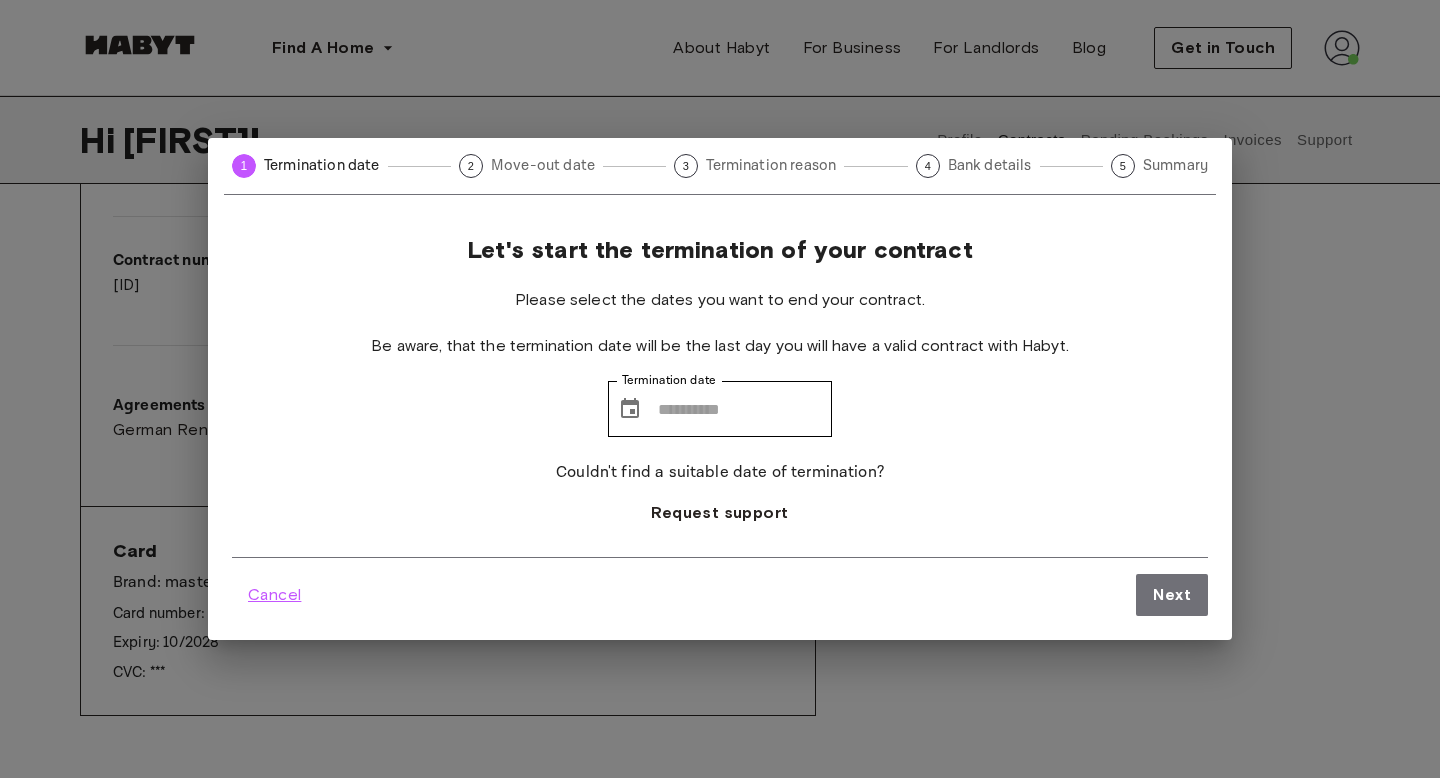 click on "Cancel" at bounding box center (274, 595) 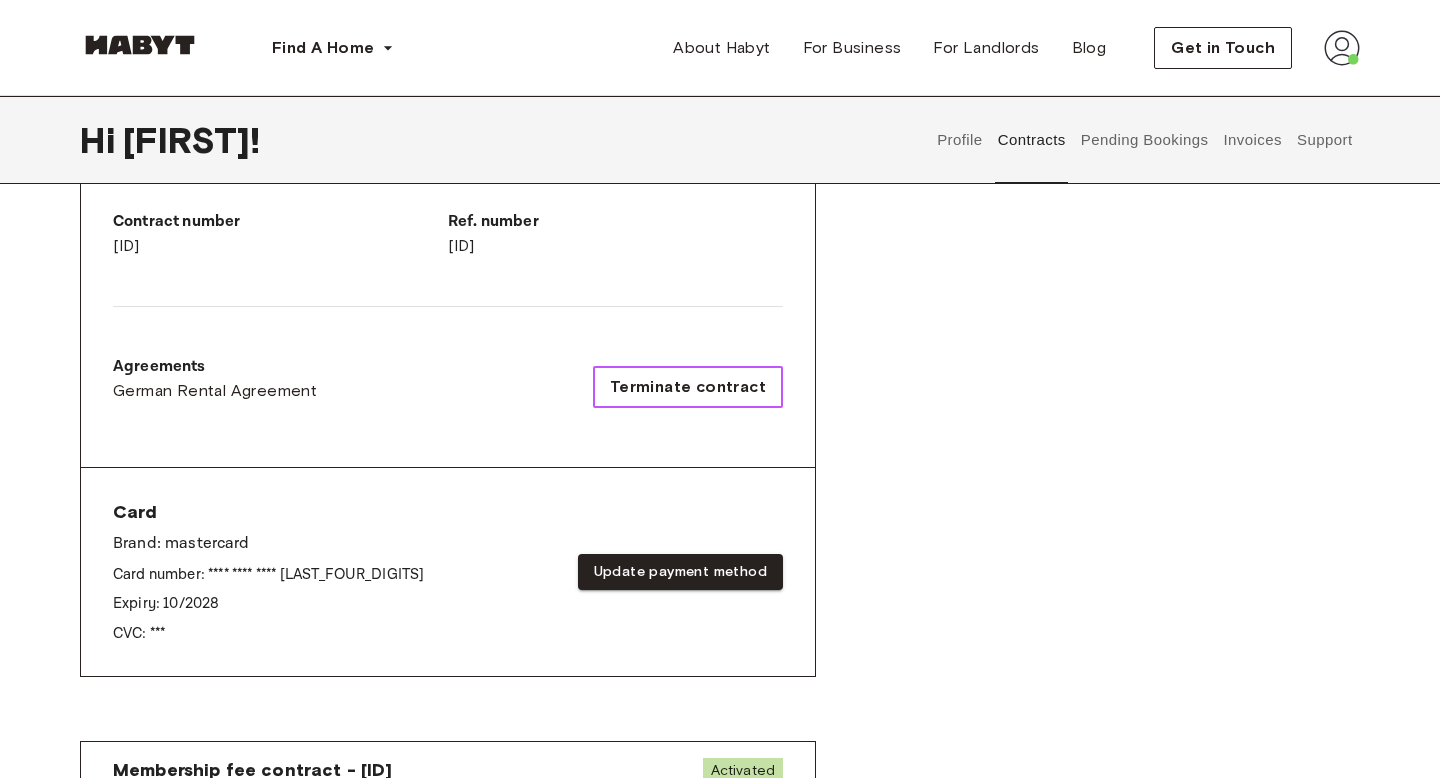 scroll, scrollTop: 506, scrollLeft: 0, axis: vertical 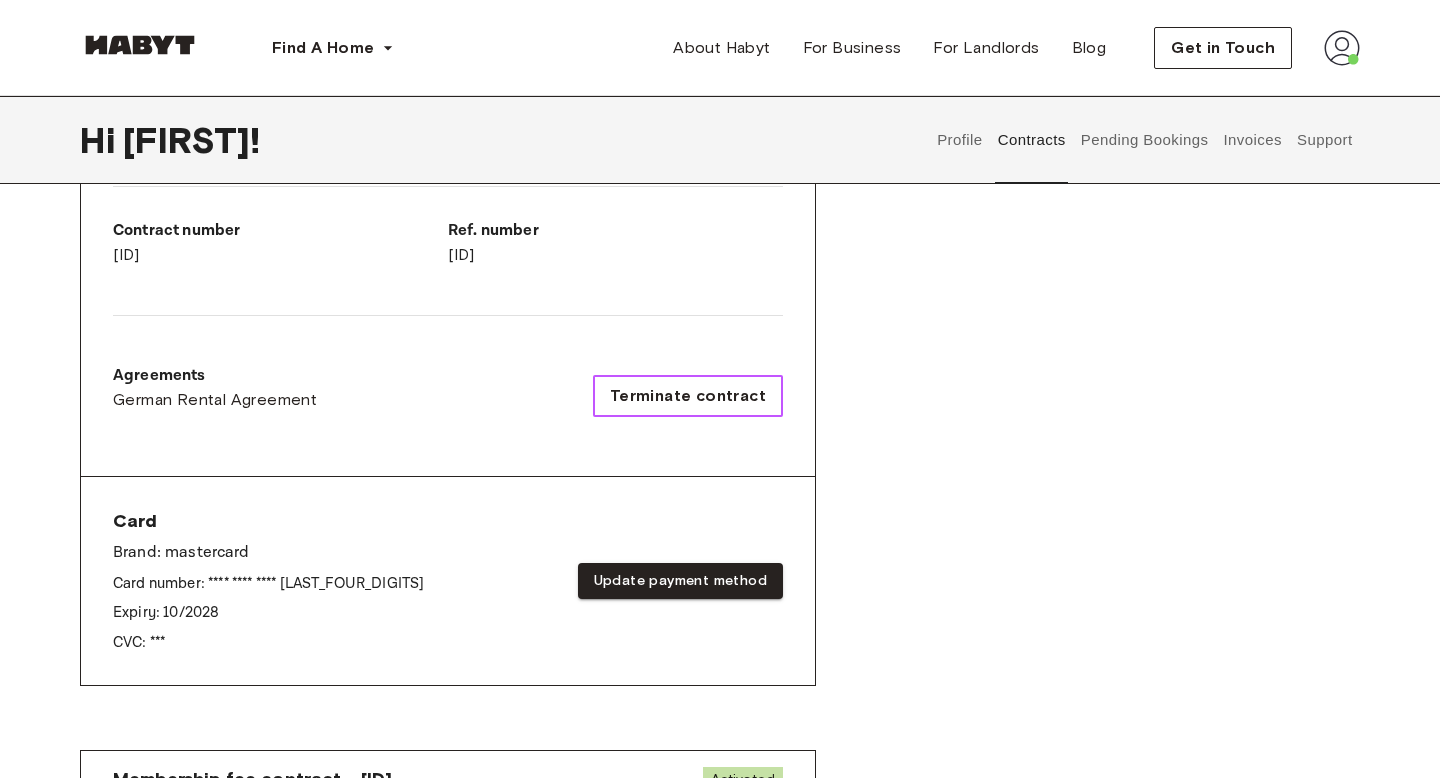 click on "Terminate contract" at bounding box center (688, 396) 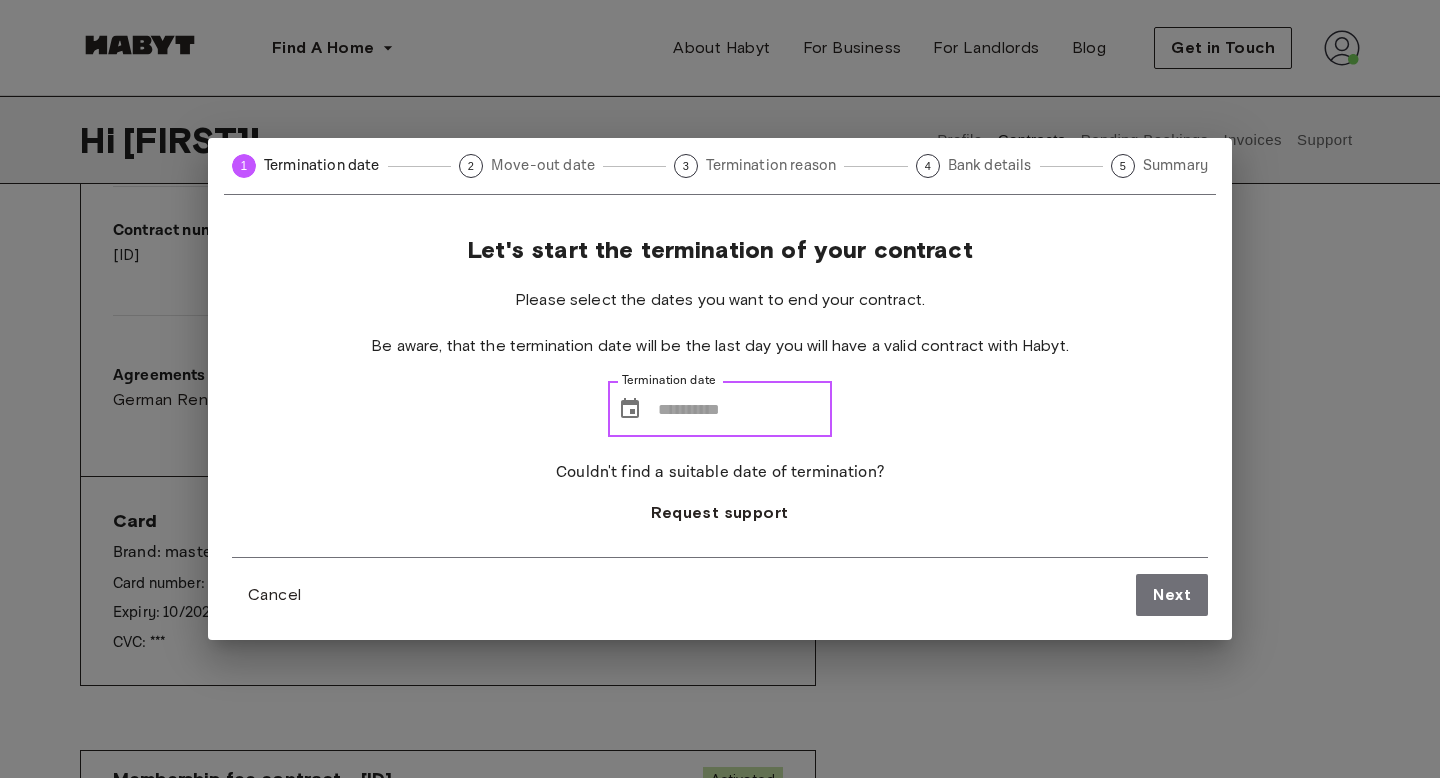 click on "Termination date" at bounding box center [745, 409] 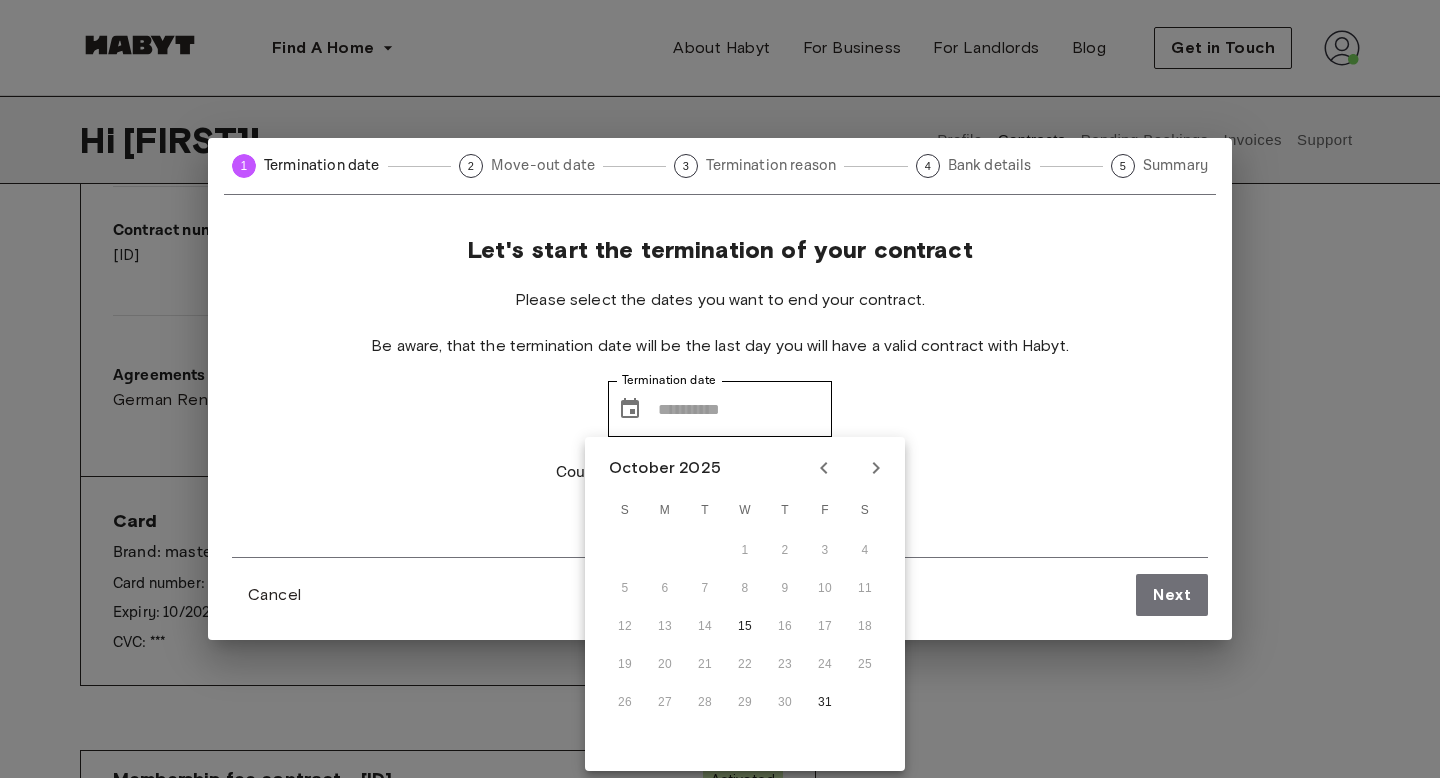 click on "Let's start the termination of your contract Please select the dates you want to end your contract. Be aware, that the termination date will be the last day you will have a valid contract with Habyt. Termination date ​ Termination date Couldn't find a suitable date of termination? Request support" at bounding box center [720, 396] 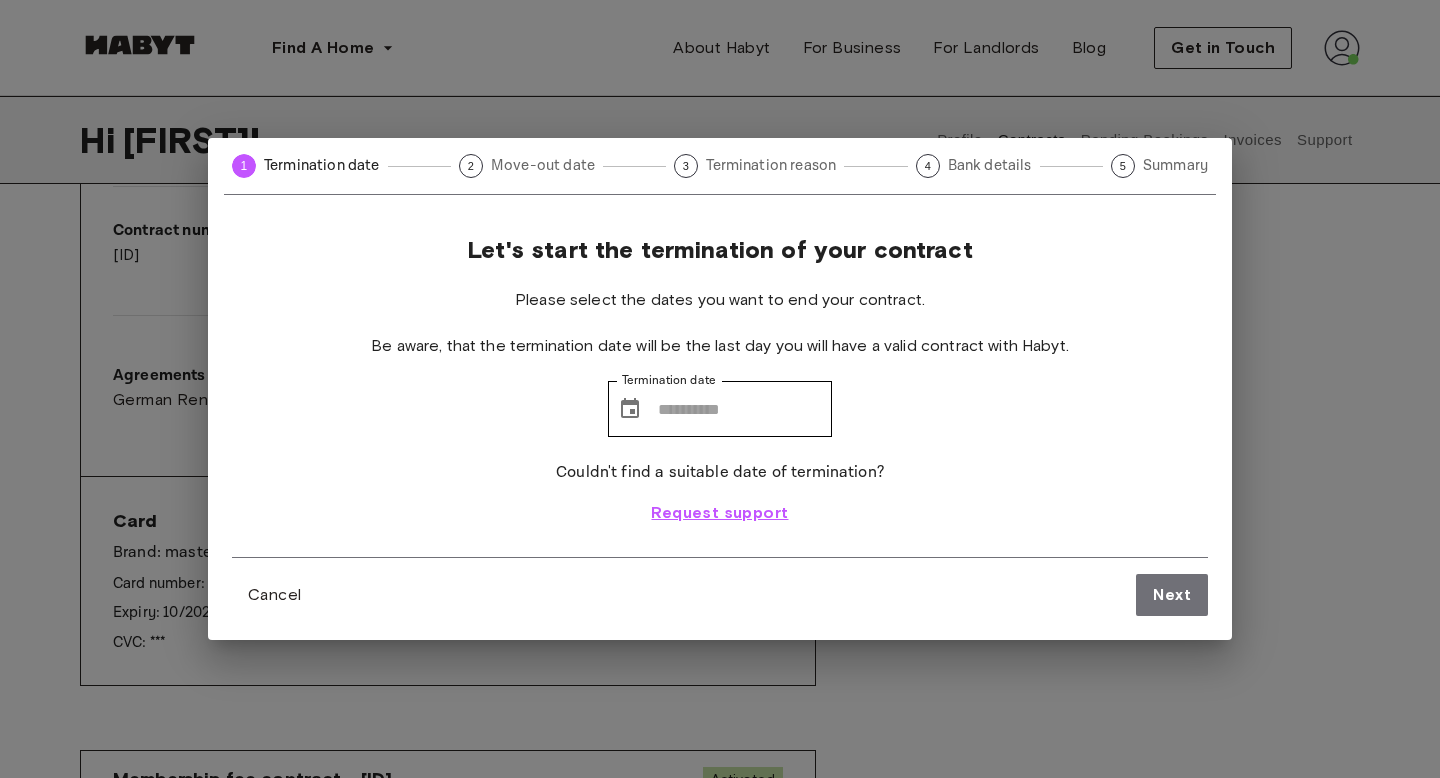 click on "Request support" at bounding box center (719, 513) 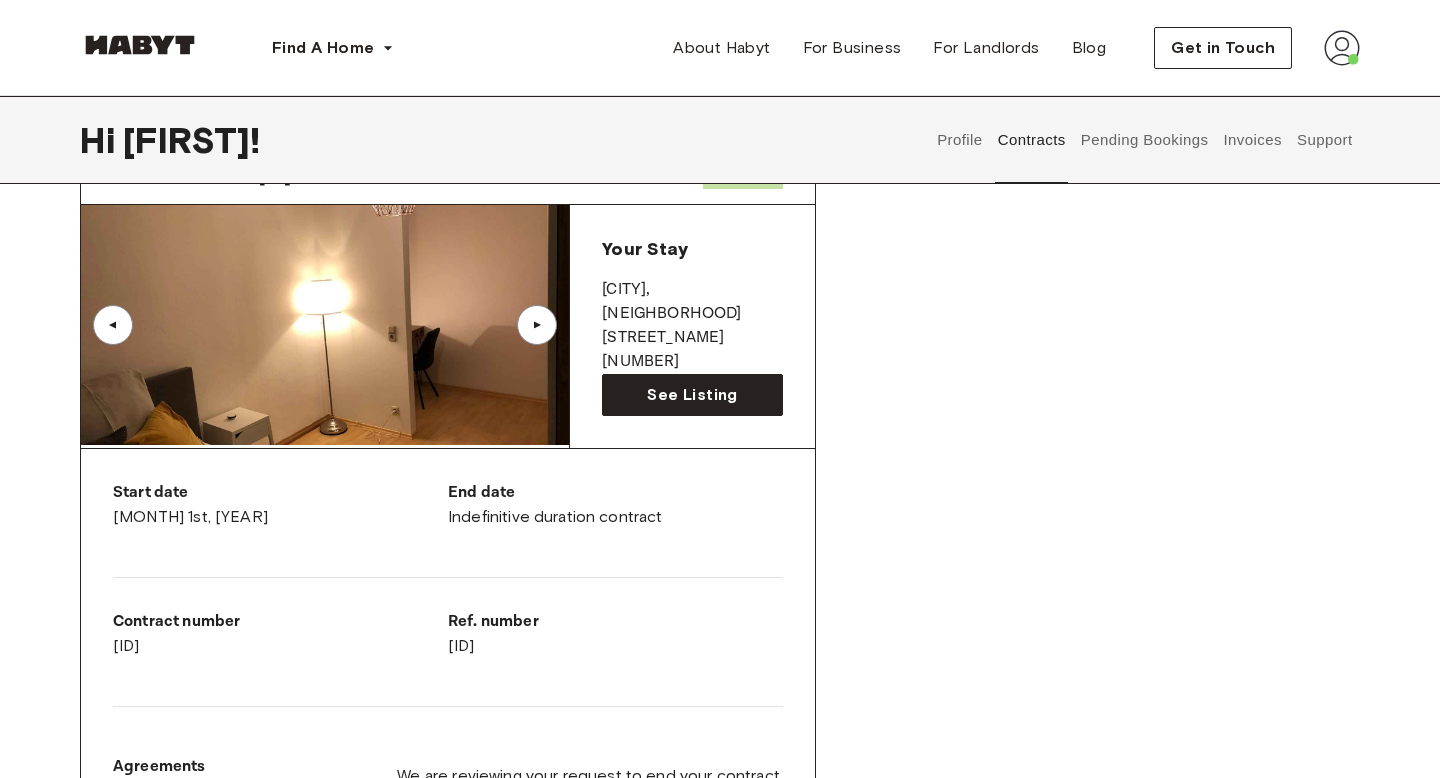 scroll, scrollTop: 0, scrollLeft: 0, axis: both 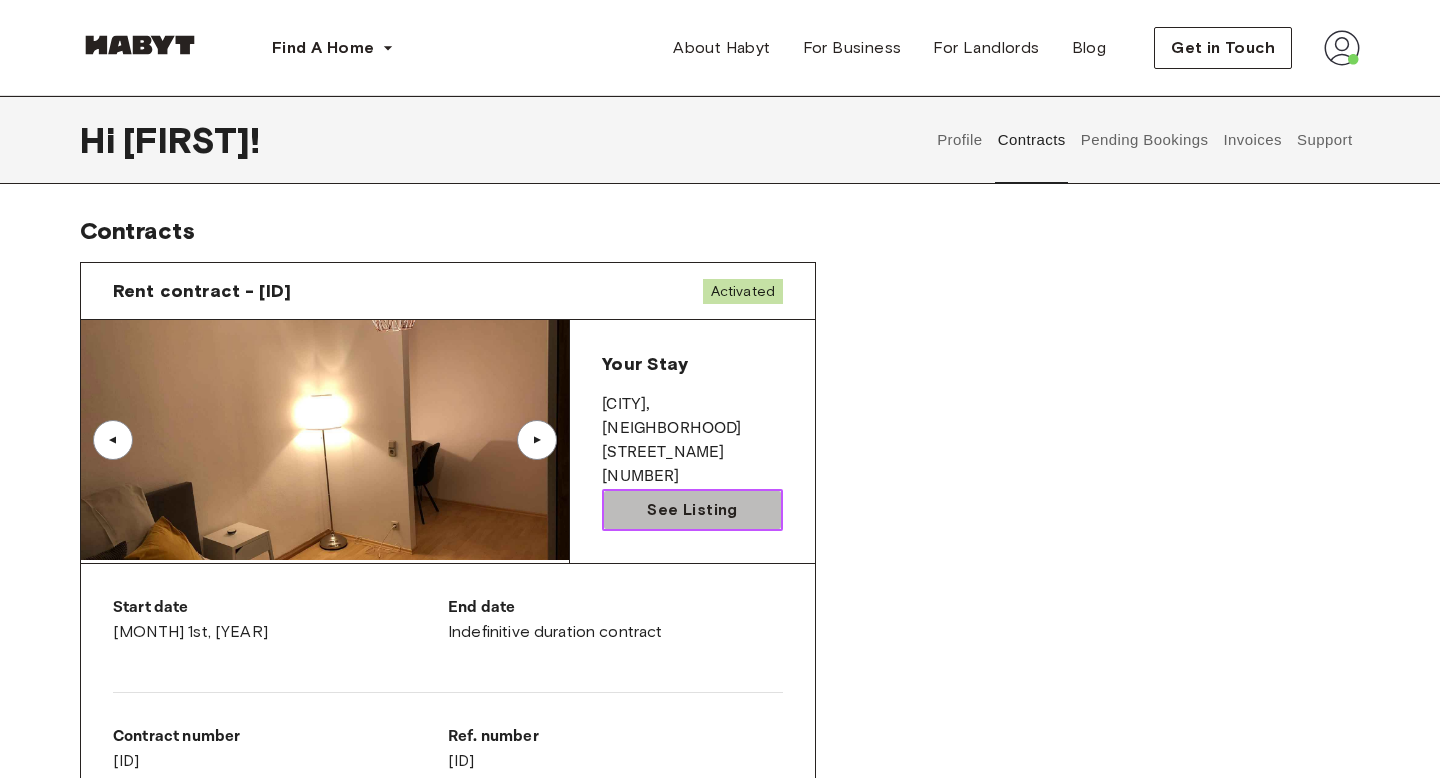 click on "See Listing" at bounding box center (692, 510) 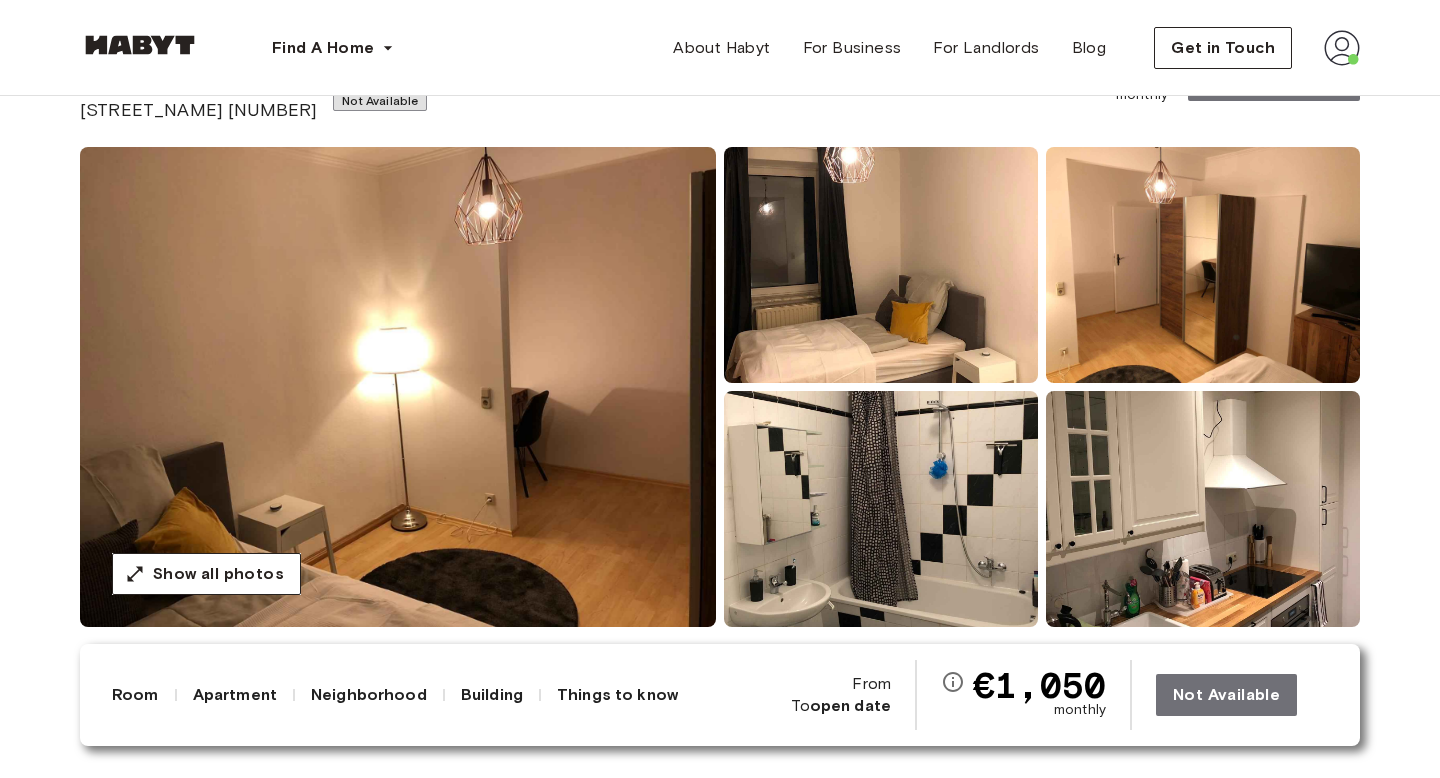 scroll, scrollTop: 0, scrollLeft: 0, axis: both 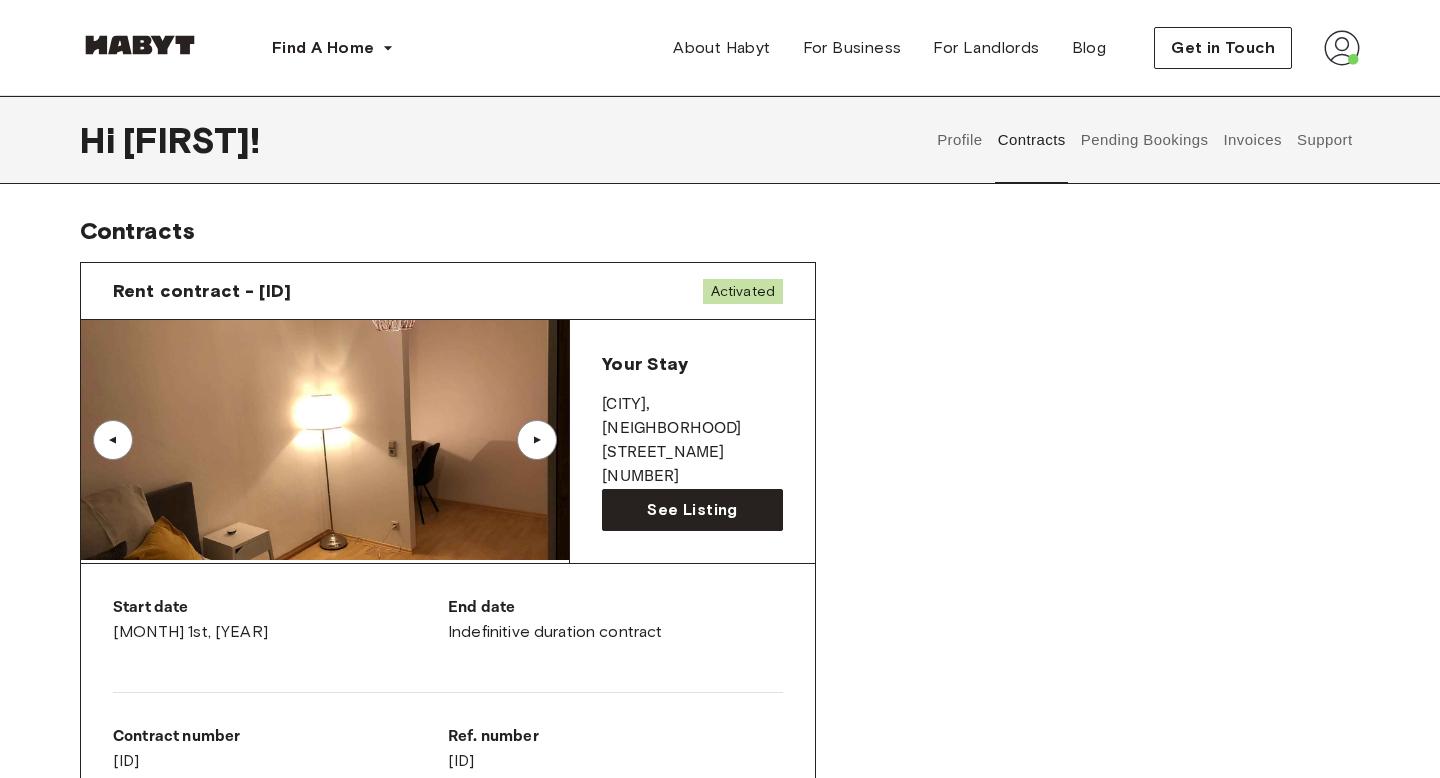 click on "Support" at bounding box center (1324, 140) 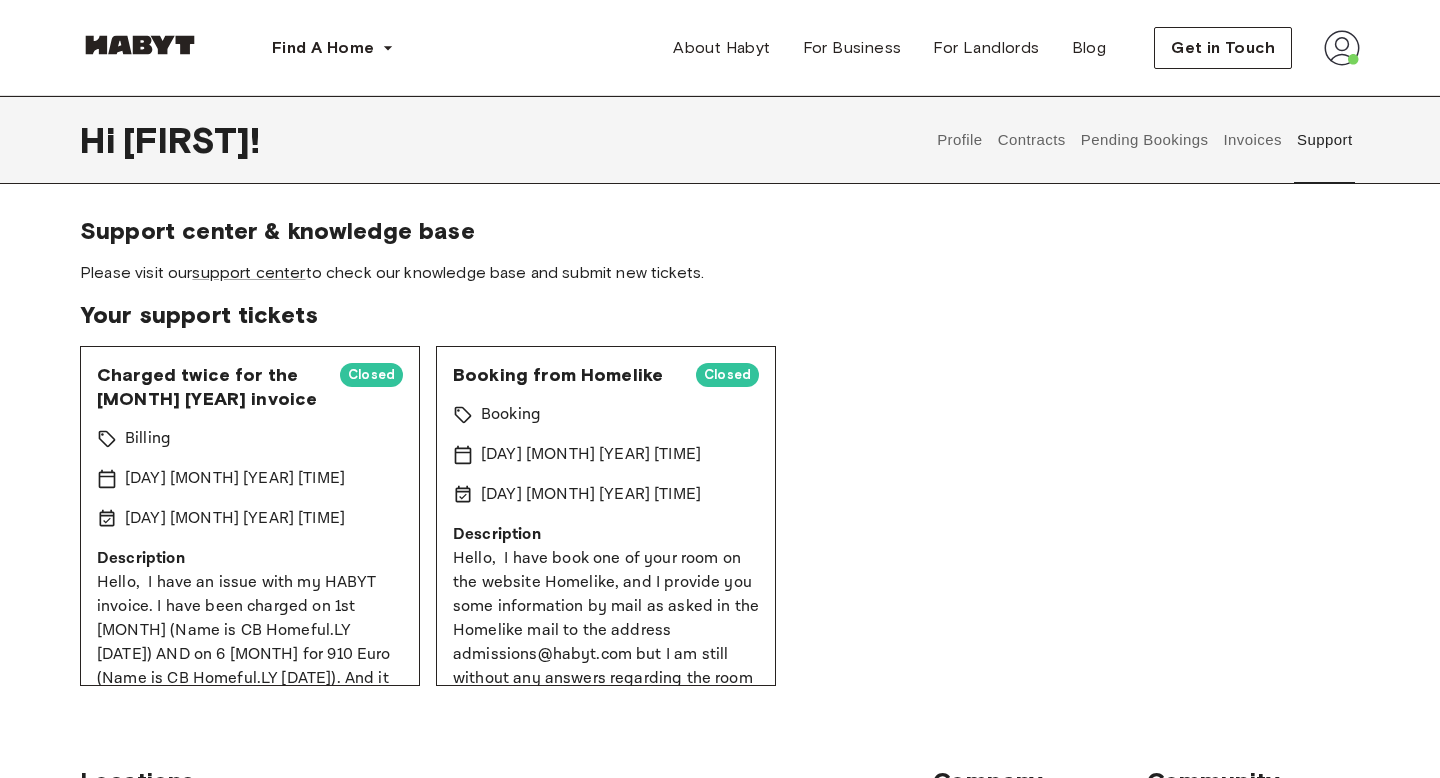 scroll, scrollTop: 70, scrollLeft: 0, axis: vertical 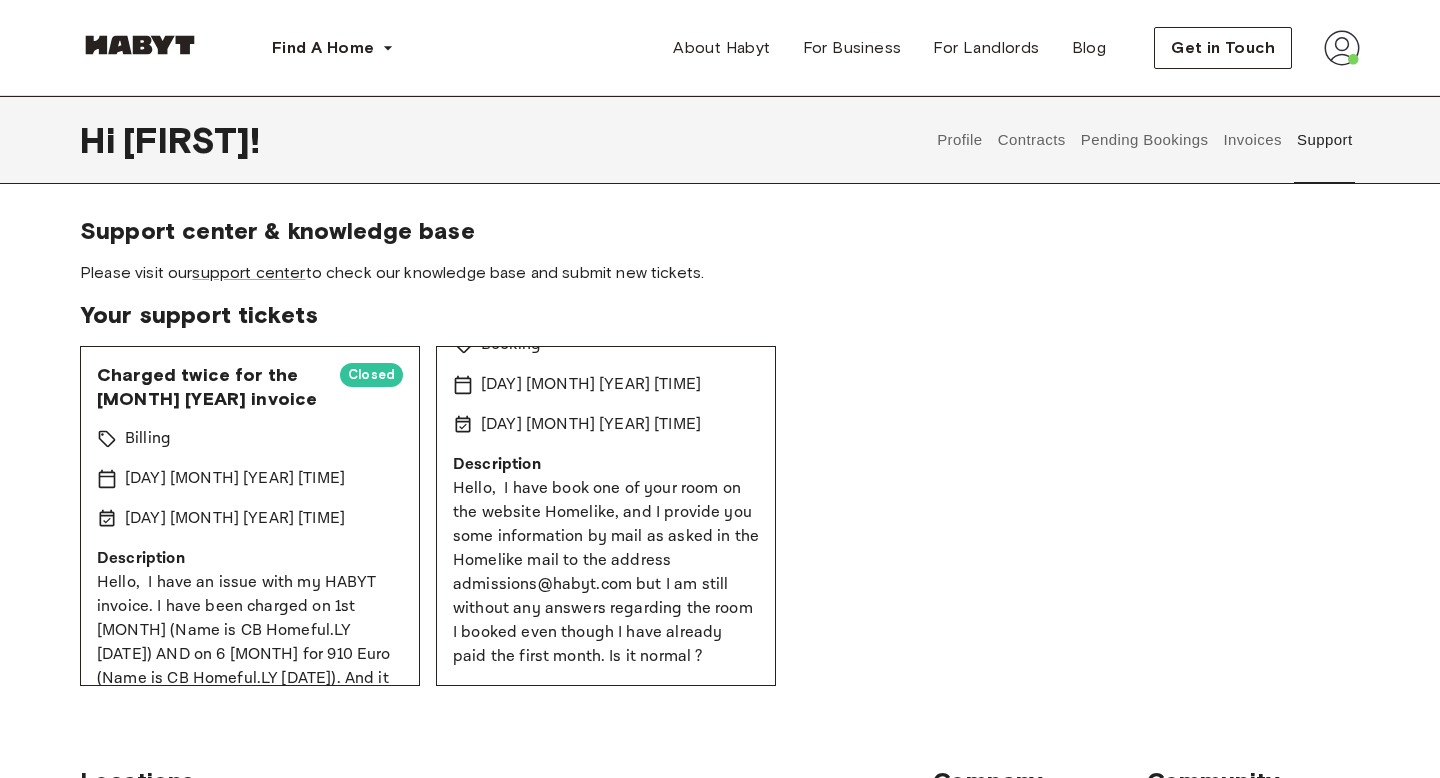 click on "Invoices" at bounding box center [1252, 140] 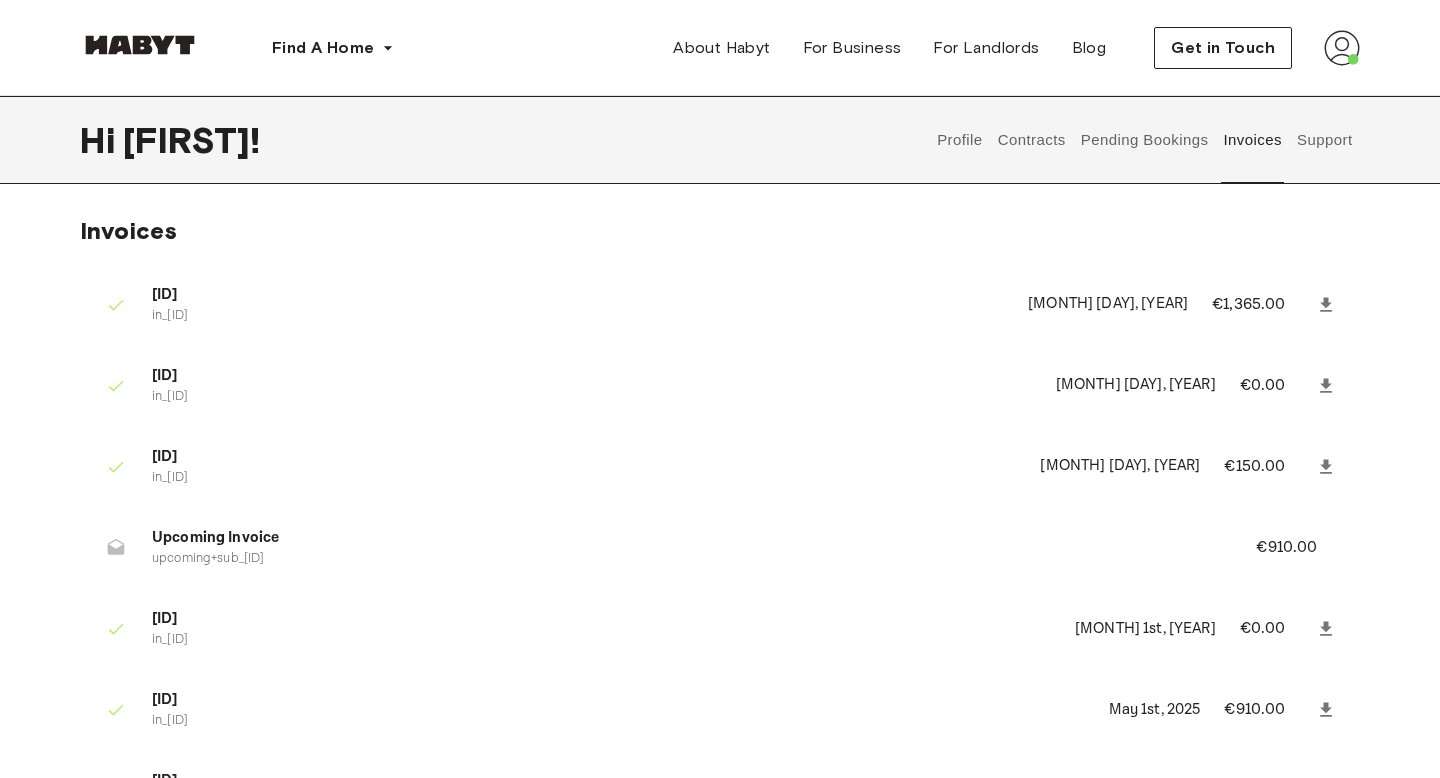 click on "Pending Bookings" at bounding box center (1144, 140) 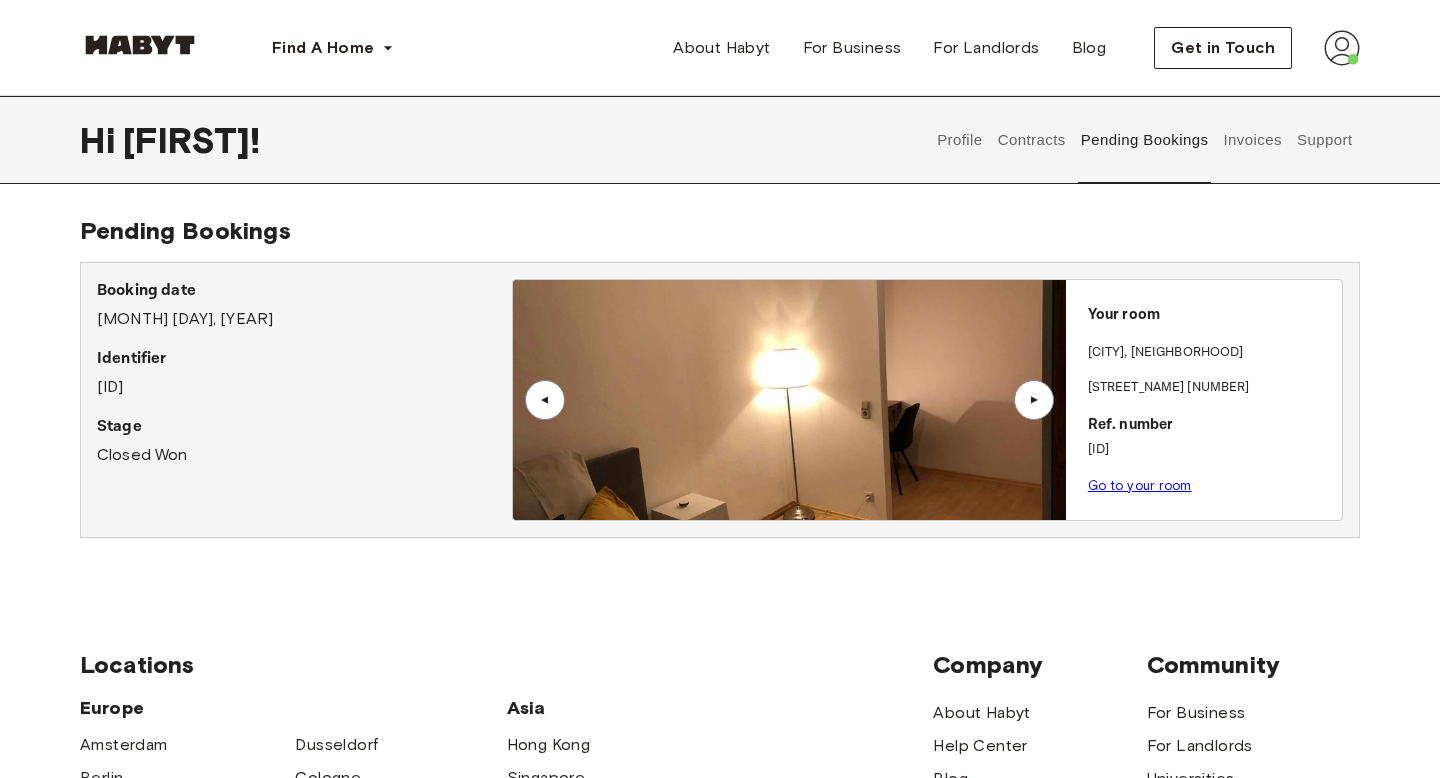 drag, startPoint x: 1041, startPoint y: 146, endPoint x: 1081, endPoint y: 236, distance: 98.48858 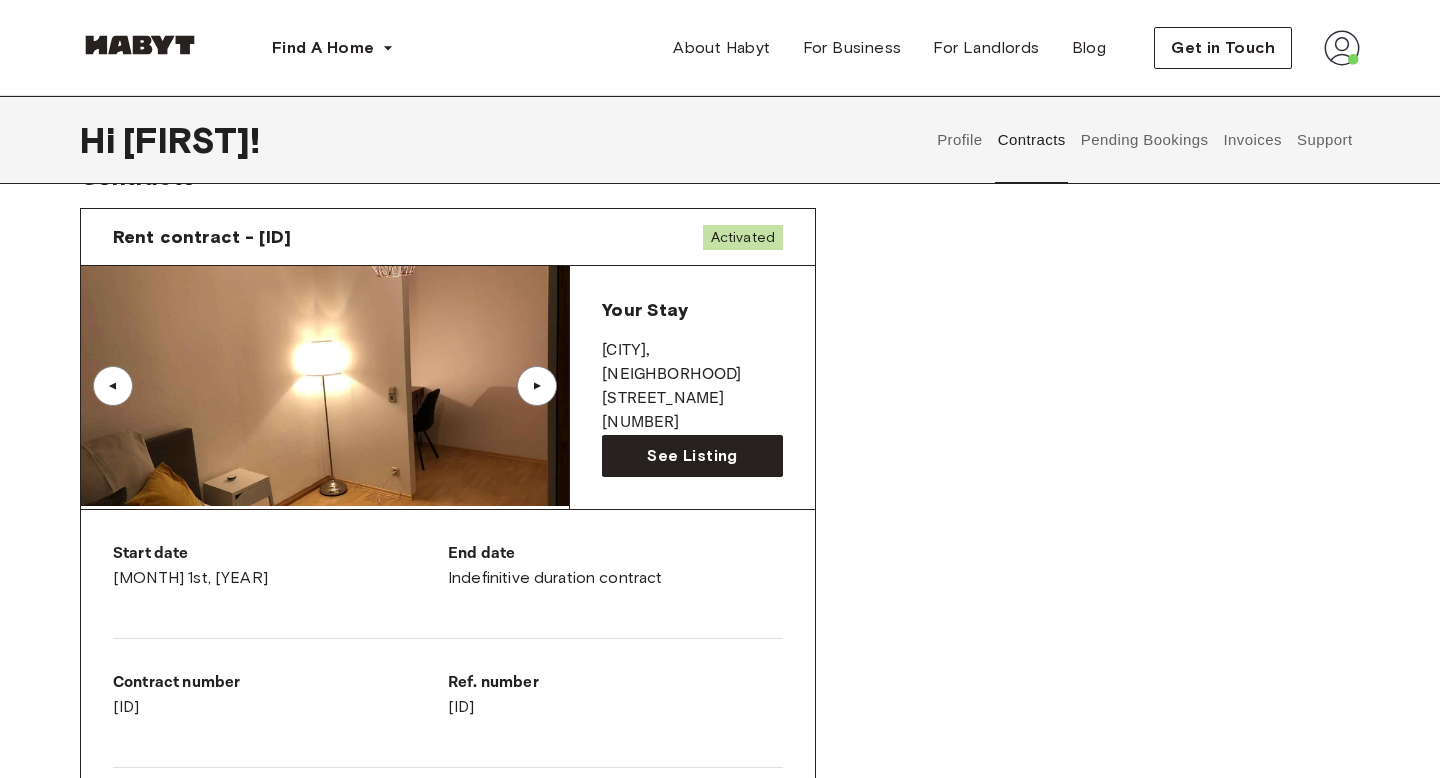 scroll, scrollTop: 0, scrollLeft: 0, axis: both 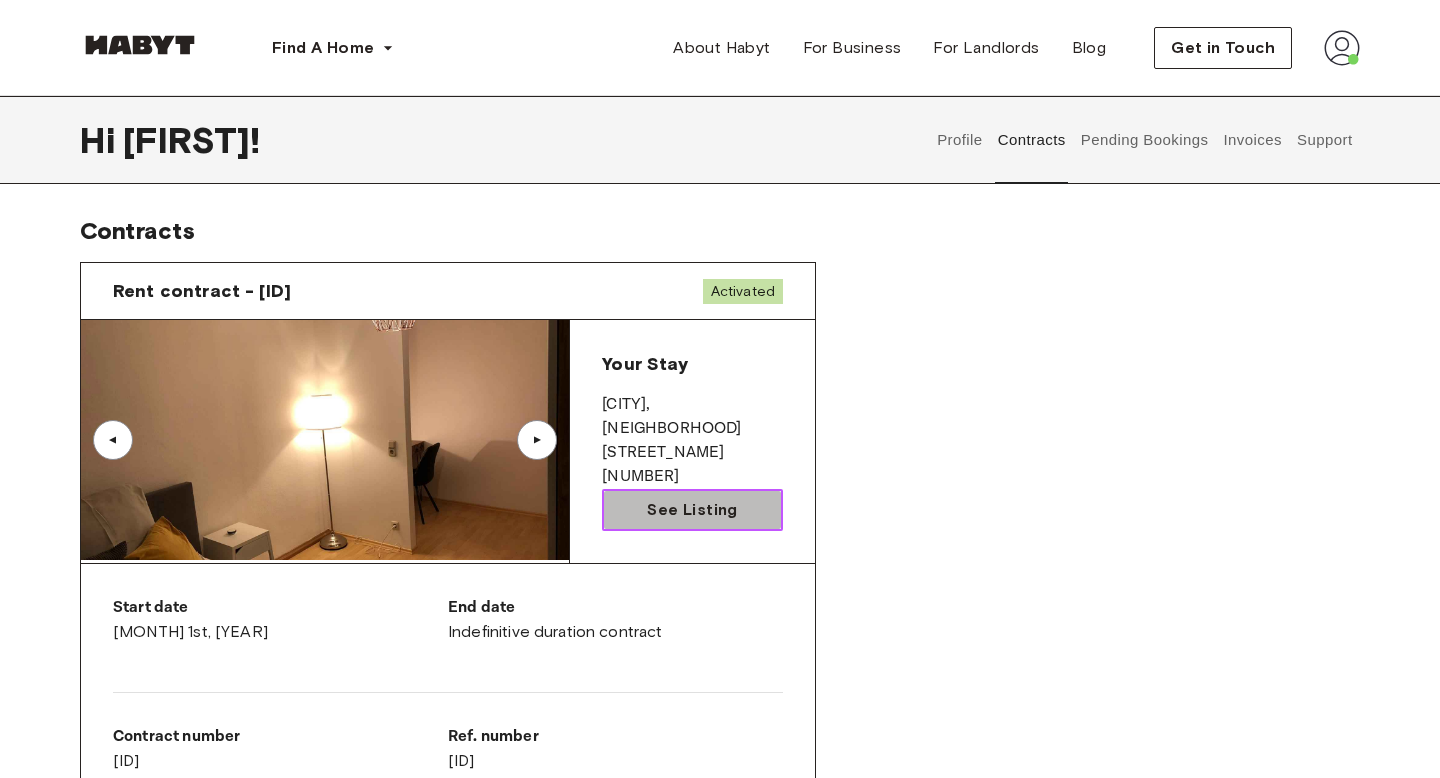 click on "See Listing" at bounding box center [692, 510] 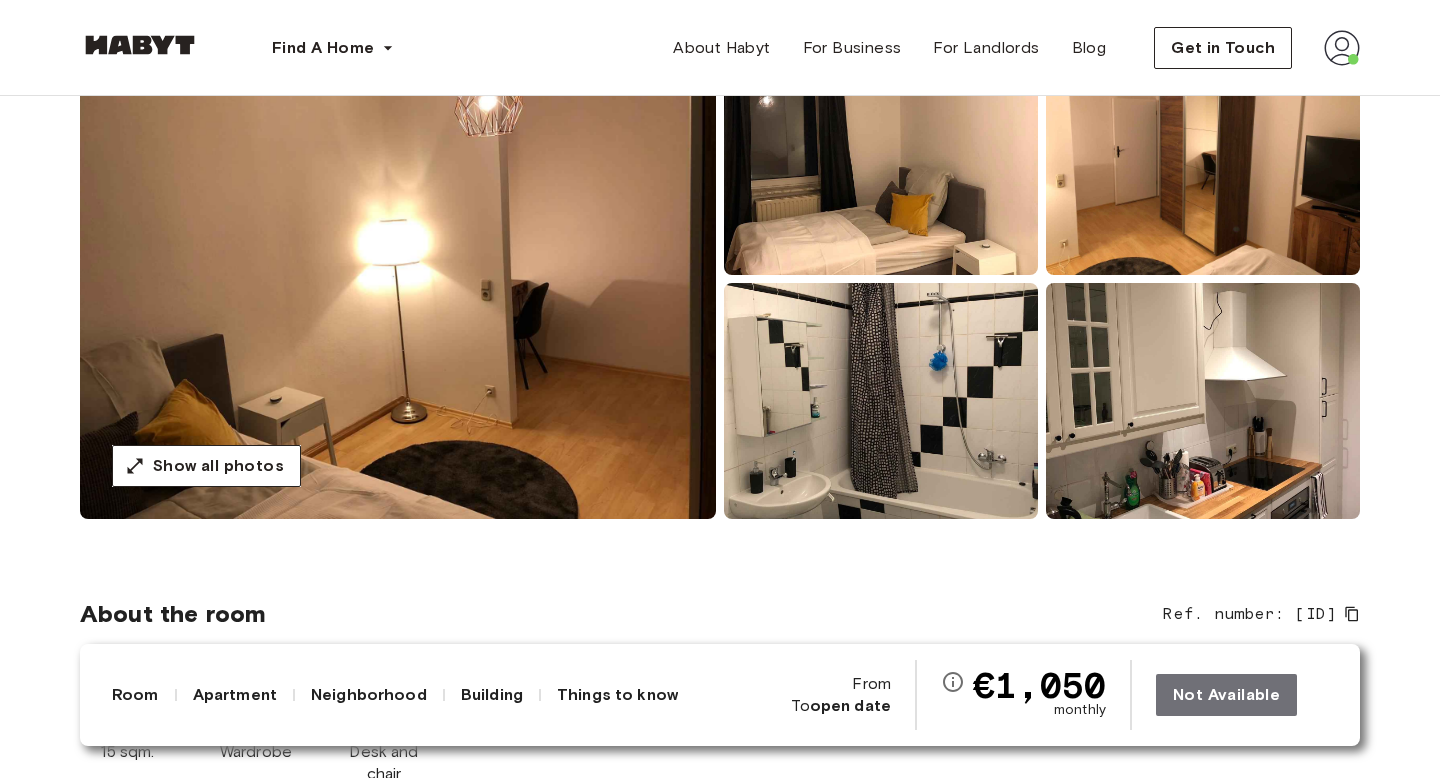 scroll, scrollTop: 0, scrollLeft: 0, axis: both 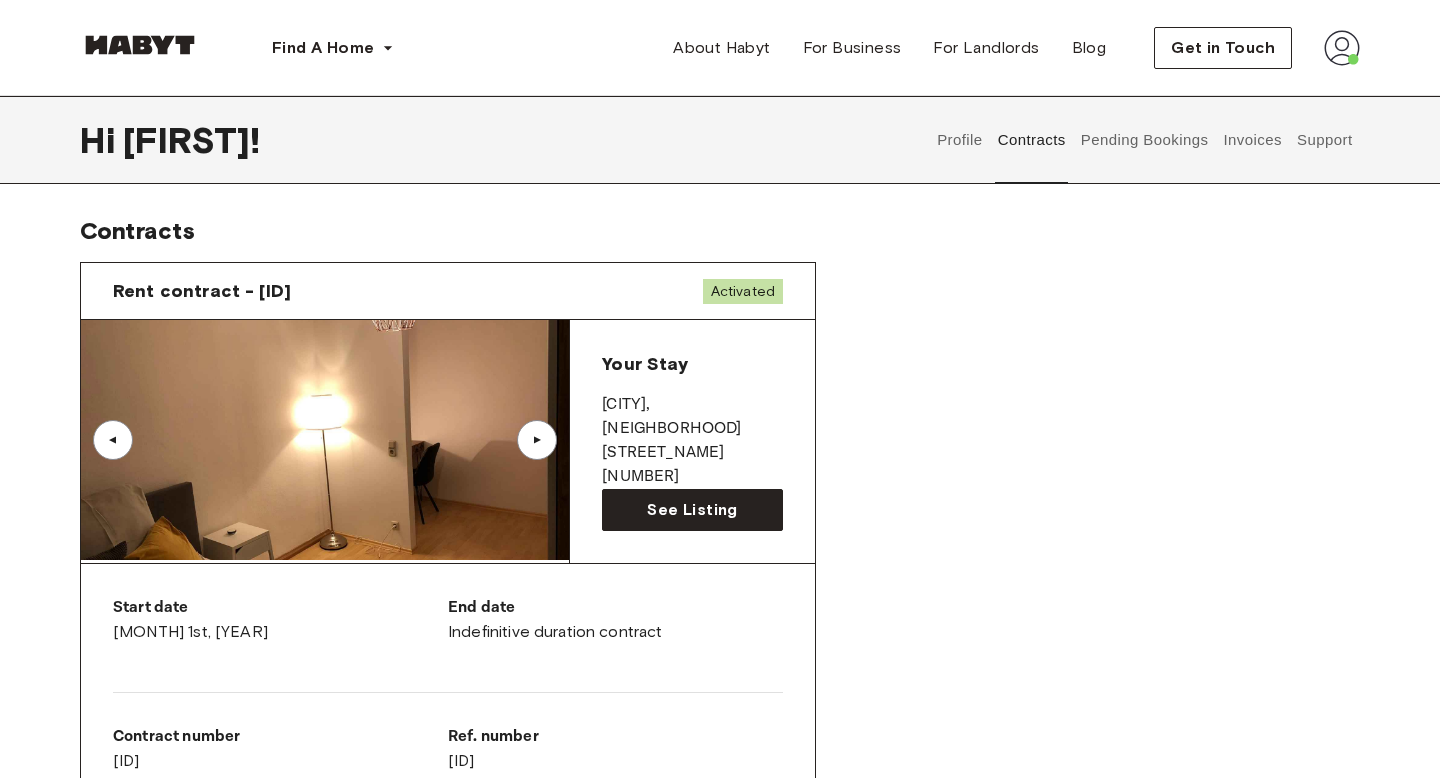 click on "▲" at bounding box center [113, 440] 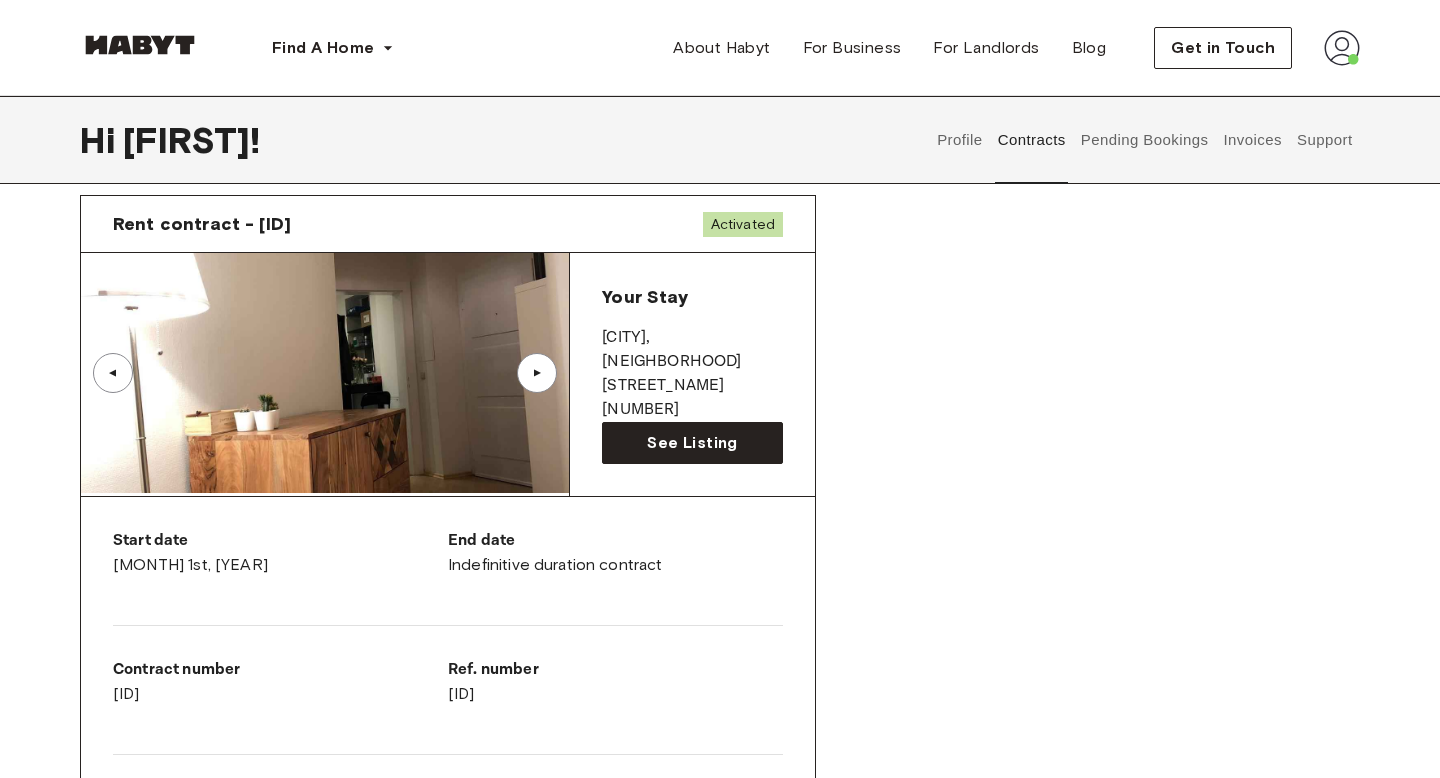 scroll, scrollTop: 0, scrollLeft: 0, axis: both 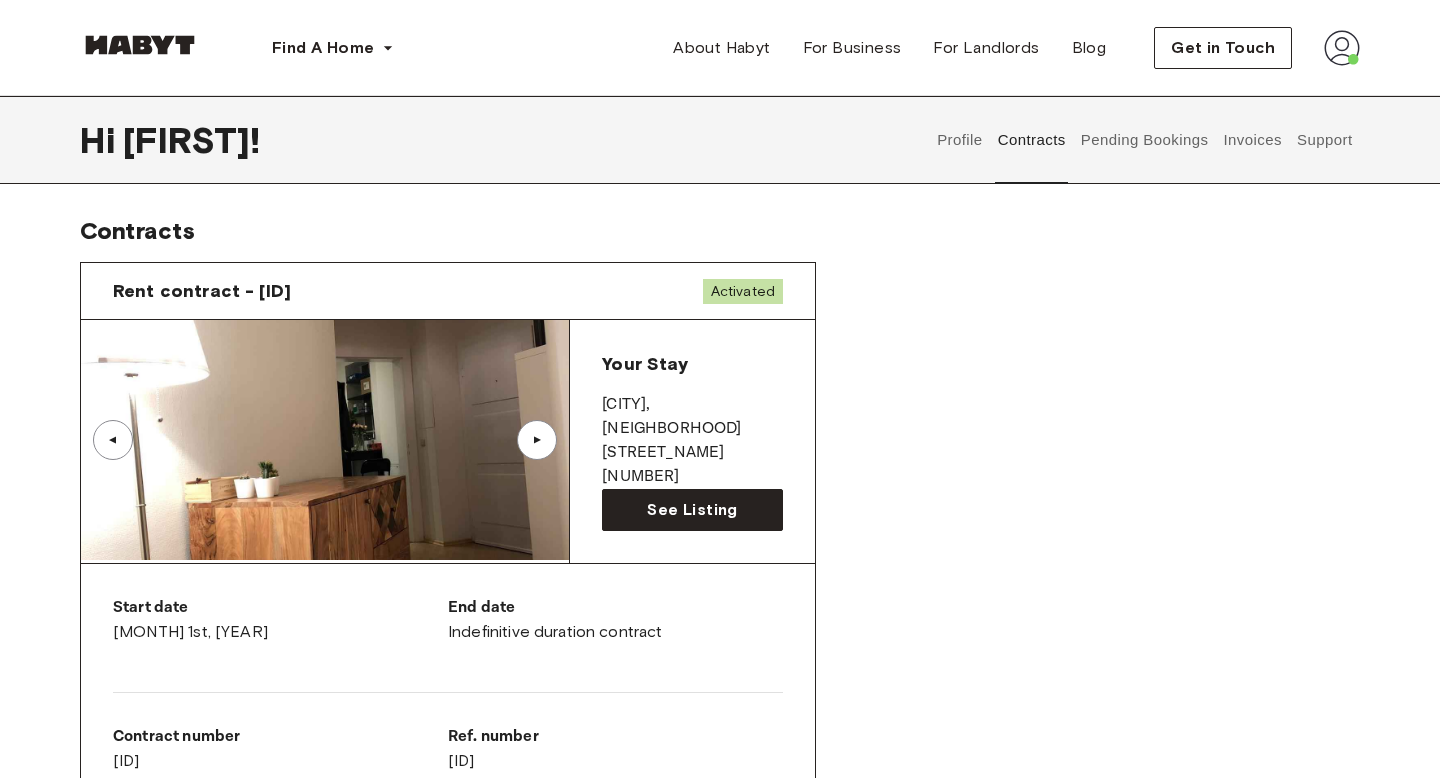 click on "▲" at bounding box center (537, 440) 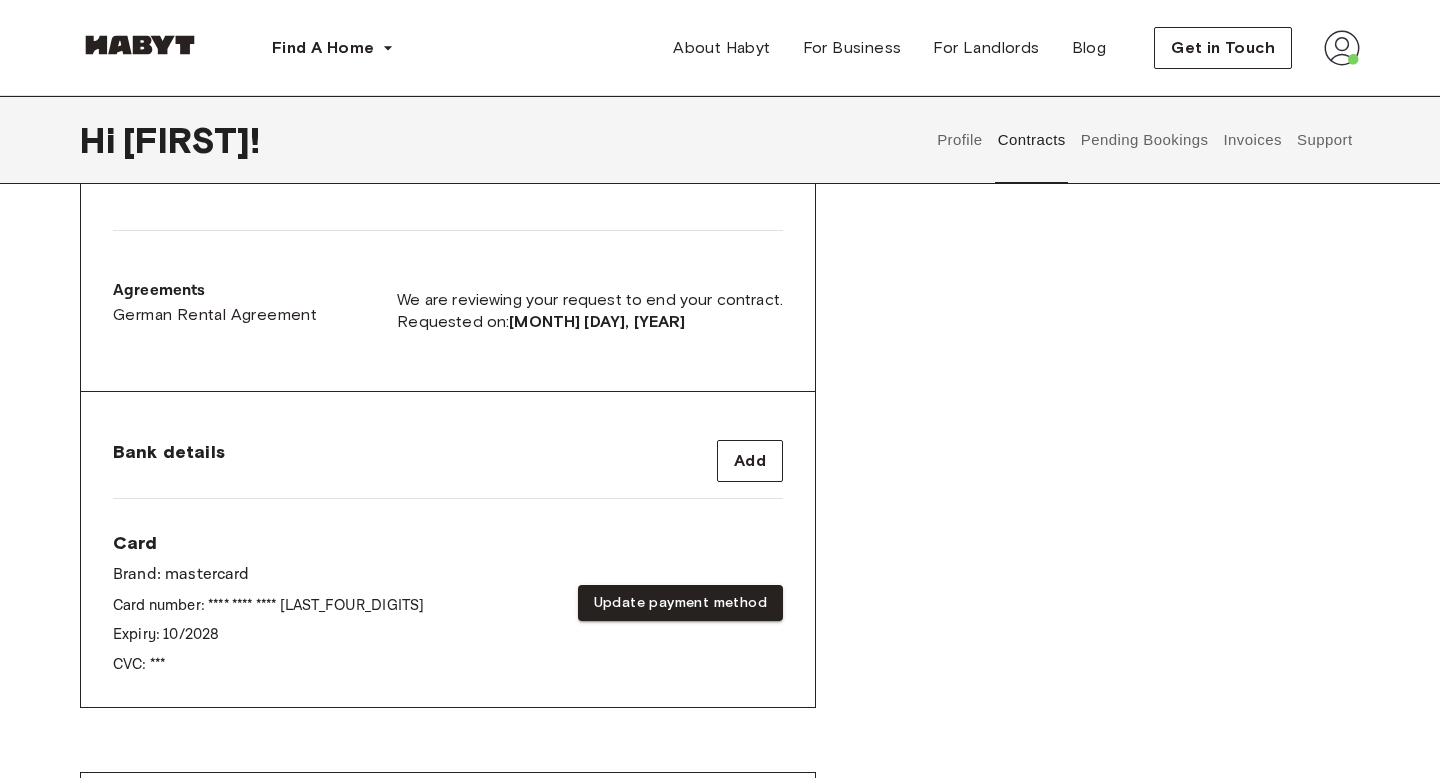 scroll, scrollTop: 347, scrollLeft: 0, axis: vertical 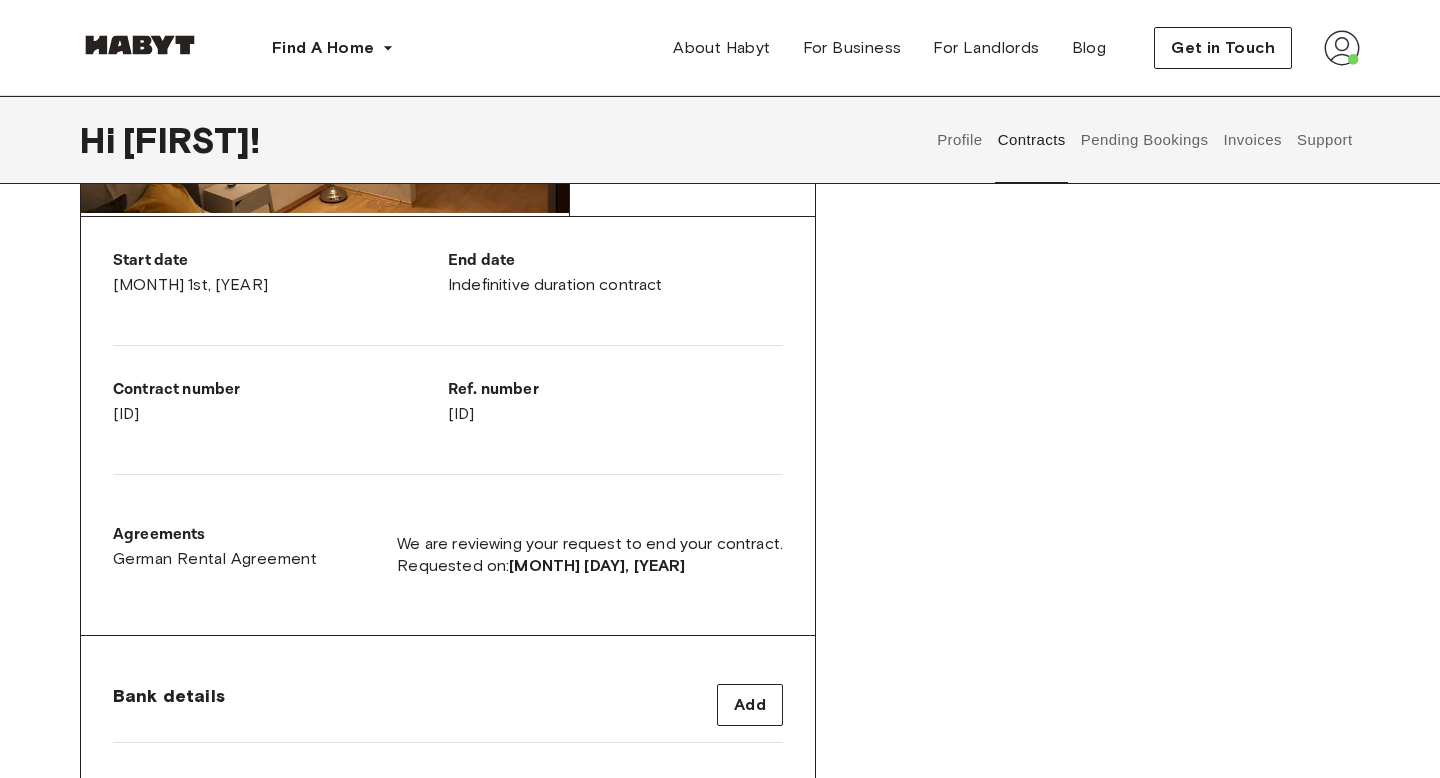 click on "Profile" at bounding box center [960, 140] 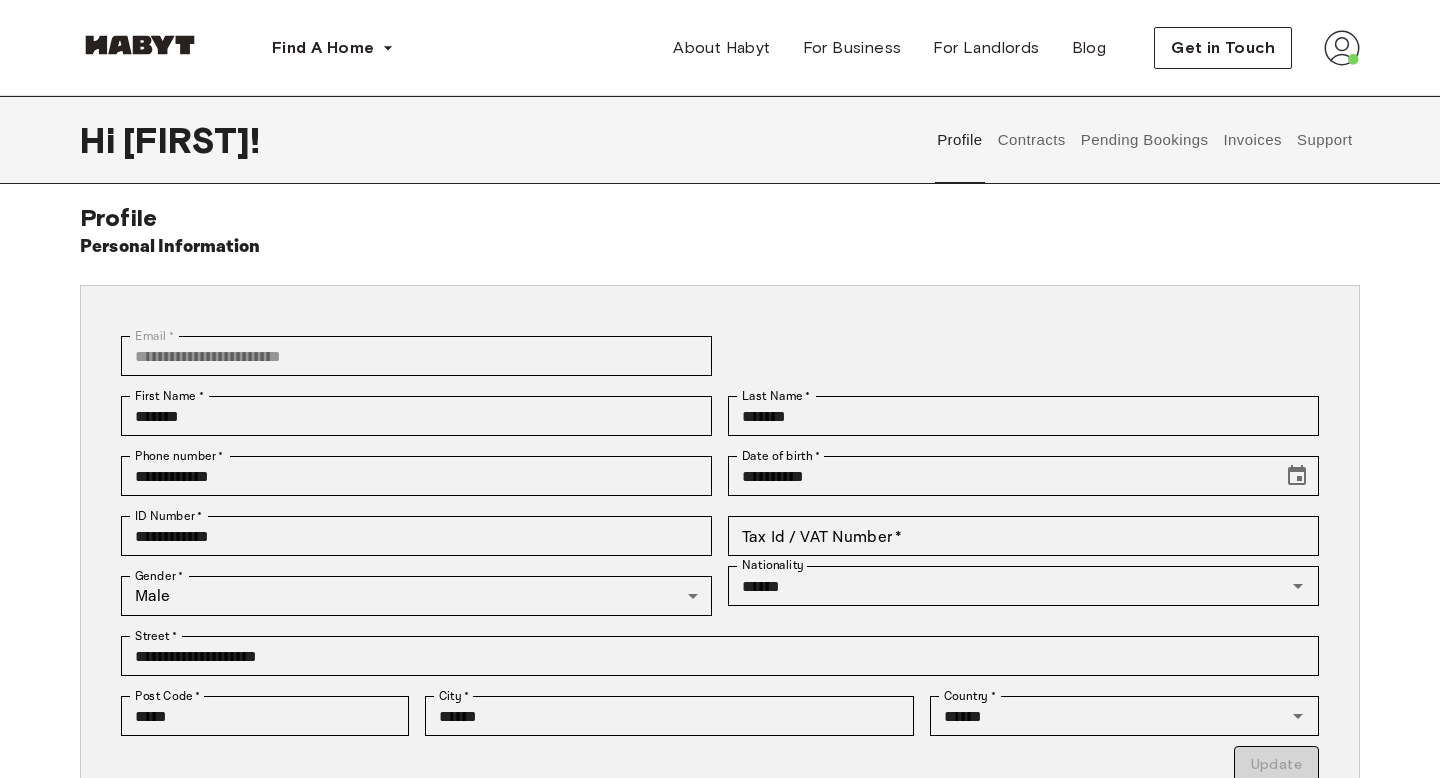 scroll, scrollTop: 19, scrollLeft: 0, axis: vertical 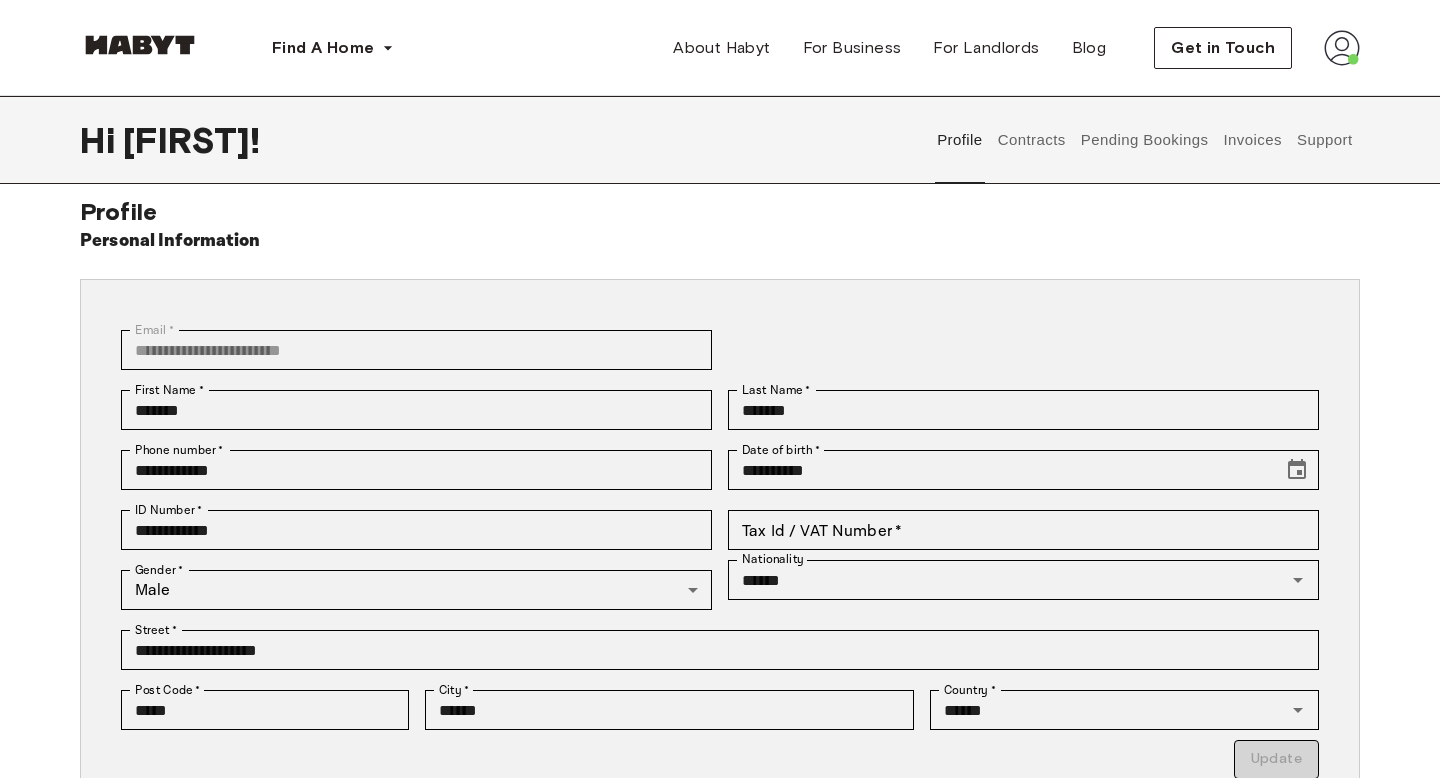 click on "Contracts" at bounding box center (1031, 140) 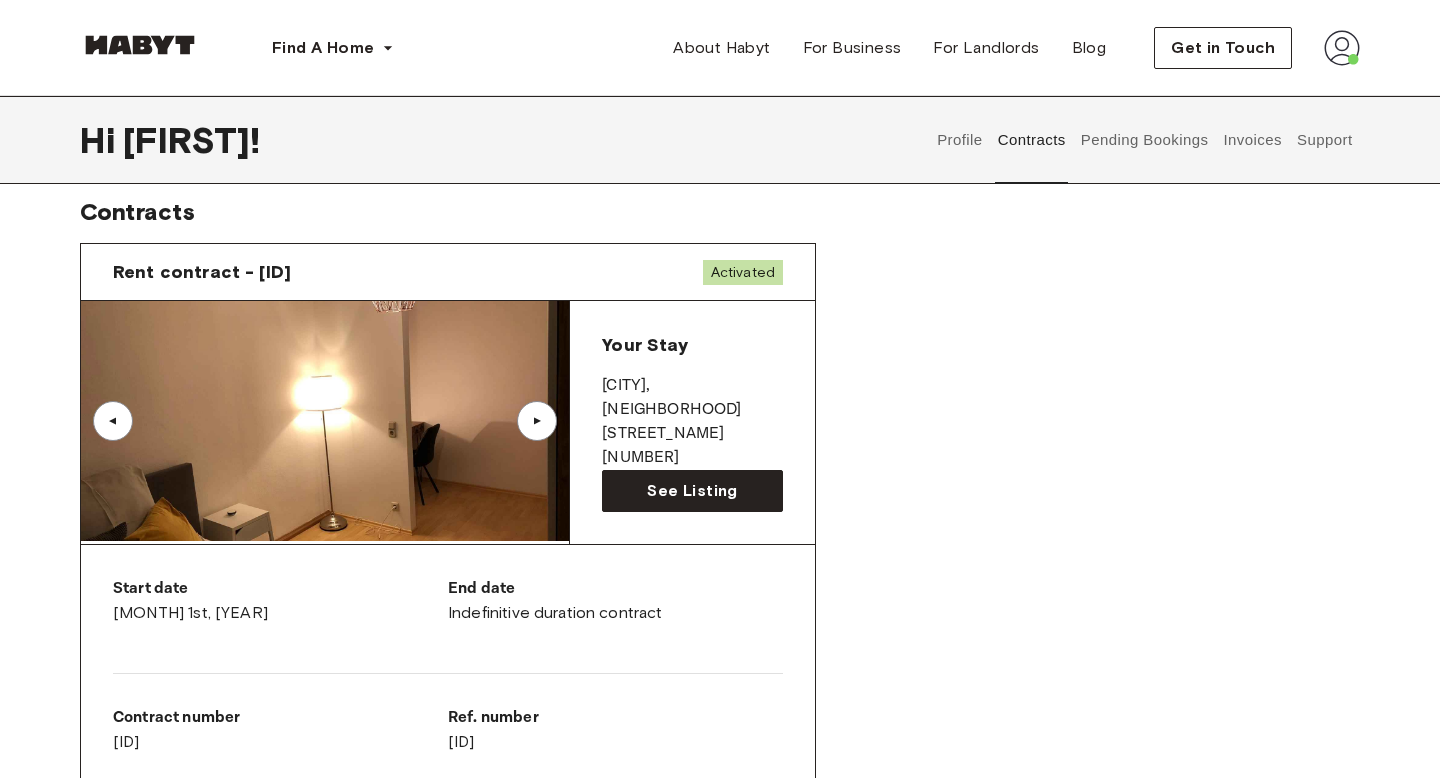 click on "Rent contract - 00108330" at bounding box center [202, 272] 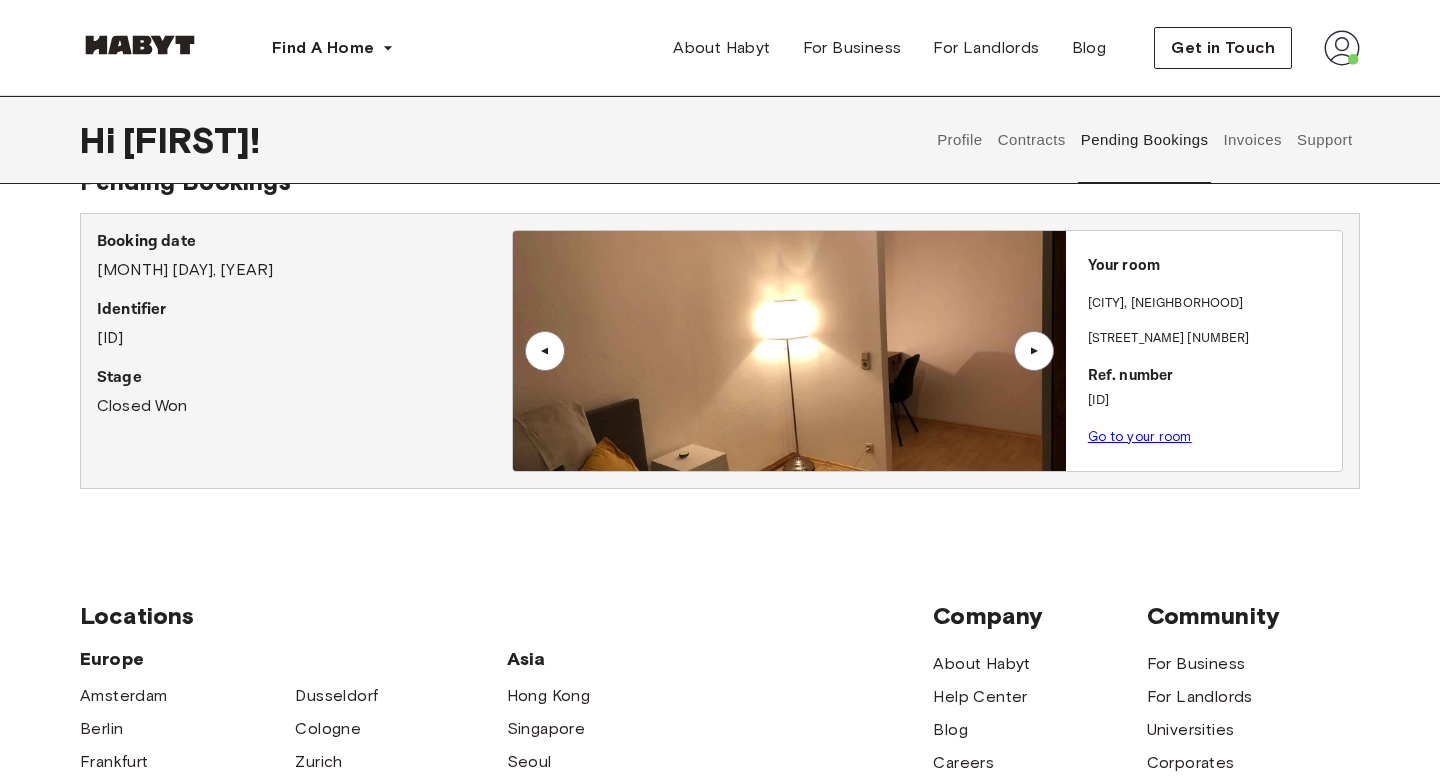 scroll, scrollTop: 0, scrollLeft: 0, axis: both 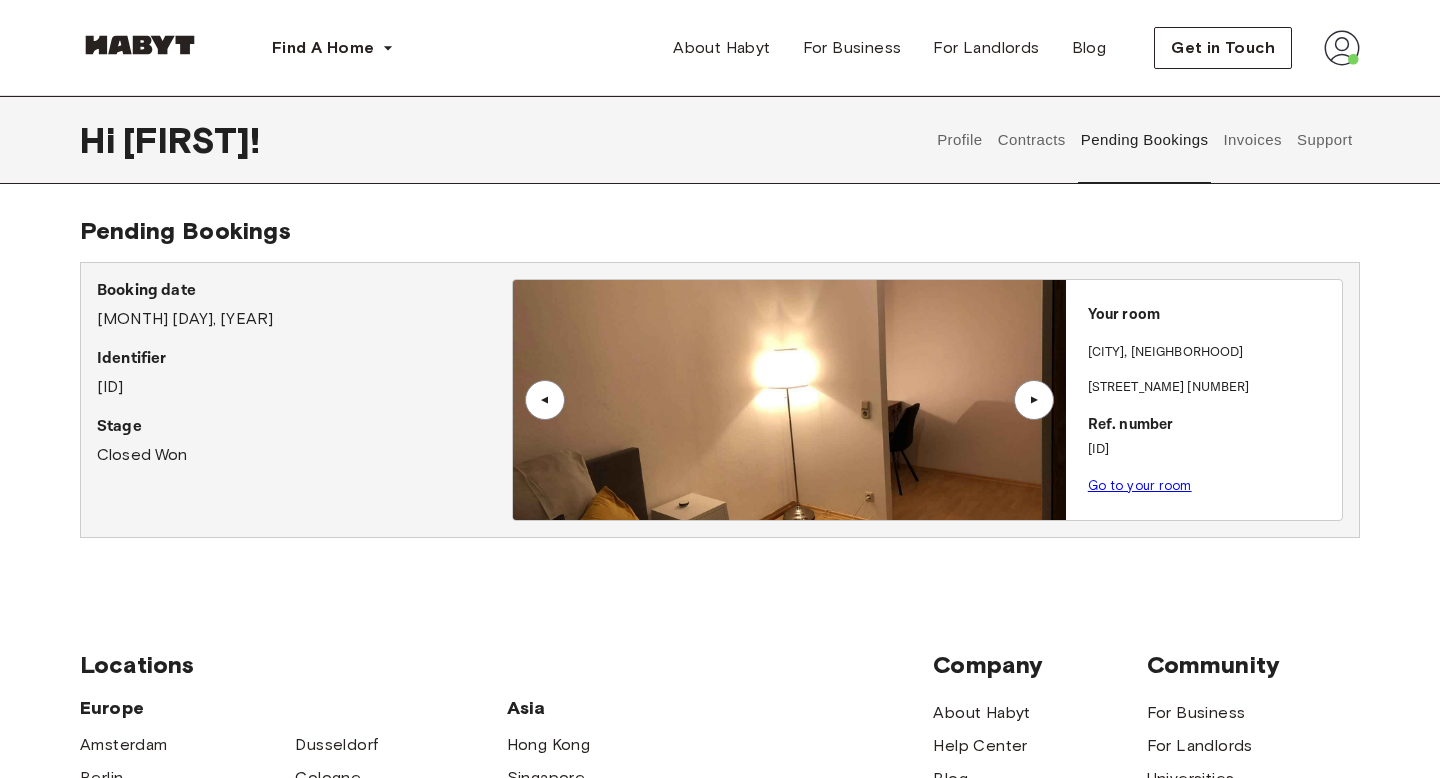 click on "Profile" at bounding box center (960, 140) 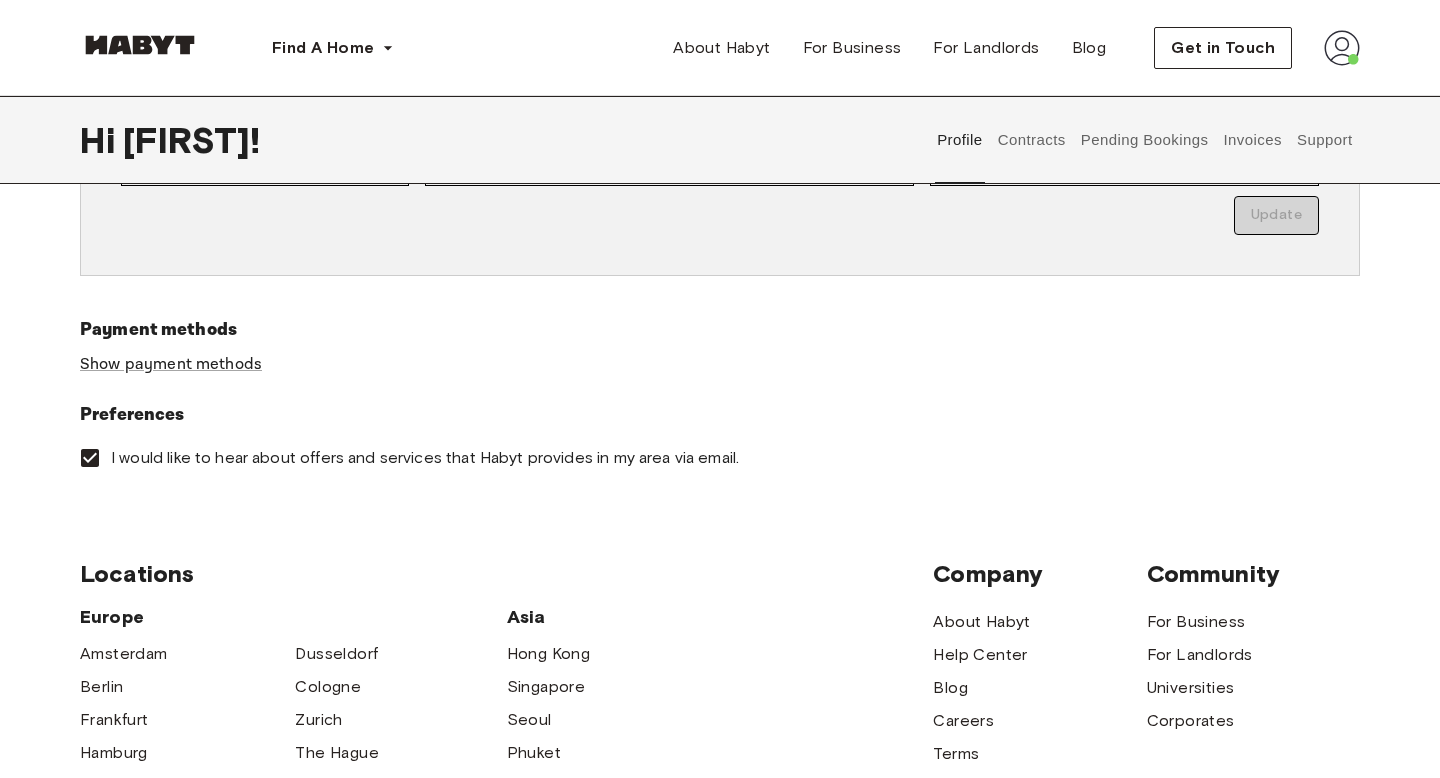 scroll, scrollTop: 154, scrollLeft: 0, axis: vertical 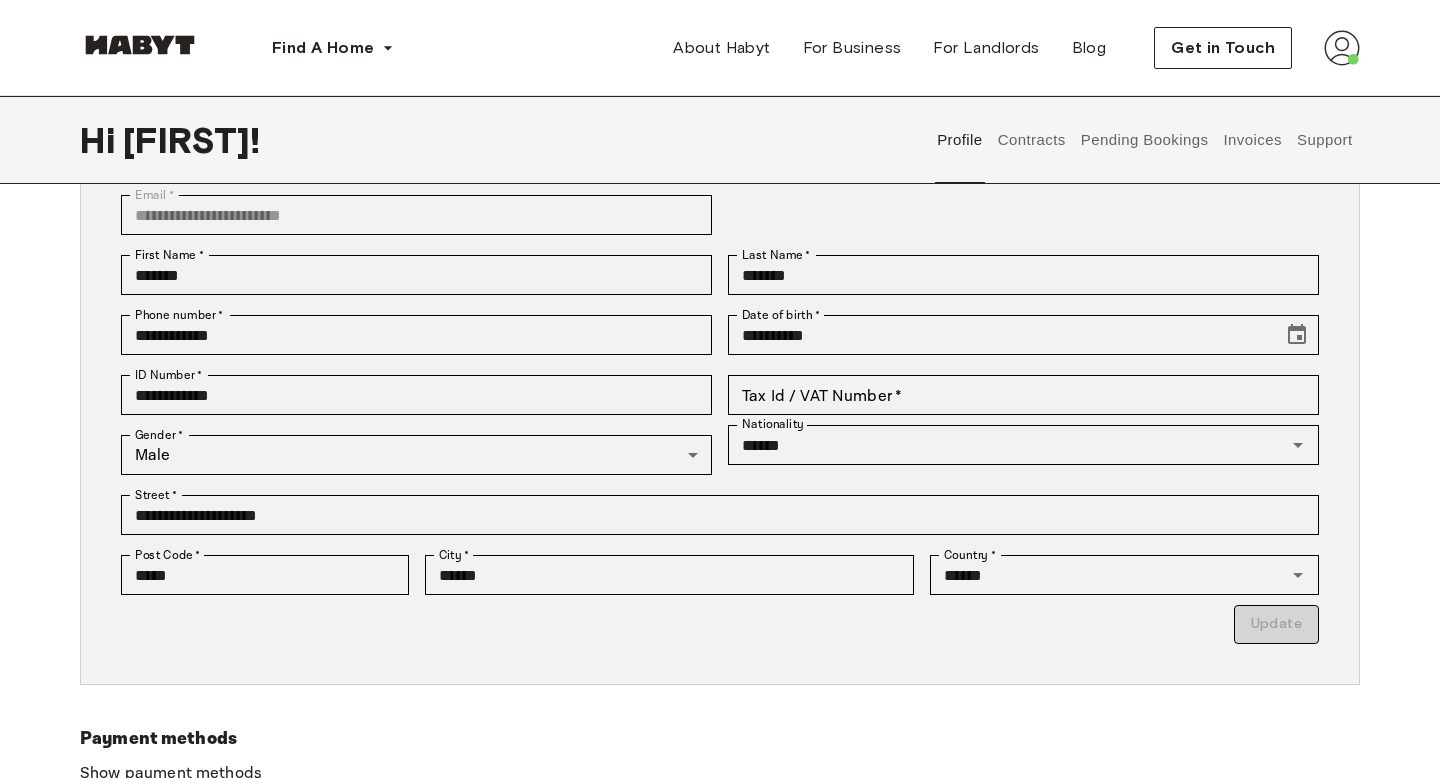 click on "Pending Bookings" at bounding box center [1144, 140] 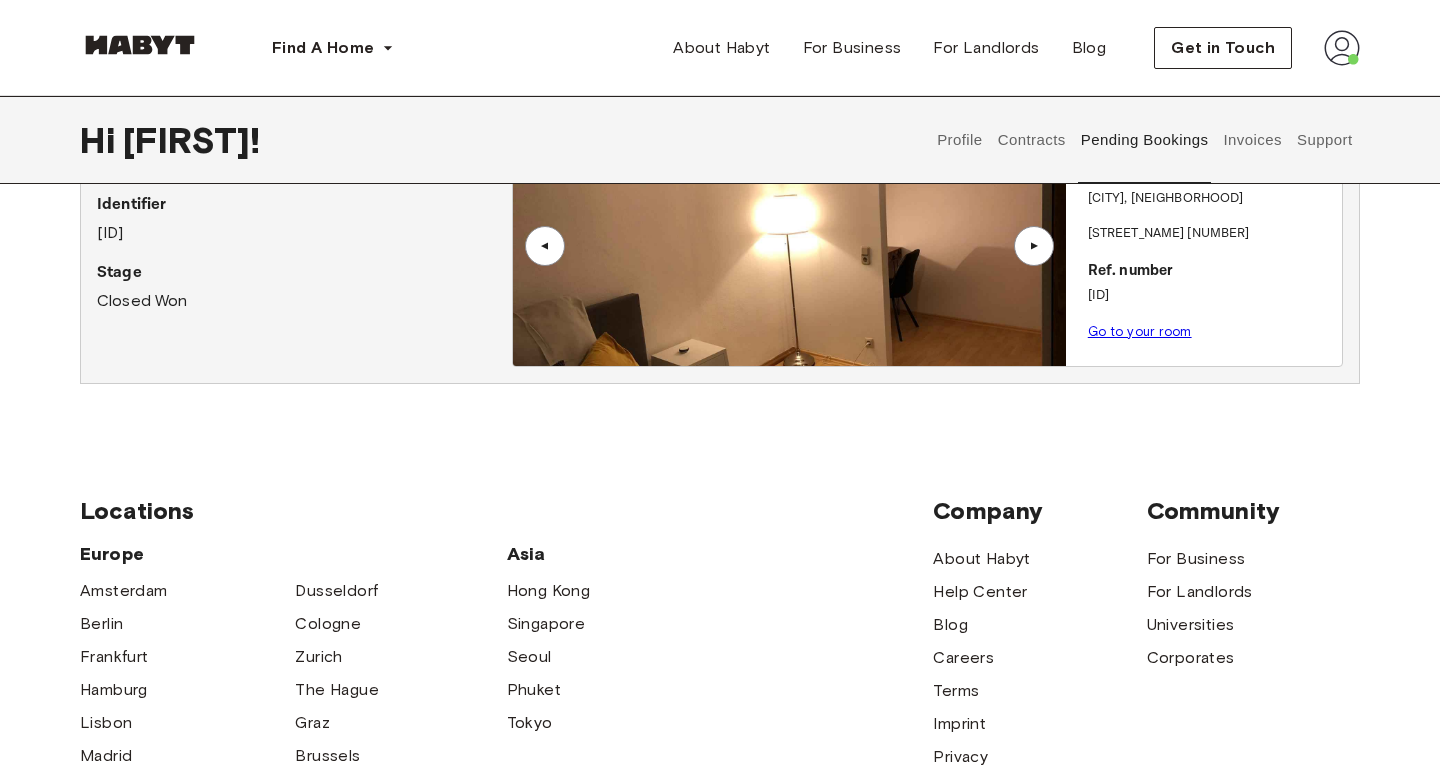 scroll, scrollTop: 0, scrollLeft: 0, axis: both 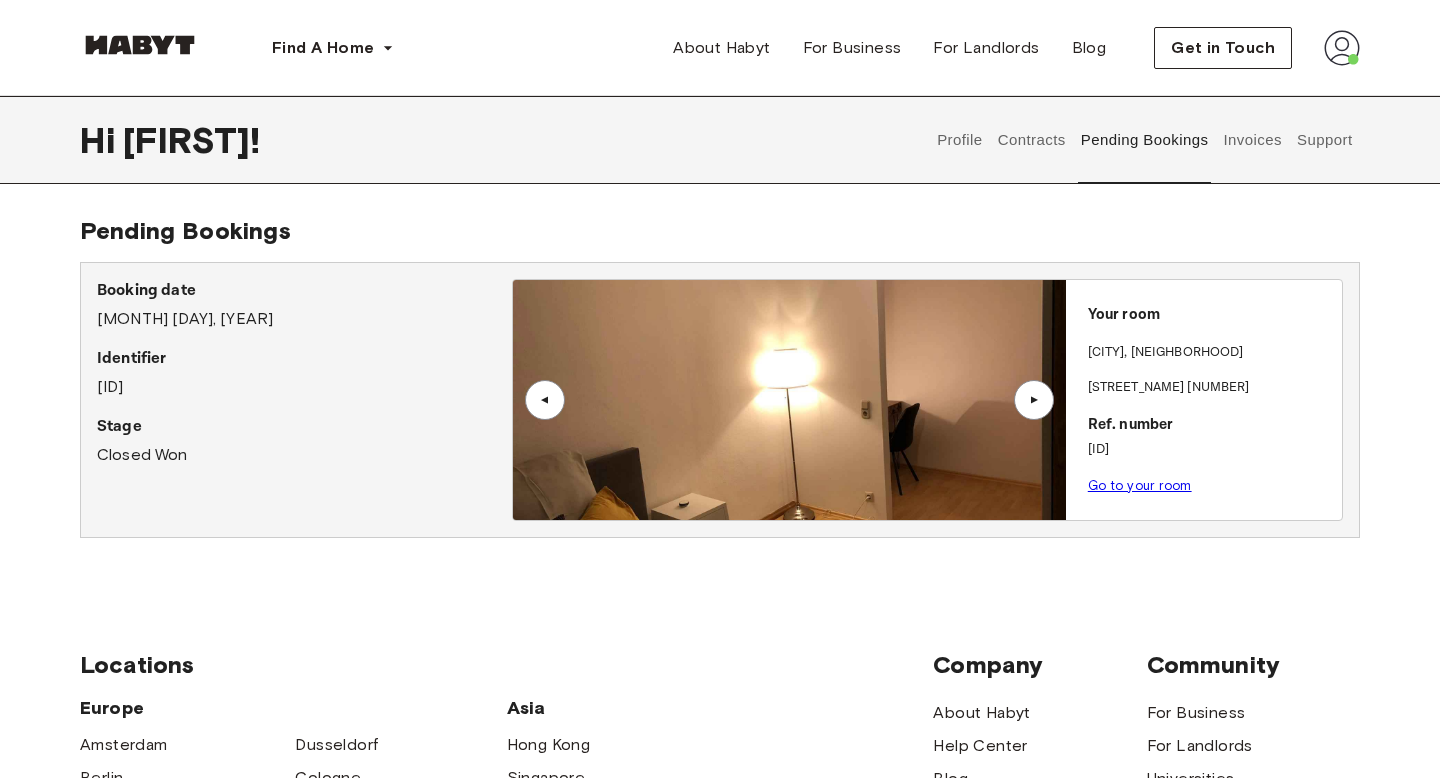 click on "Booking date February 27th, 2025 Identifier 006Sc00000JsrsPIAR Stage Closed Won" at bounding box center [304, 400] 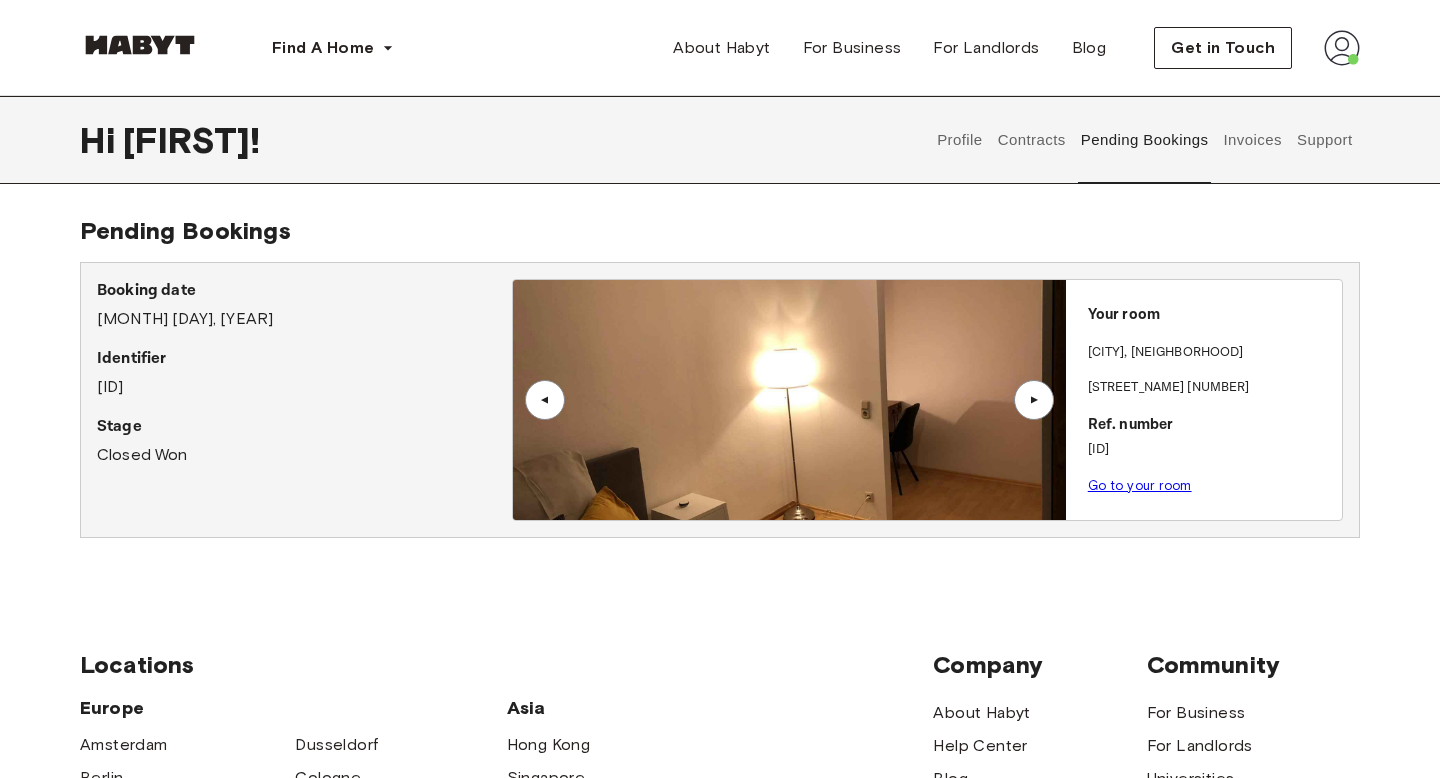 click on "Contracts" at bounding box center [1031, 140] 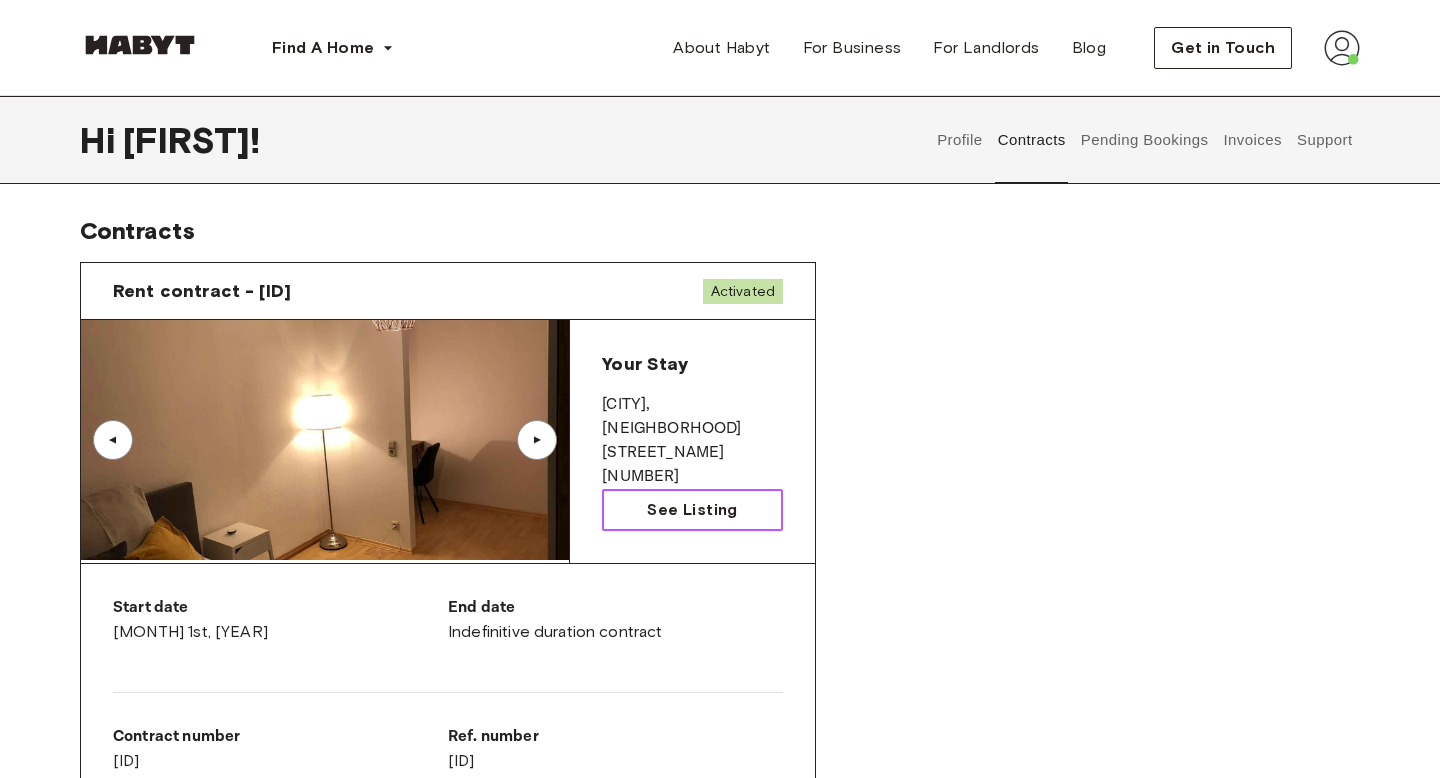 click on "See Listing" at bounding box center [692, 510] 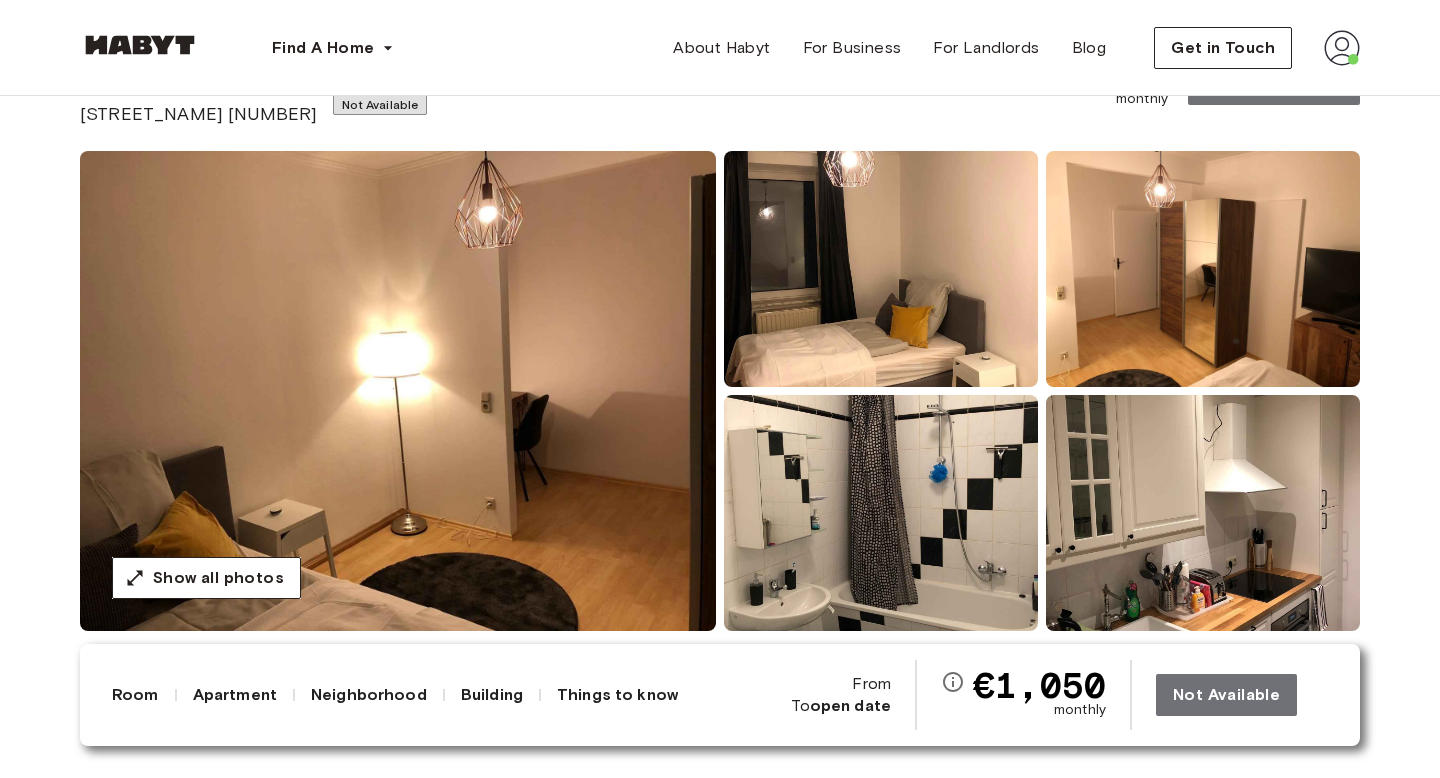 scroll, scrollTop: 0, scrollLeft: 0, axis: both 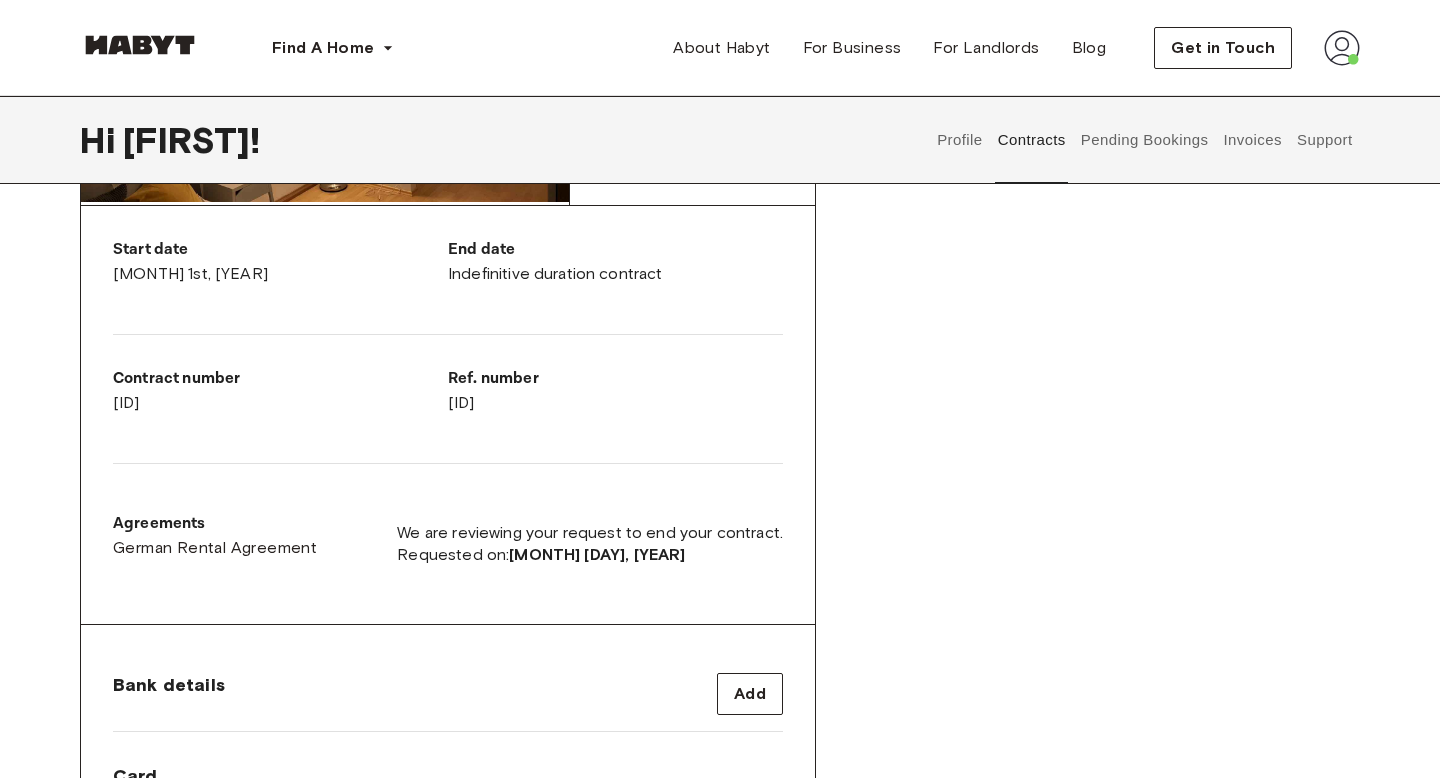 click on "Profile" at bounding box center [960, 140] 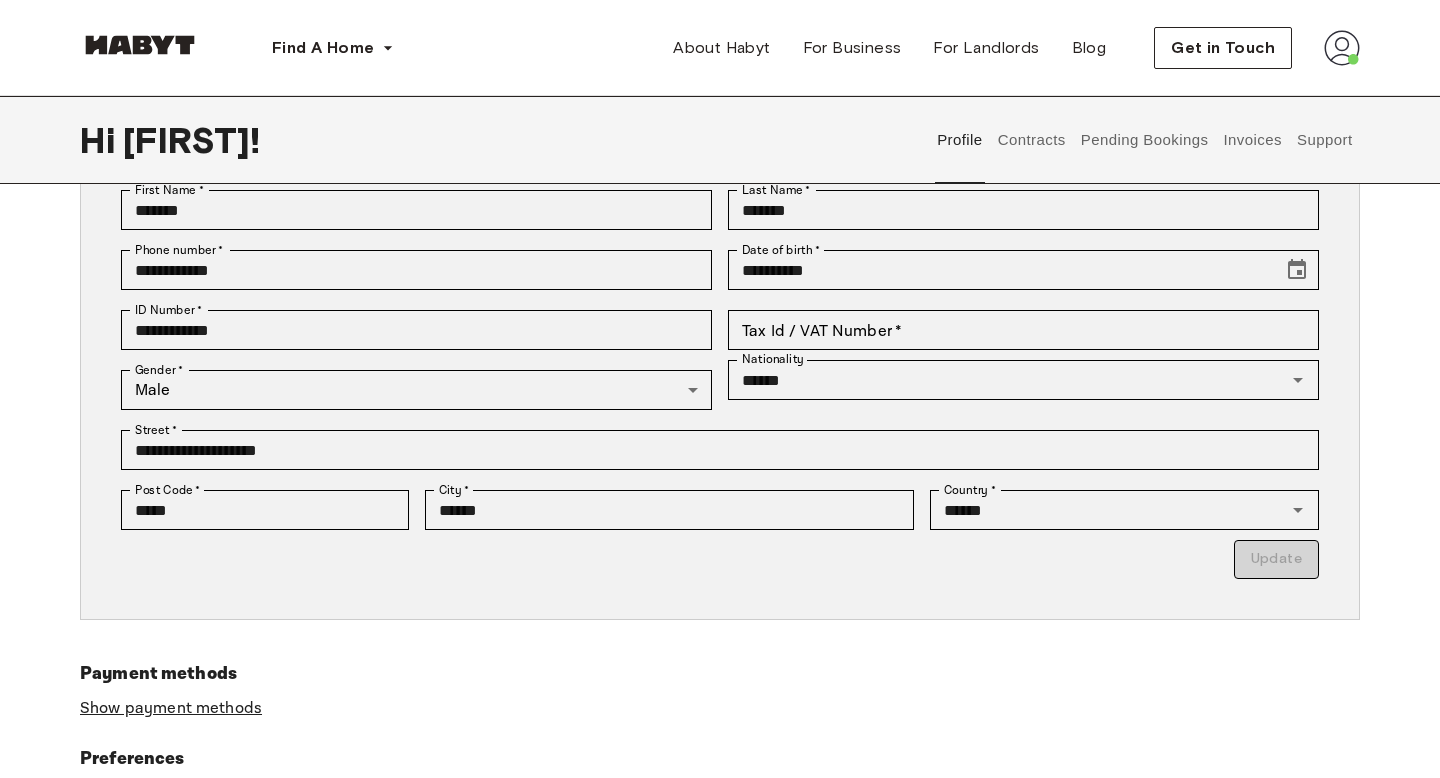 scroll, scrollTop: 0, scrollLeft: 0, axis: both 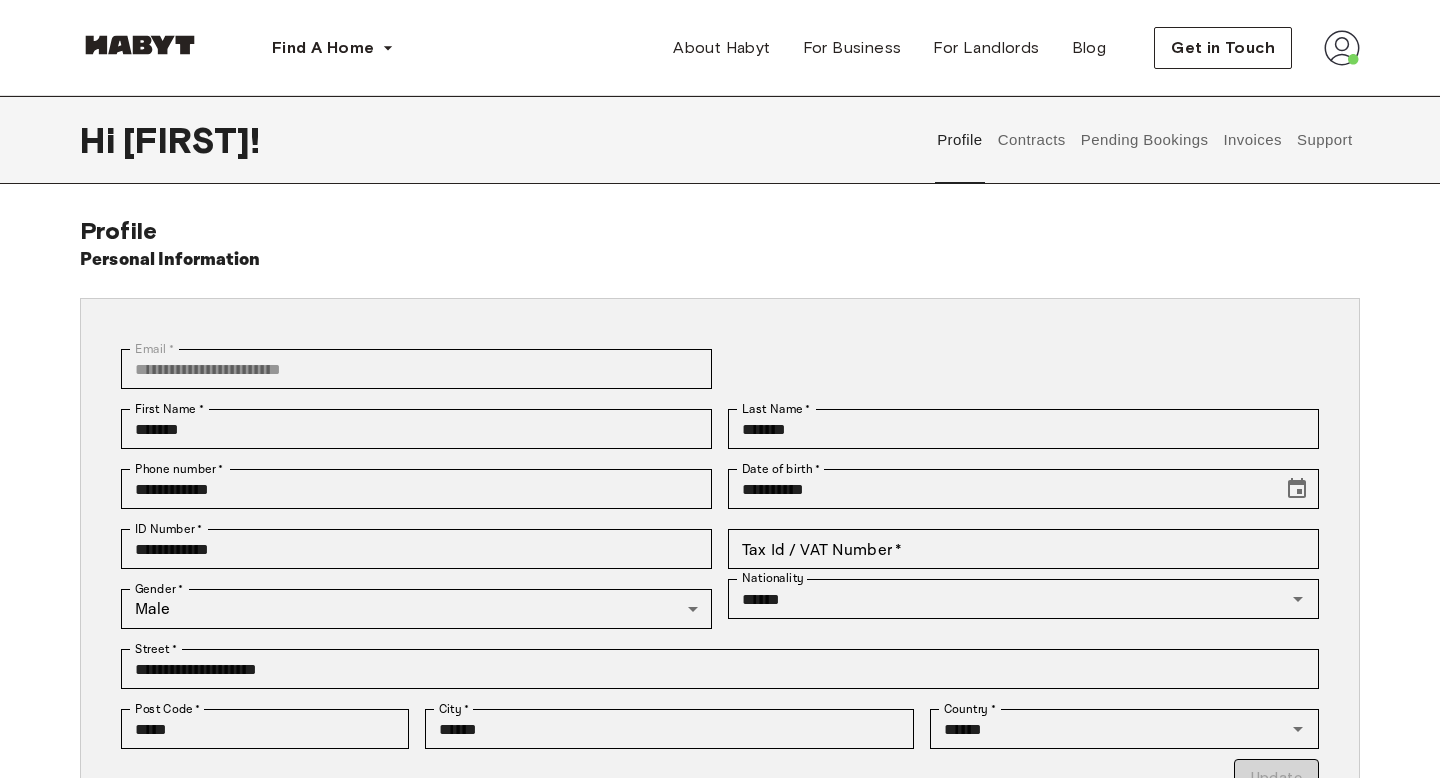 click on "Contracts" at bounding box center [1031, 140] 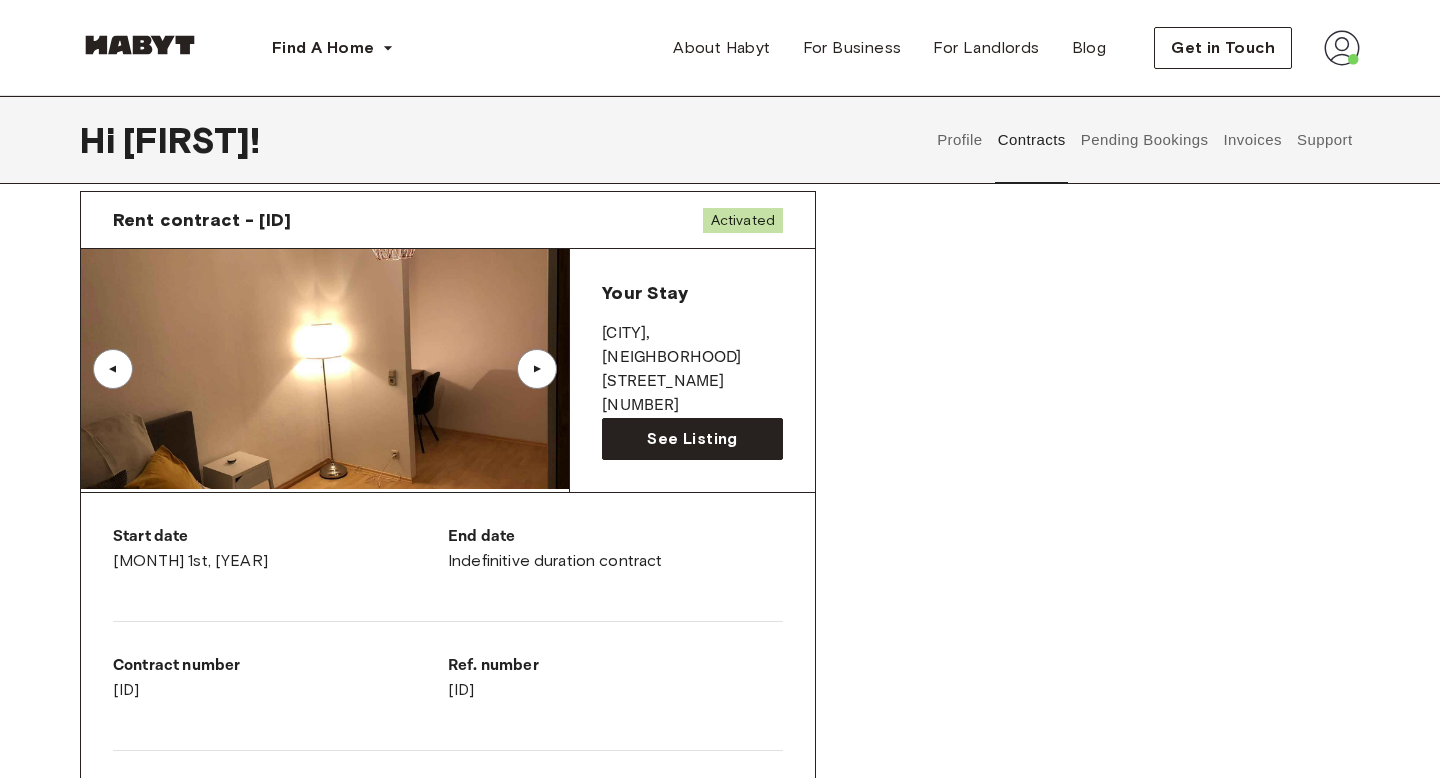 scroll, scrollTop: 37, scrollLeft: 0, axis: vertical 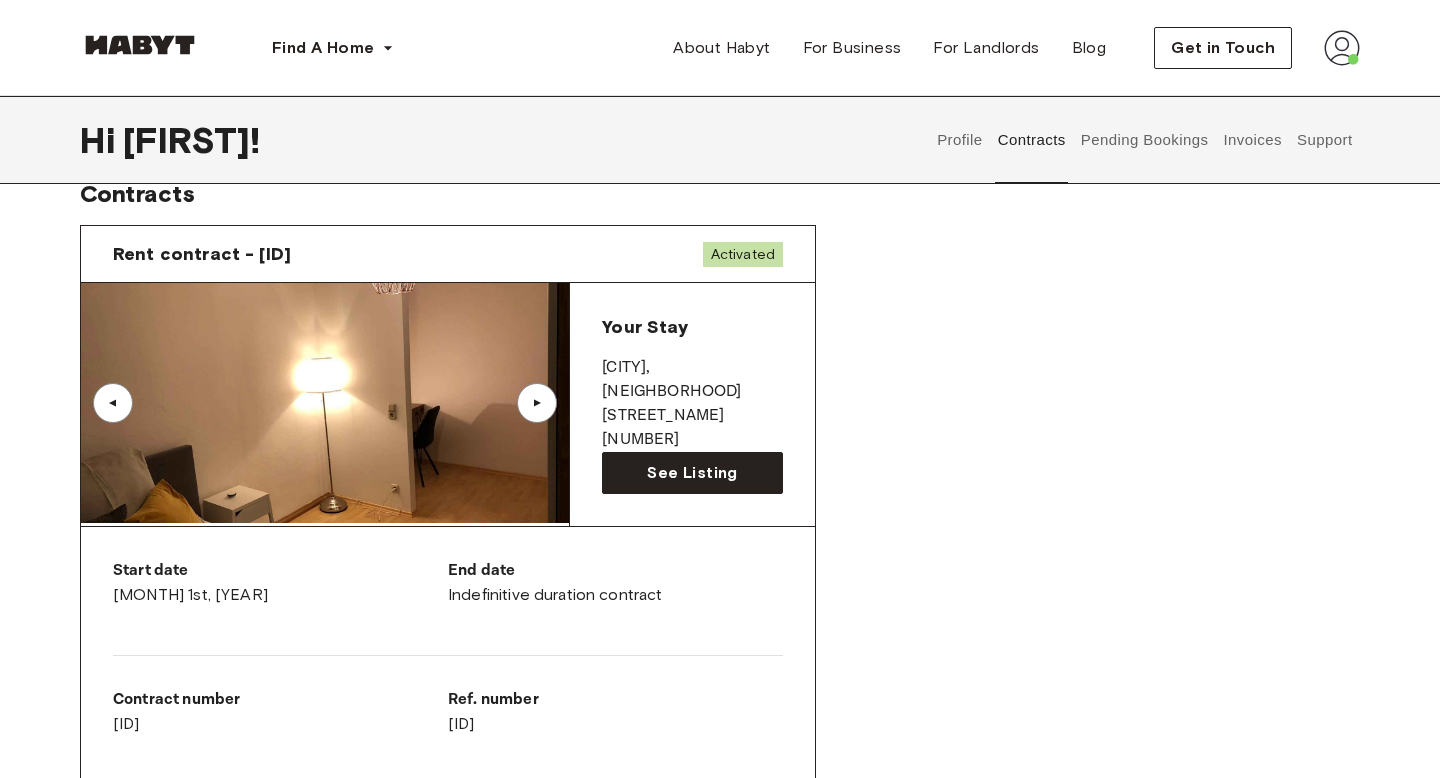 click on "Rent contract - 00108330 Activated" at bounding box center (448, 254) 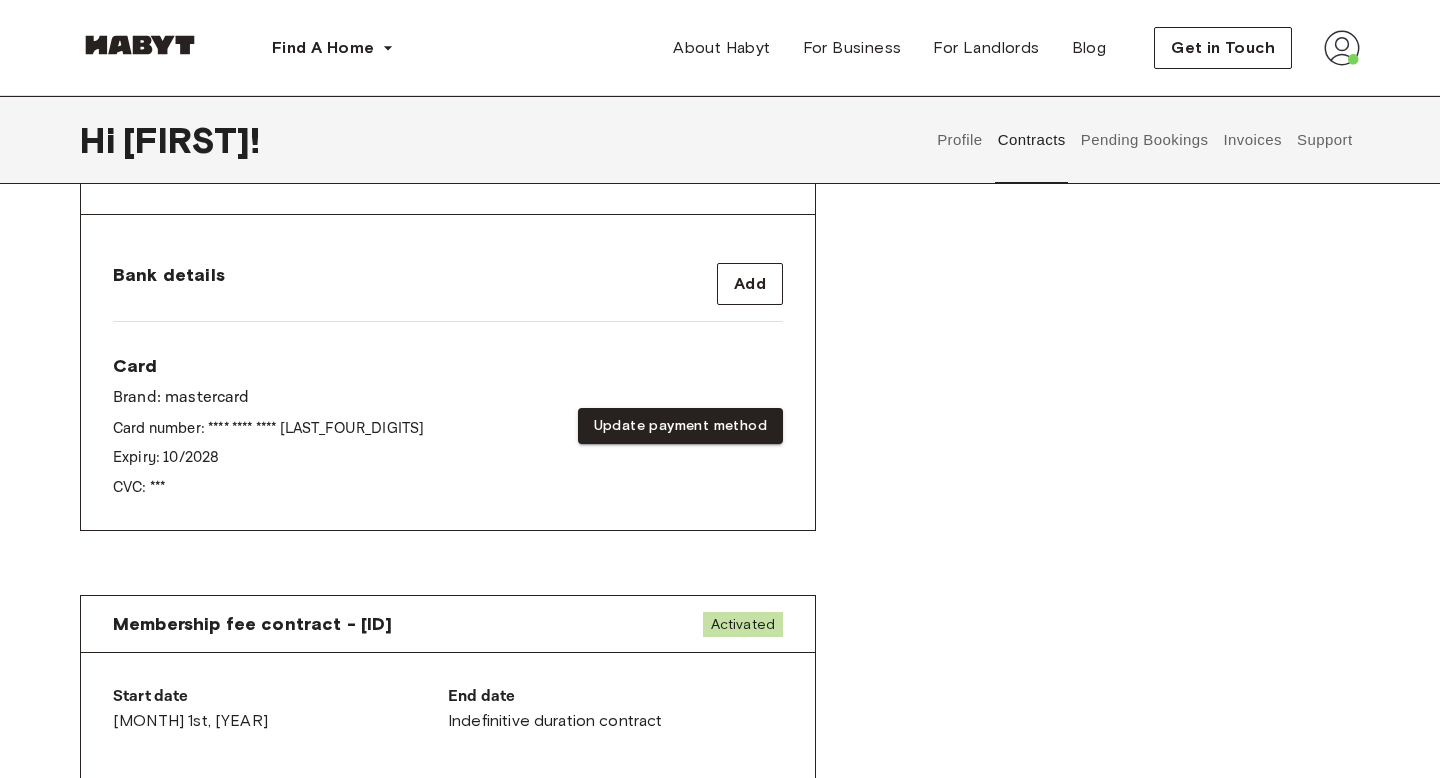 scroll, scrollTop: 624, scrollLeft: 0, axis: vertical 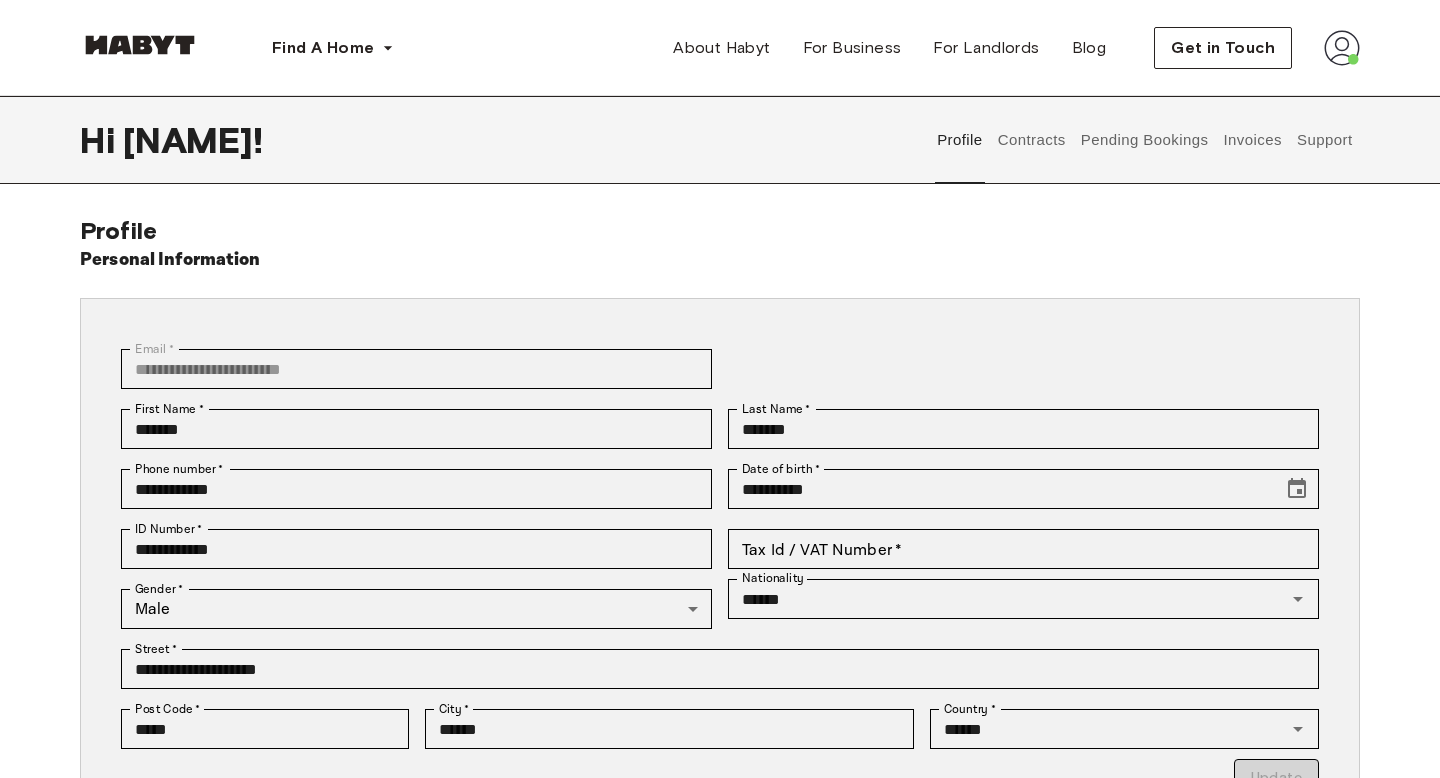 click on "Personal Information" at bounding box center (720, 260) 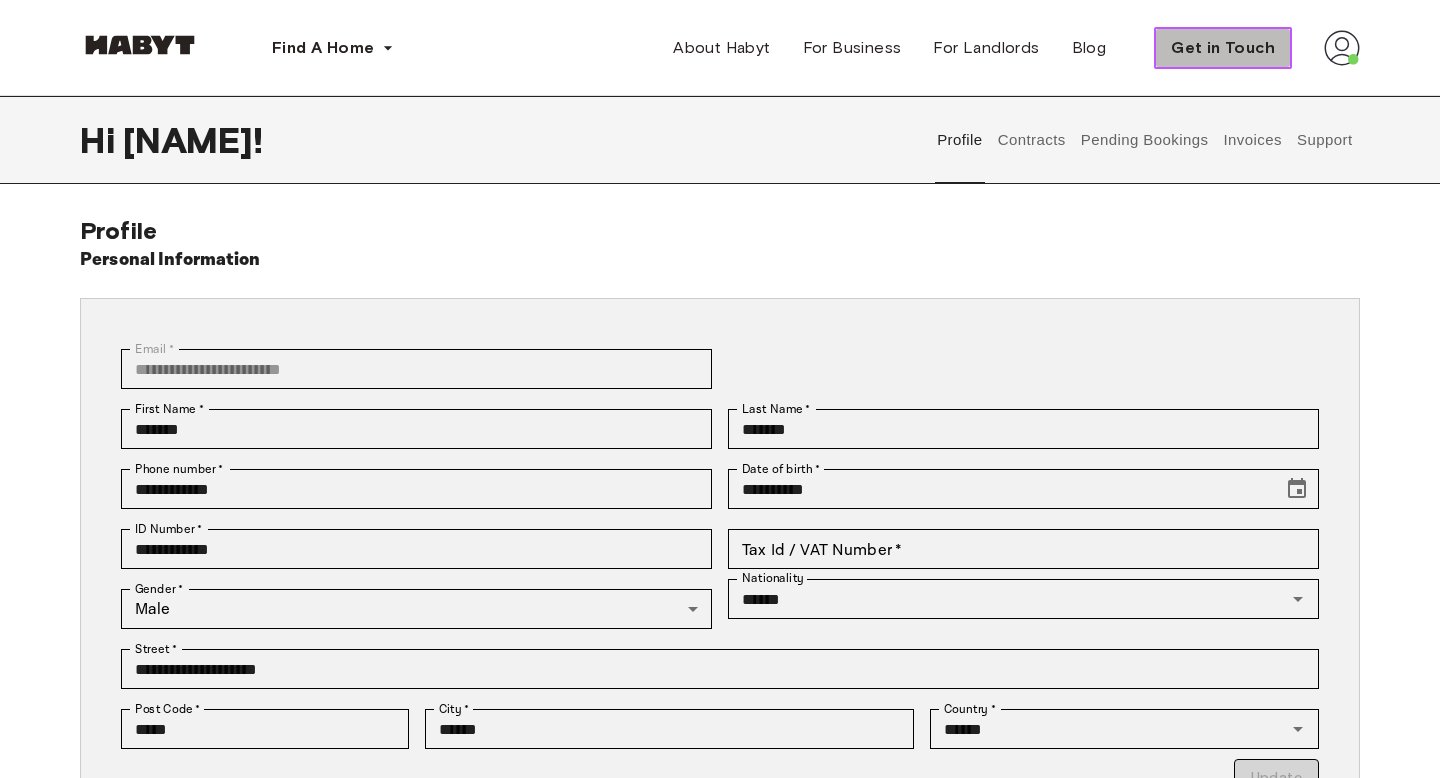 click on "Get in Touch" at bounding box center (1223, 48) 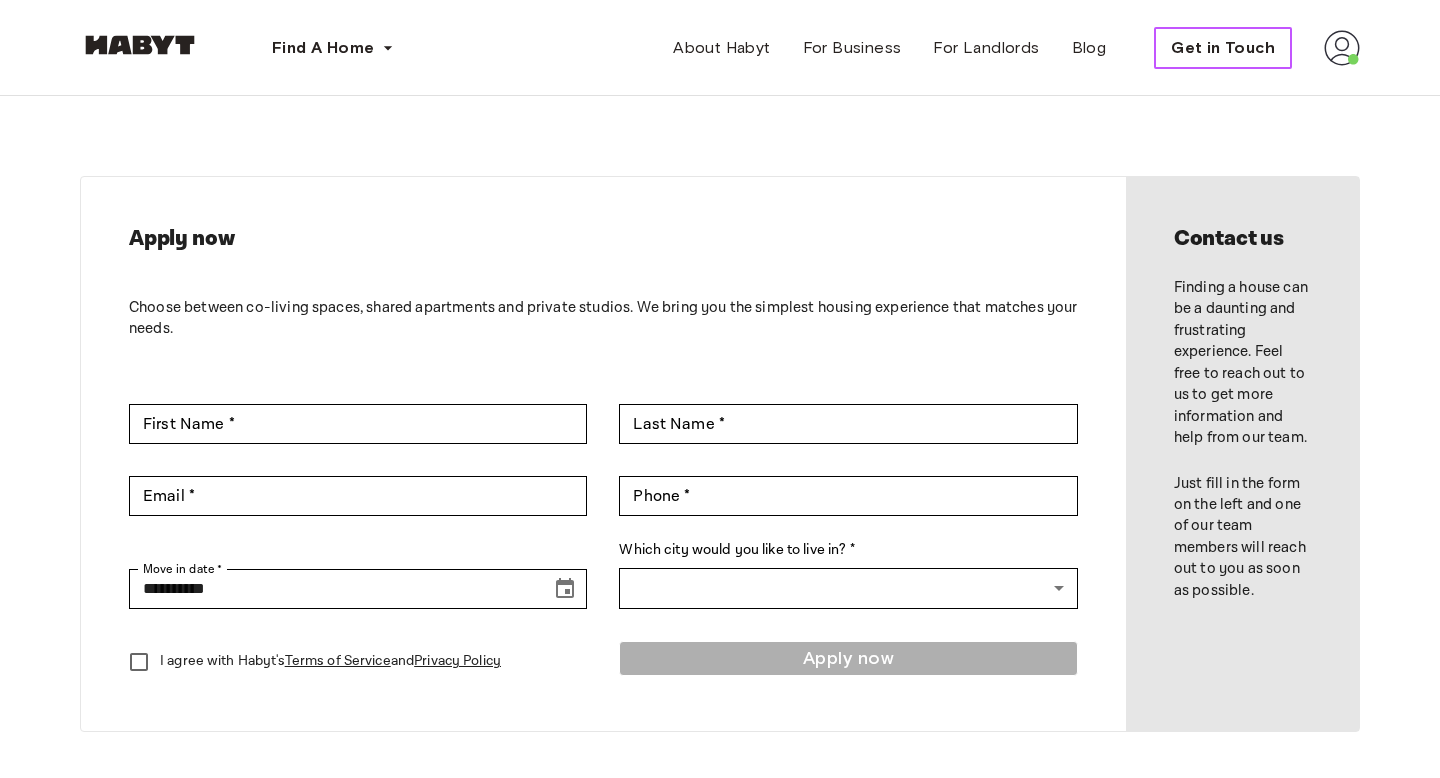 type on "*******" 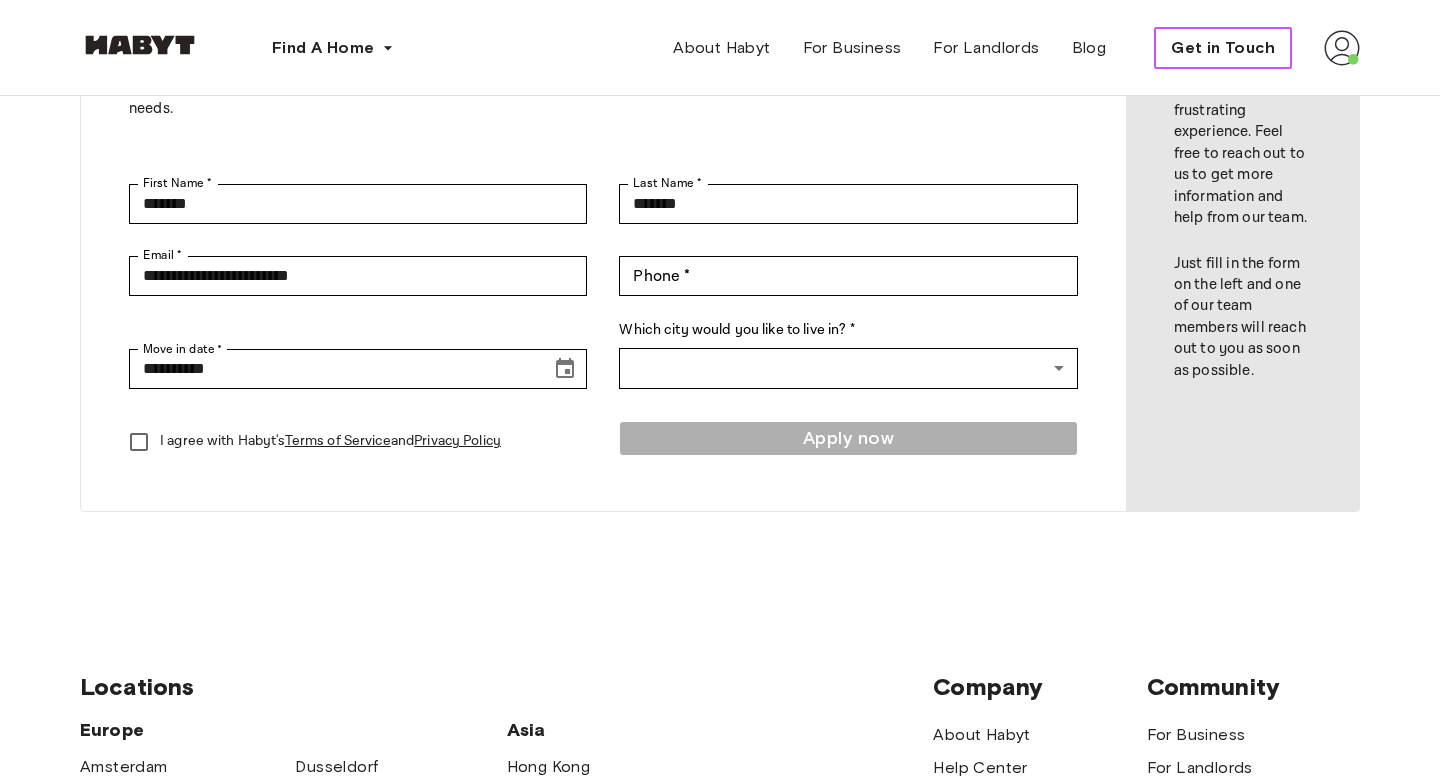 scroll, scrollTop: 219, scrollLeft: 0, axis: vertical 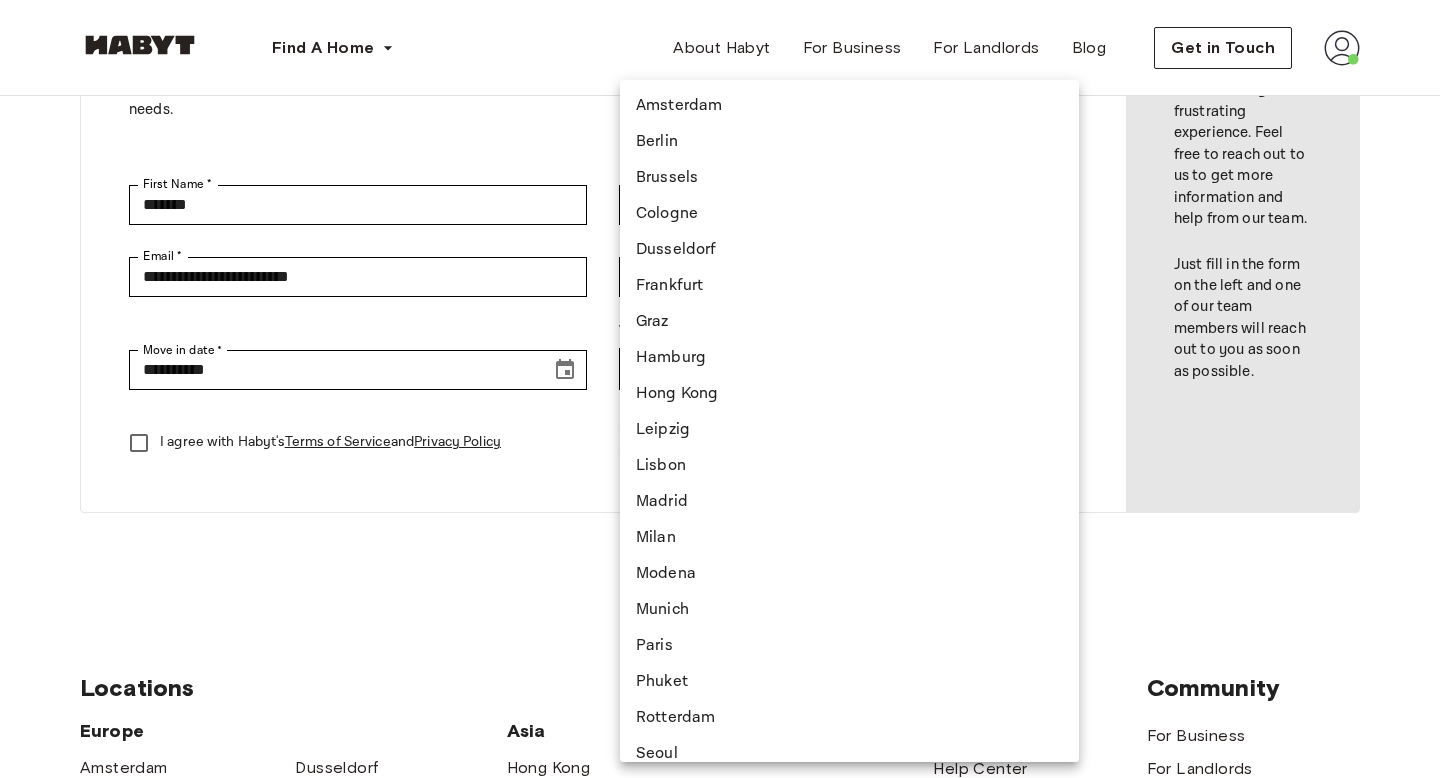 click on "**********" at bounding box center (720, 654) 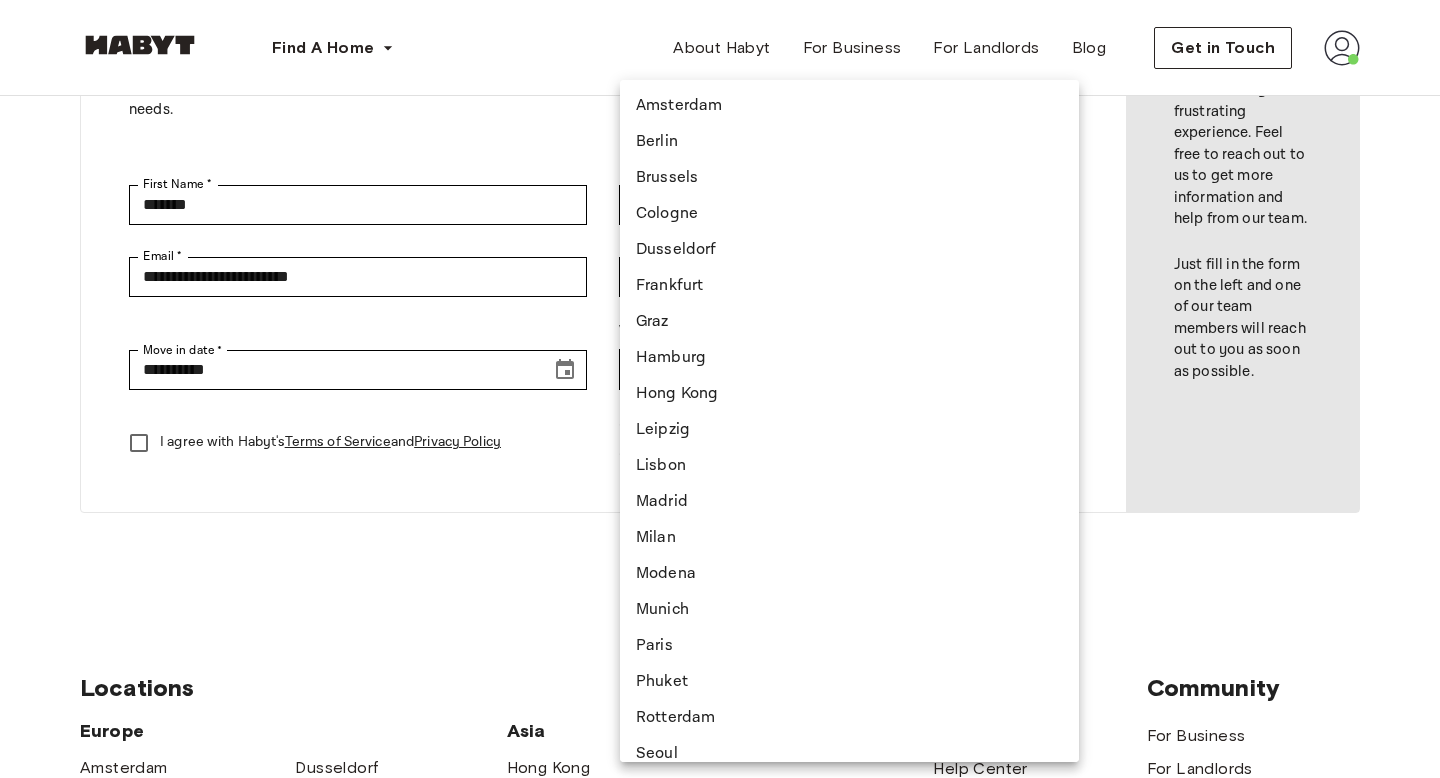 click at bounding box center [720, 389] 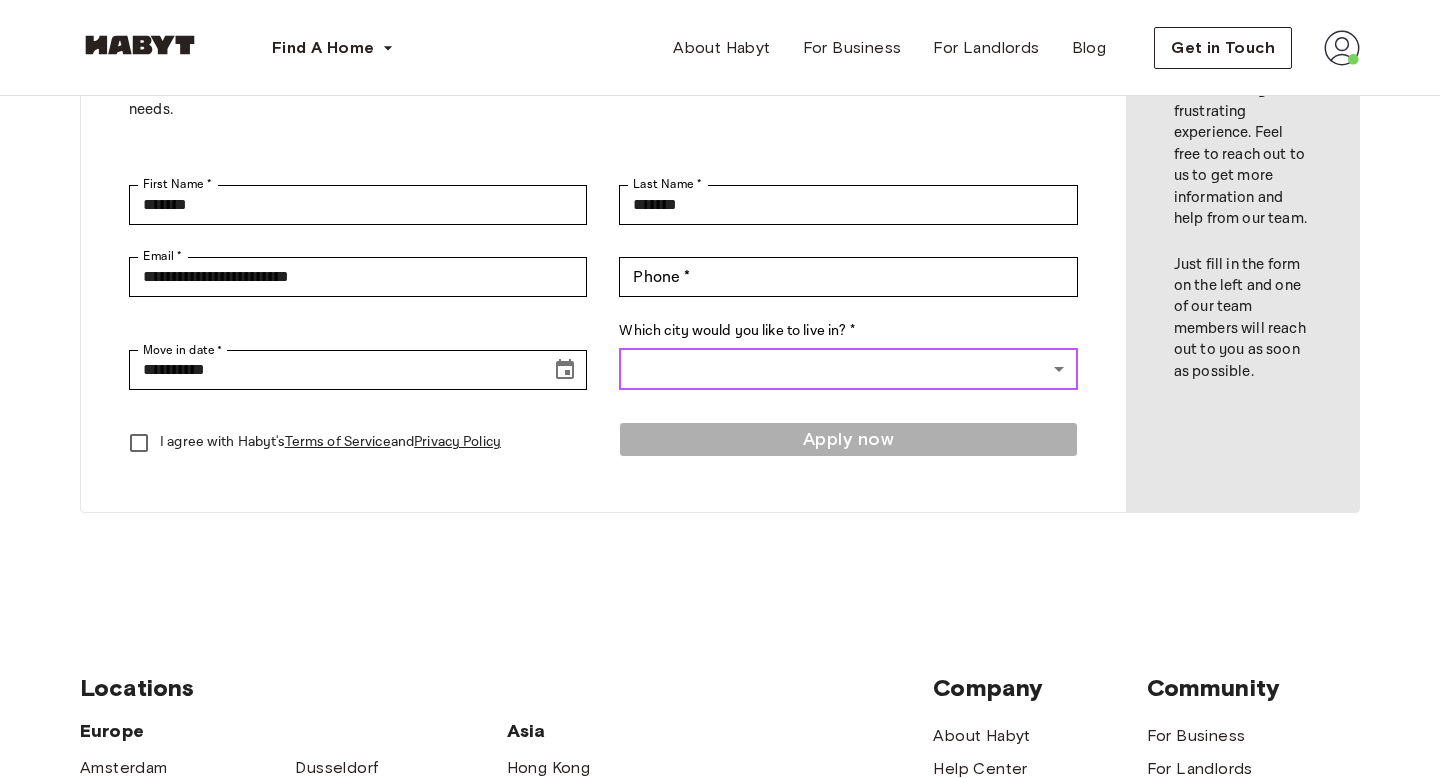 scroll, scrollTop: 0, scrollLeft: 0, axis: both 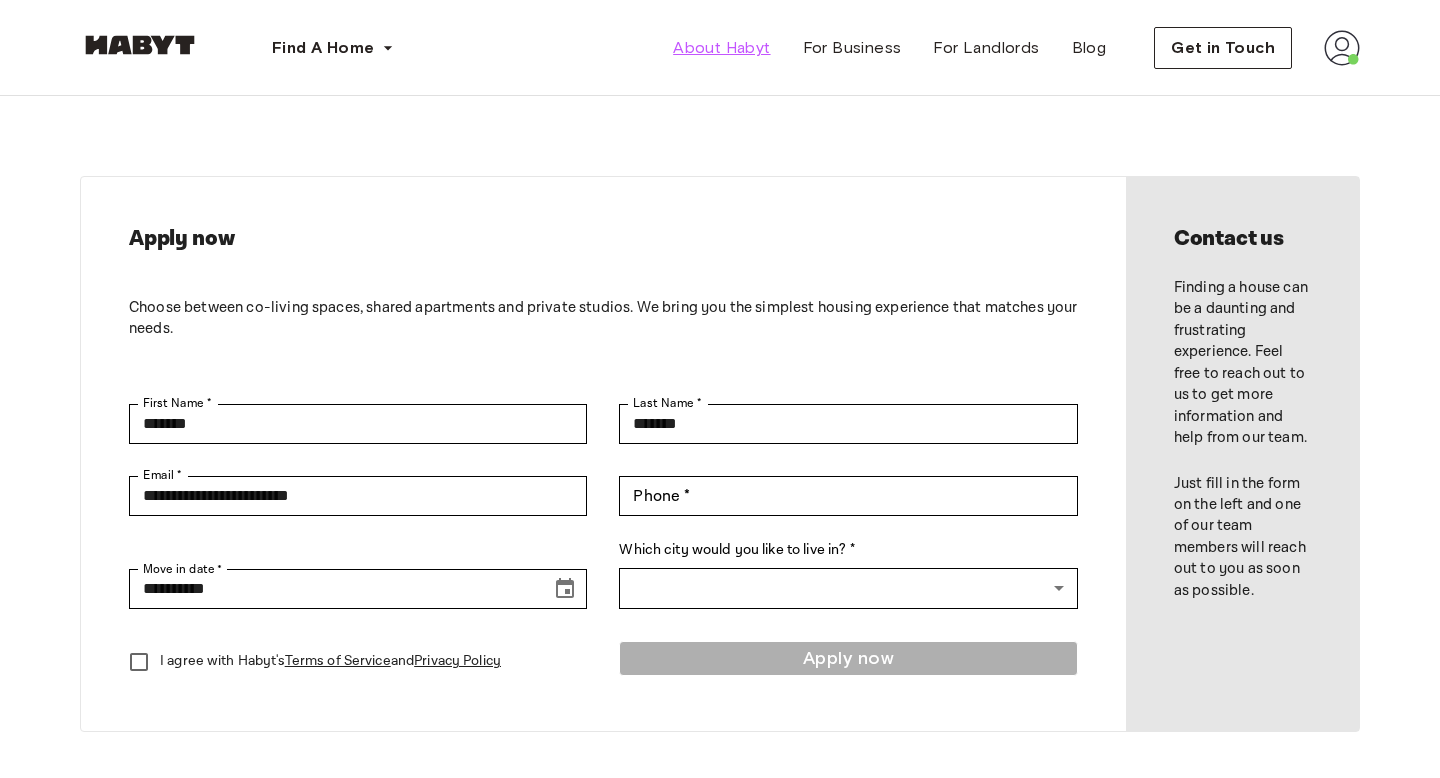 click on "About Habyt" at bounding box center (721, 48) 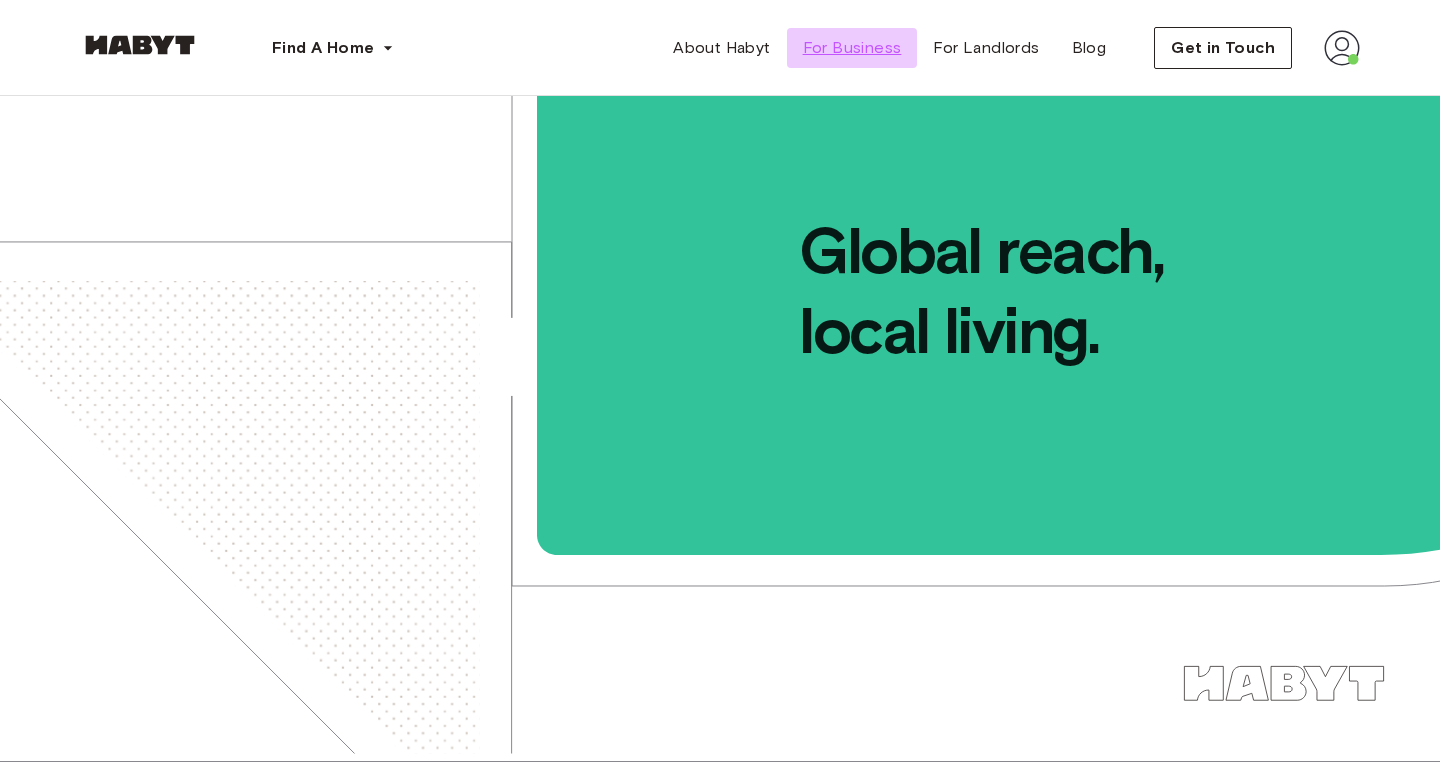 click on "For Business" at bounding box center [852, 48] 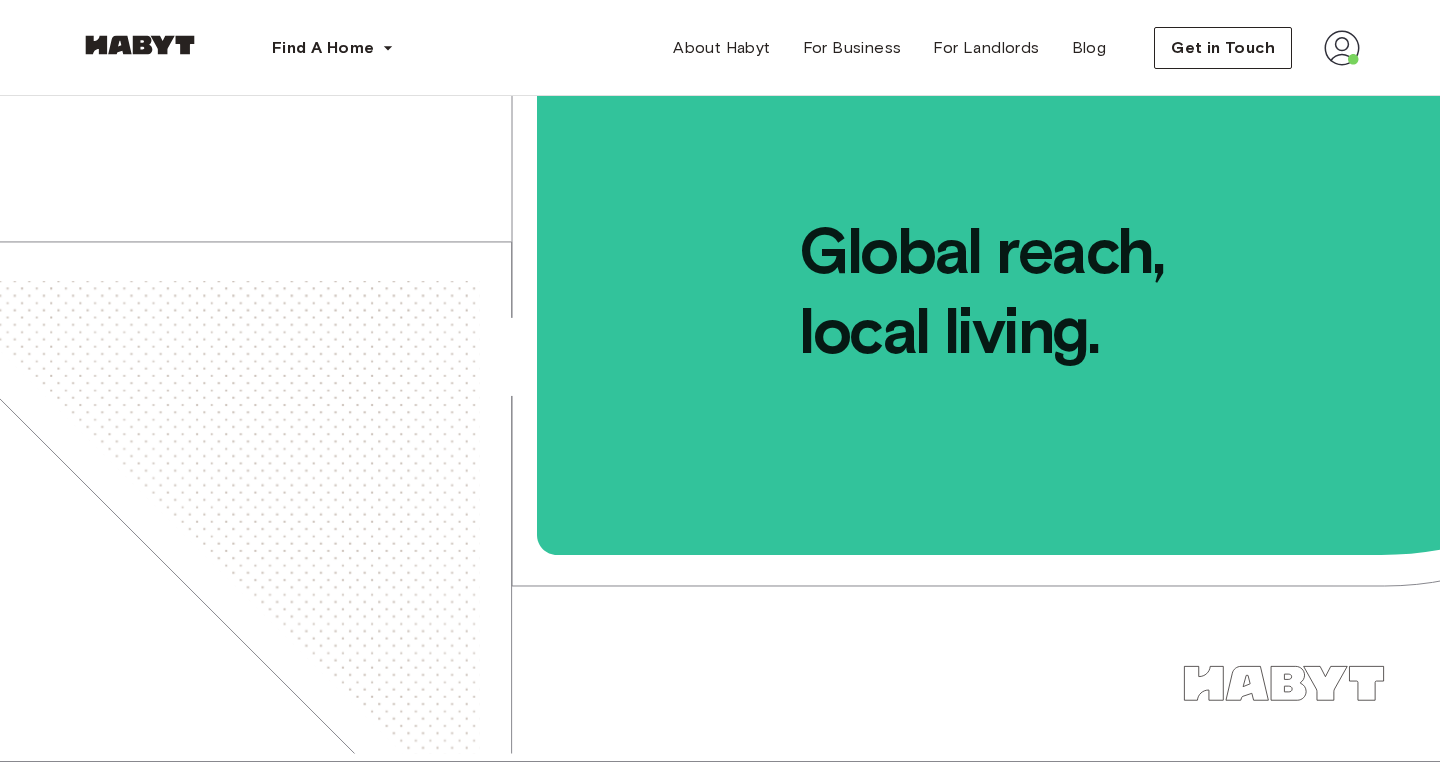 scroll, scrollTop: 0, scrollLeft: 0, axis: both 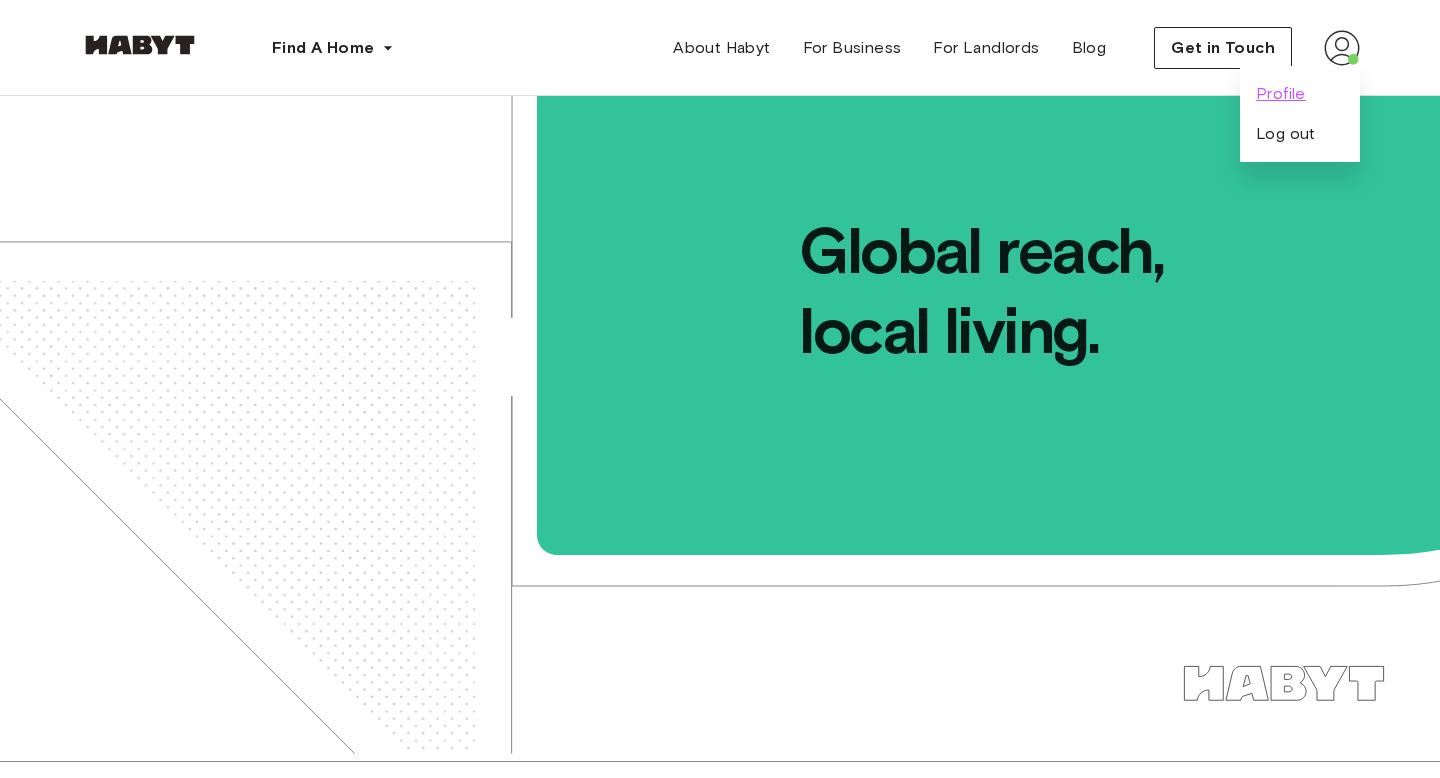 click on "Profile" at bounding box center [1281, 94] 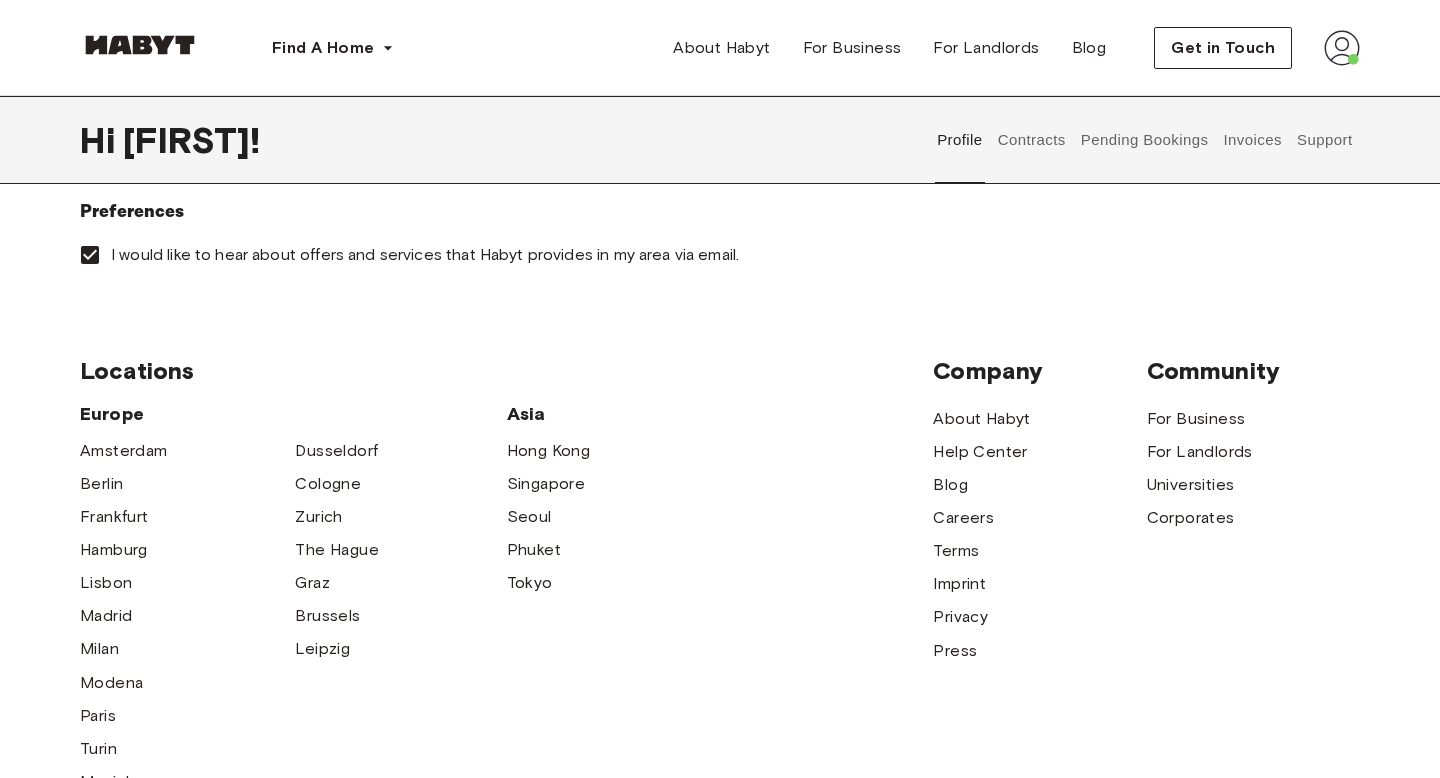 scroll, scrollTop: 581, scrollLeft: 0, axis: vertical 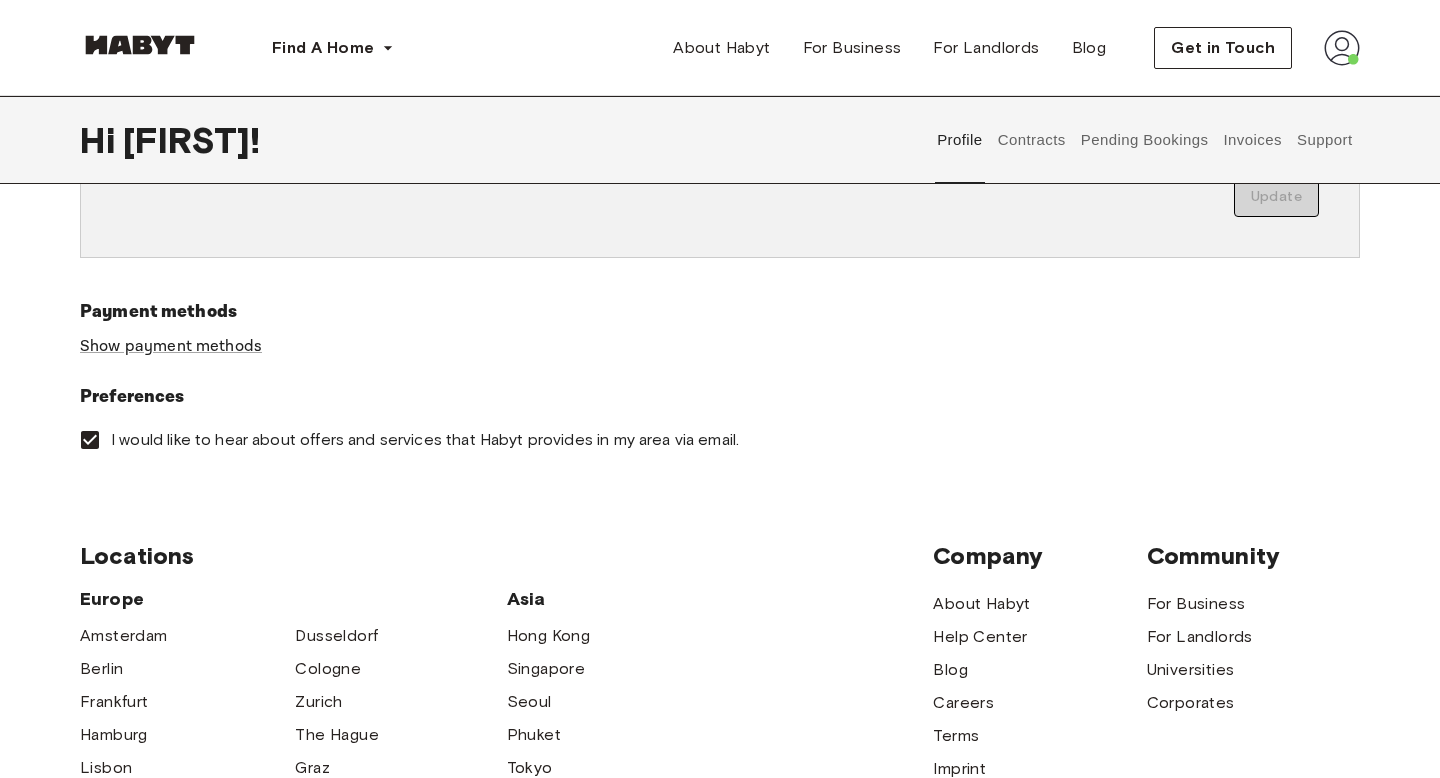 click on "Contracts" at bounding box center [1031, 140] 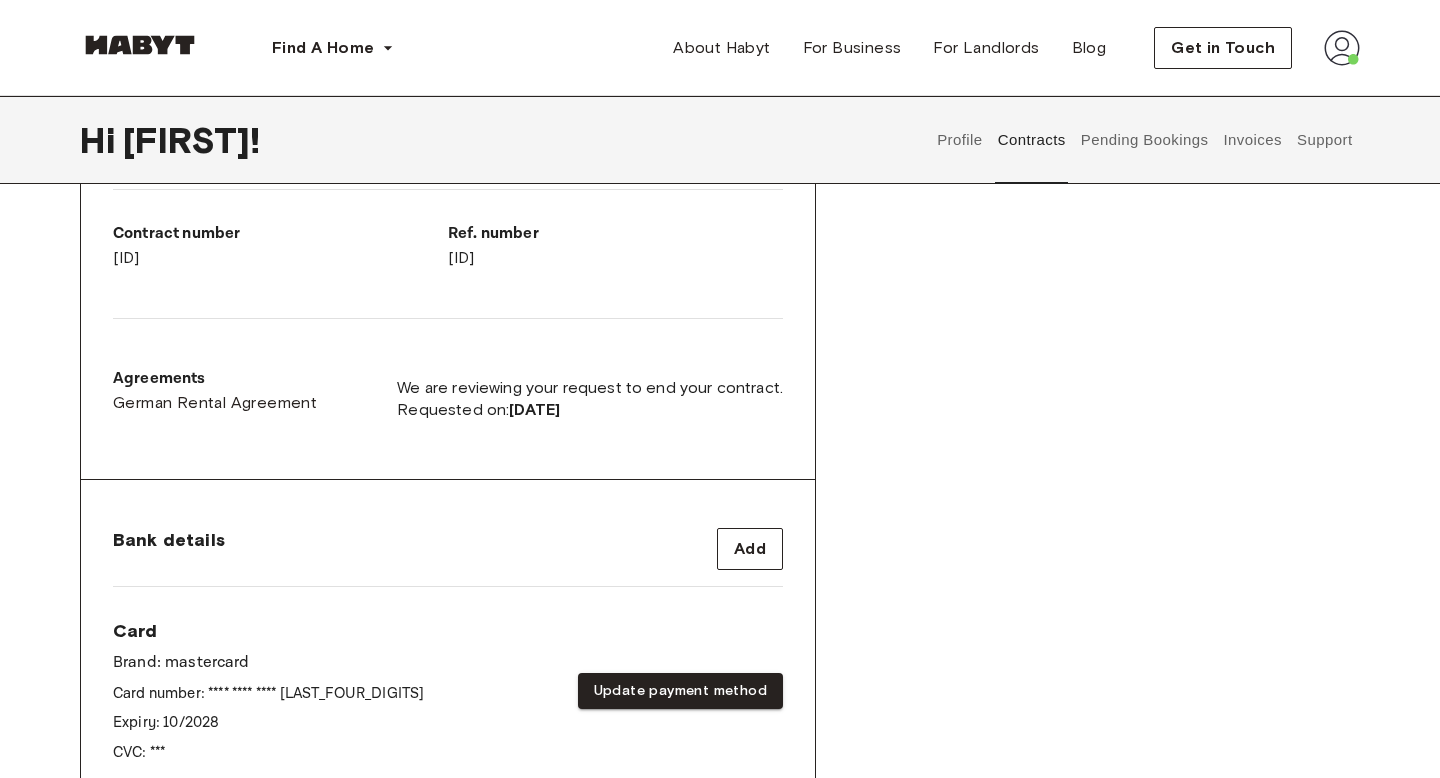 scroll, scrollTop: 491, scrollLeft: 0, axis: vertical 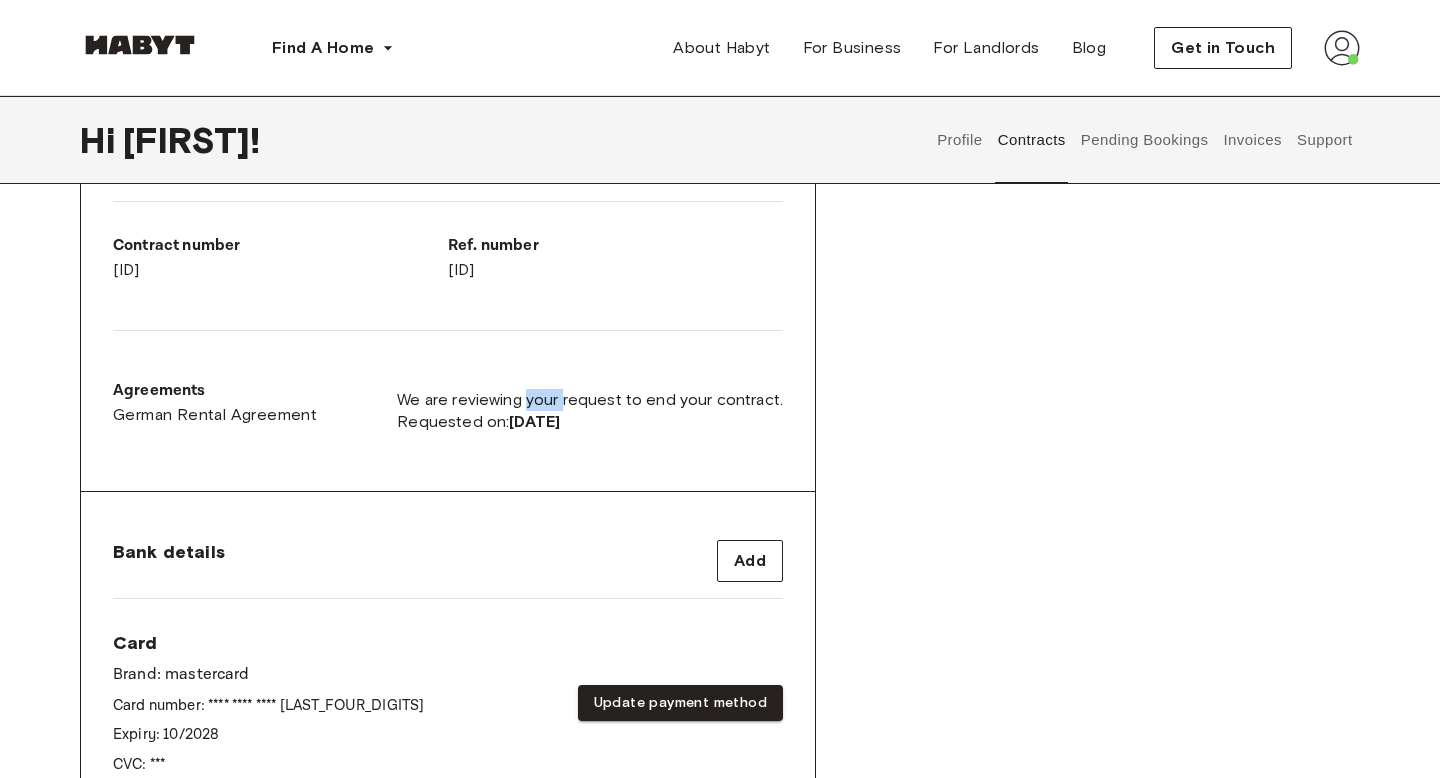 drag, startPoint x: 531, startPoint y: 403, endPoint x: 568, endPoint y: 407, distance: 37.215588 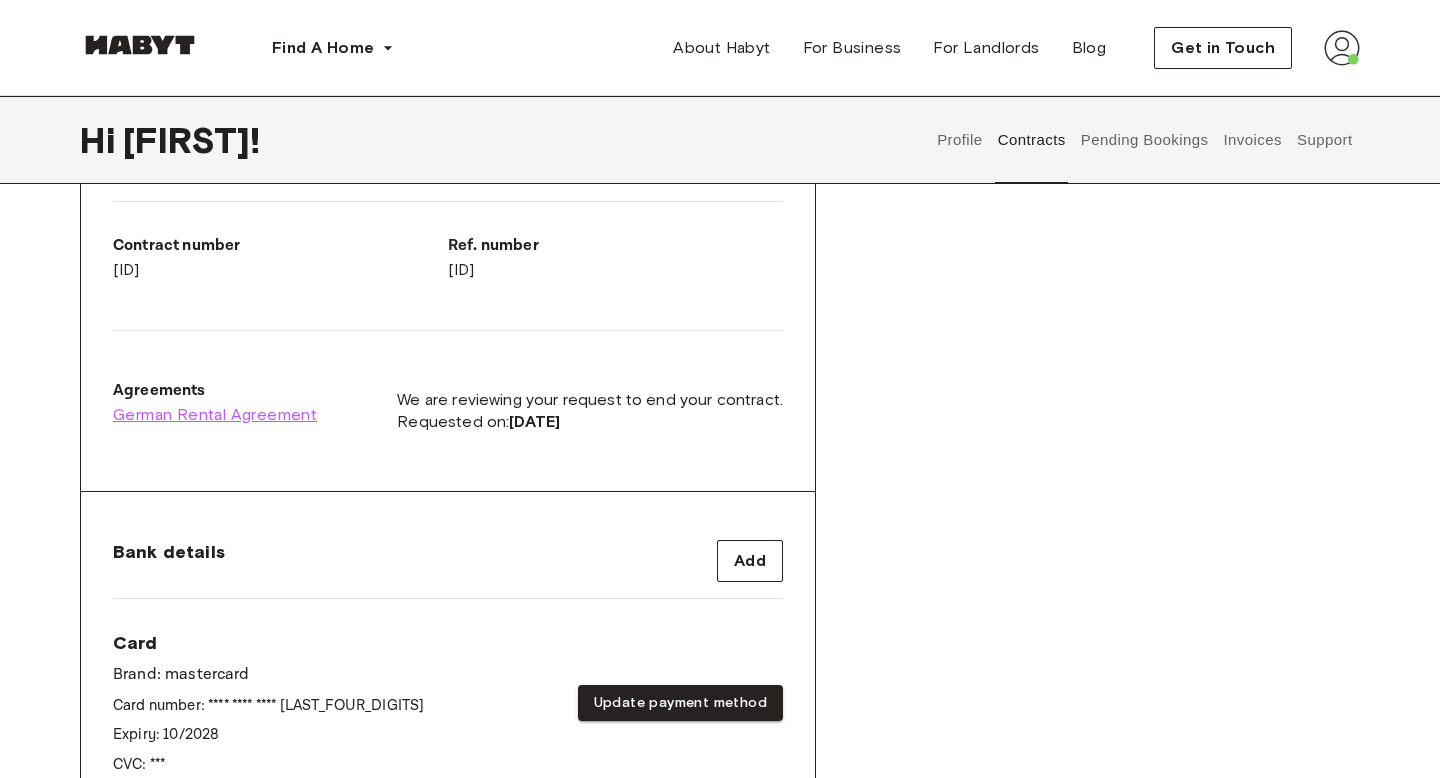 click on "German Rental Agreement" at bounding box center [215, 415] 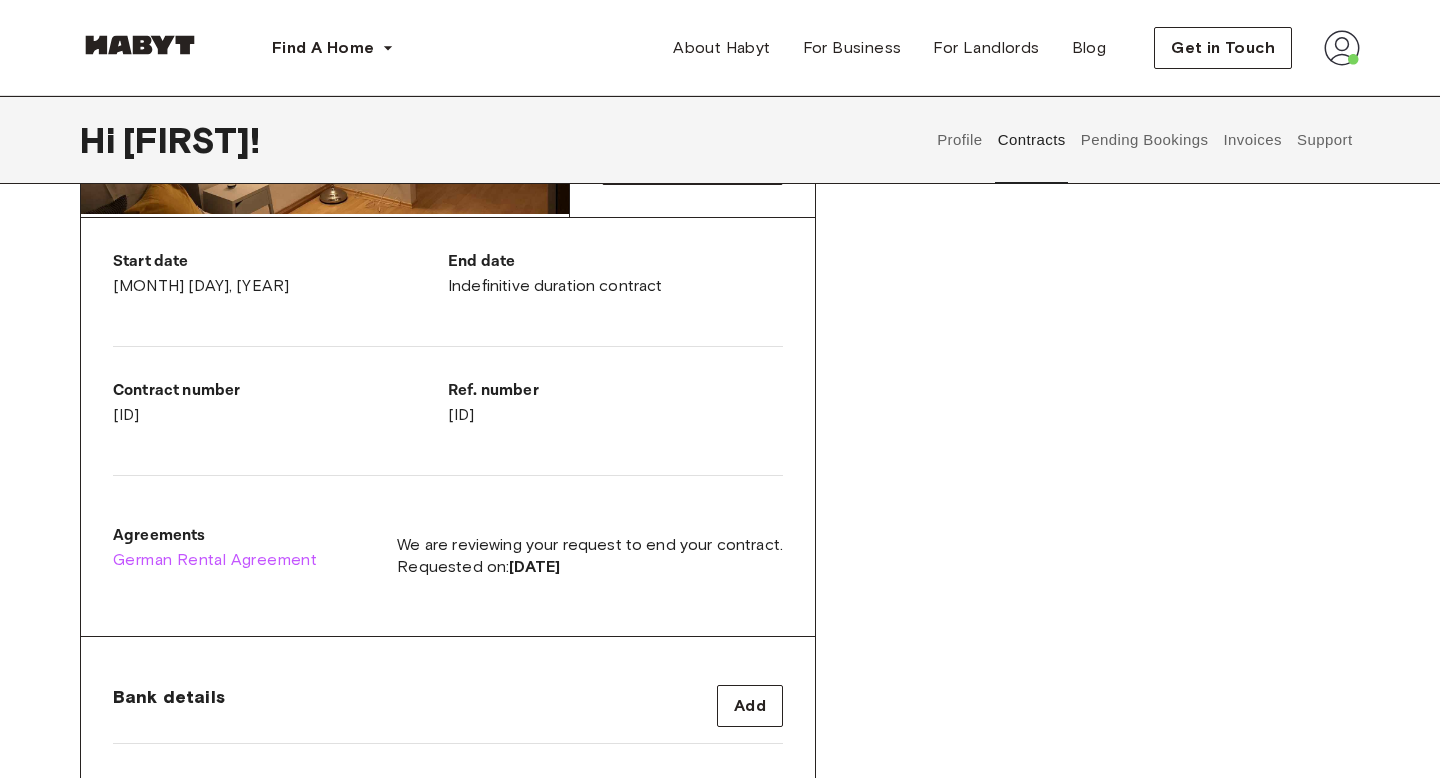 scroll, scrollTop: 341, scrollLeft: 0, axis: vertical 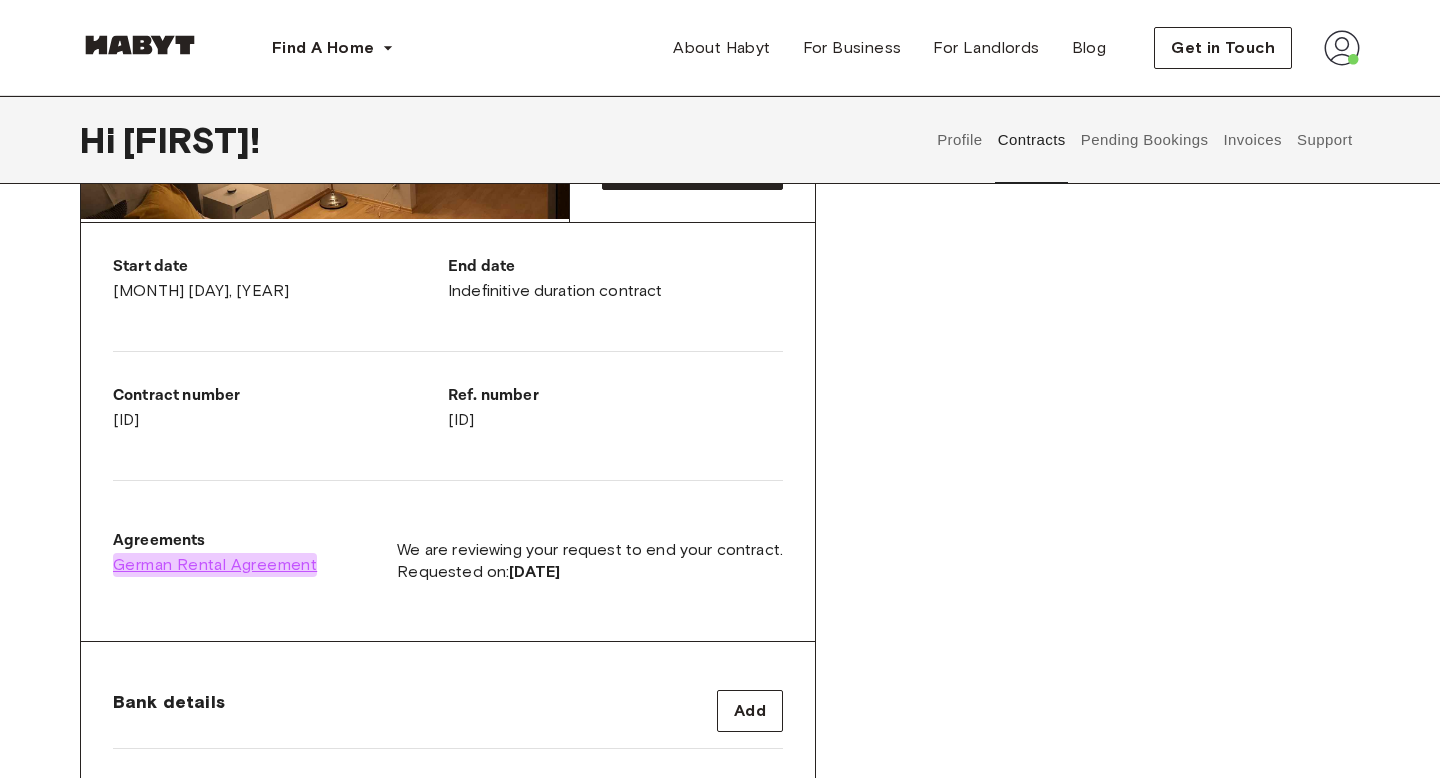 click on "German Rental Agreement" at bounding box center [215, 565] 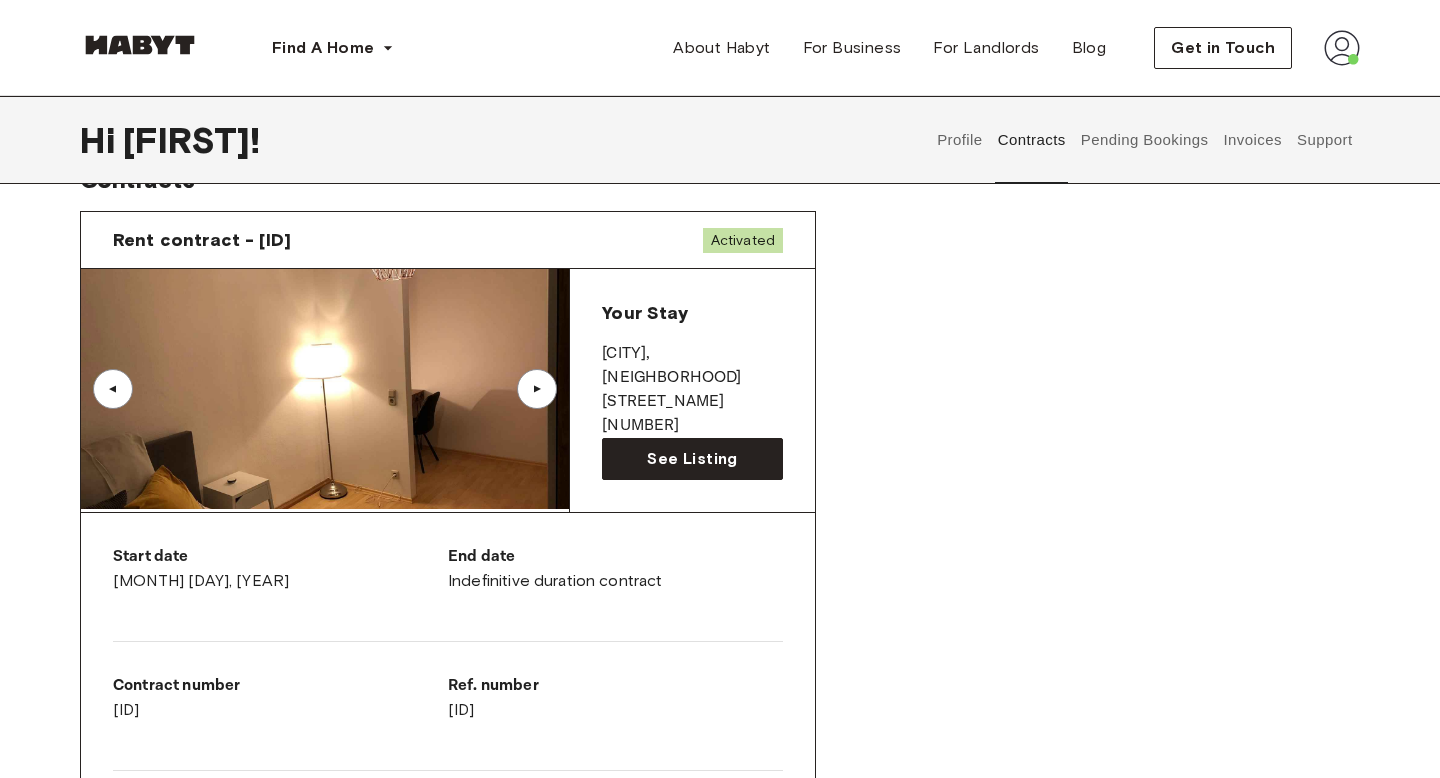 scroll, scrollTop: 0, scrollLeft: 0, axis: both 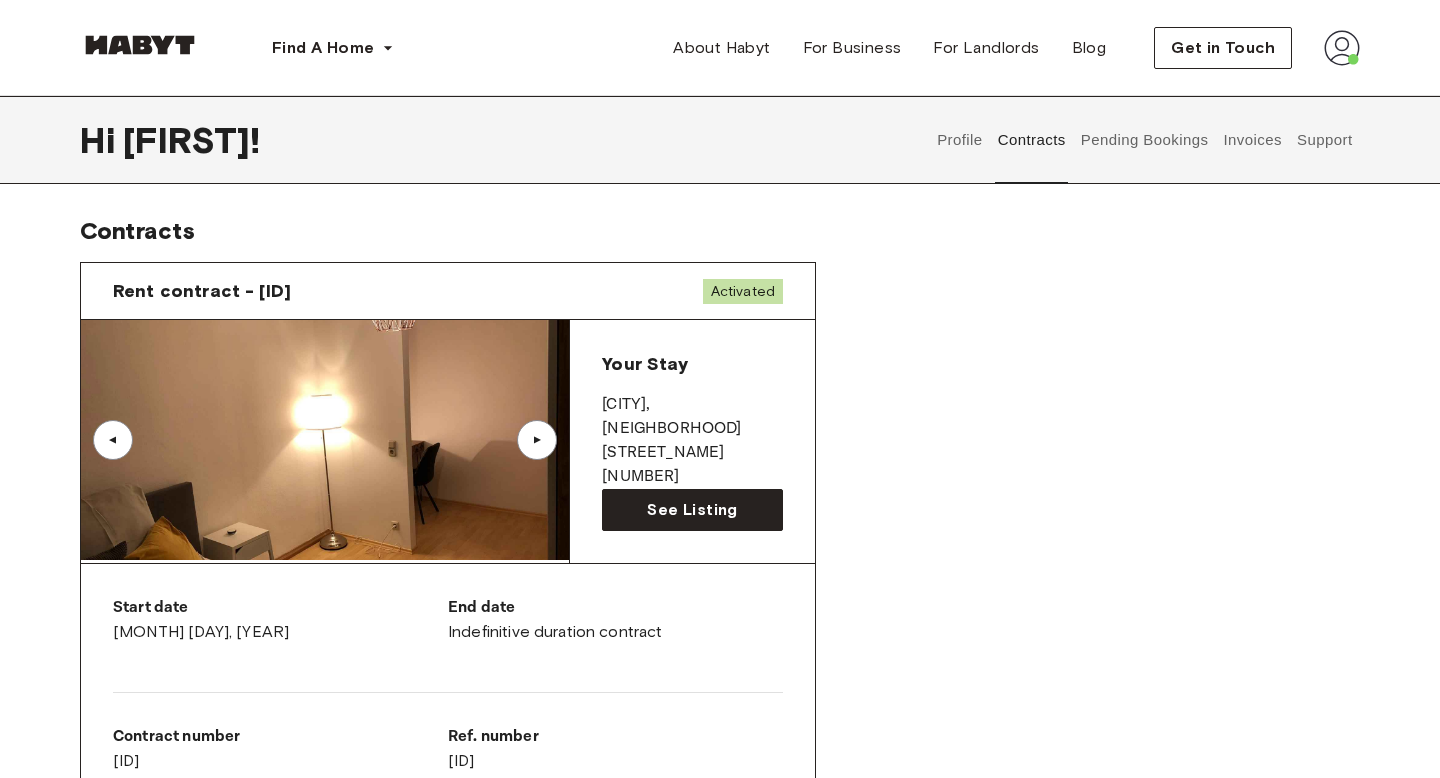 click on "Profile" at bounding box center [960, 140] 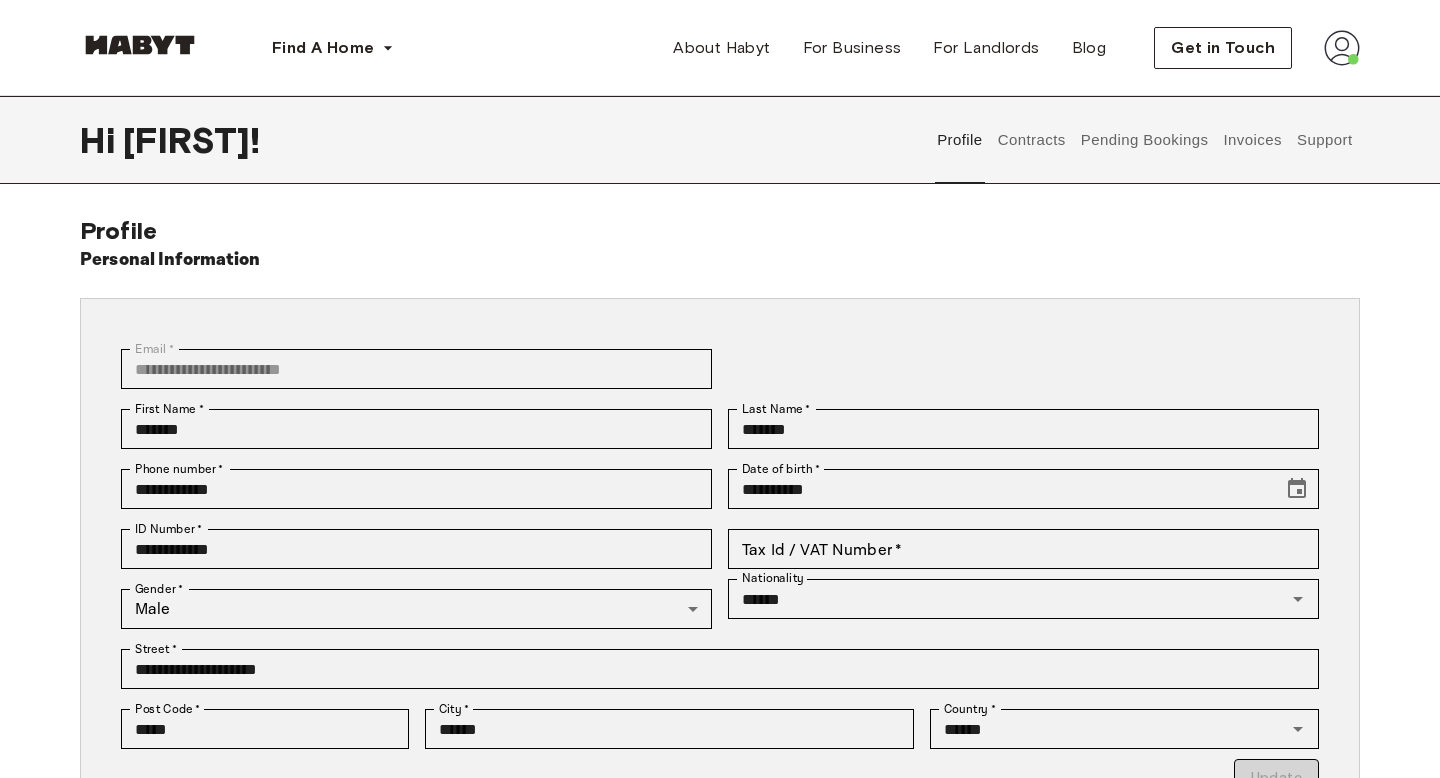 click on "Contracts" at bounding box center [1031, 140] 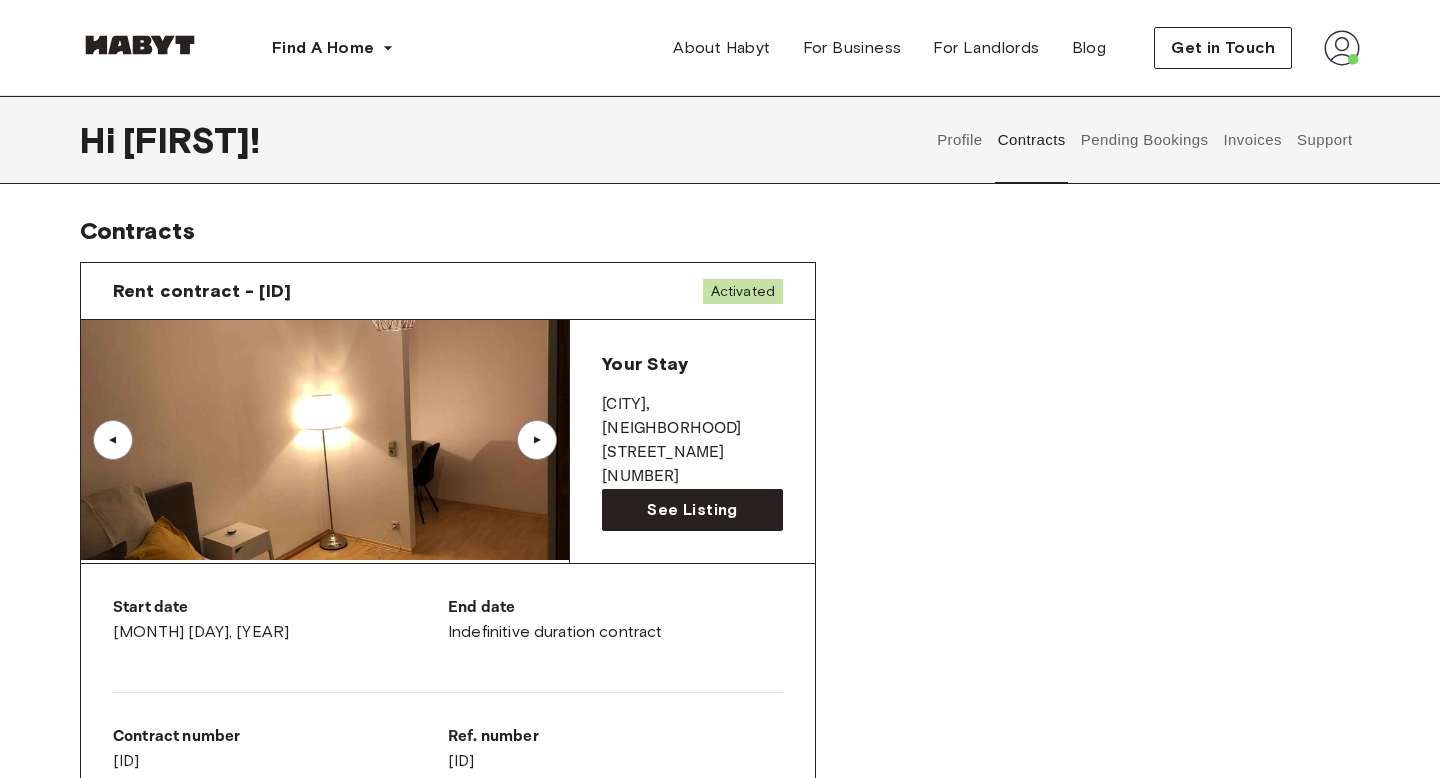 click on "Pending Bookings" at bounding box center (1144, 140) 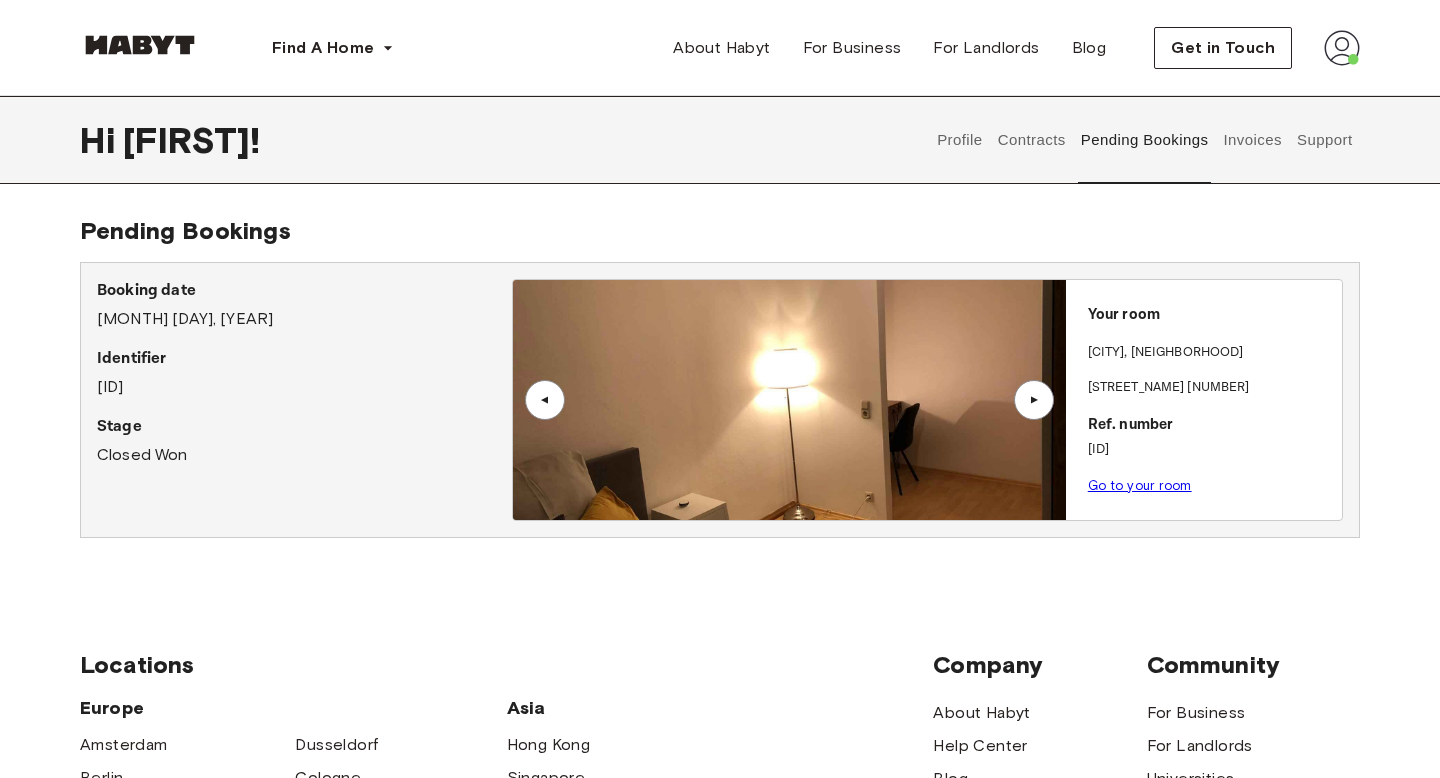 click on "Invoices" at bounding box center (1252, 140) 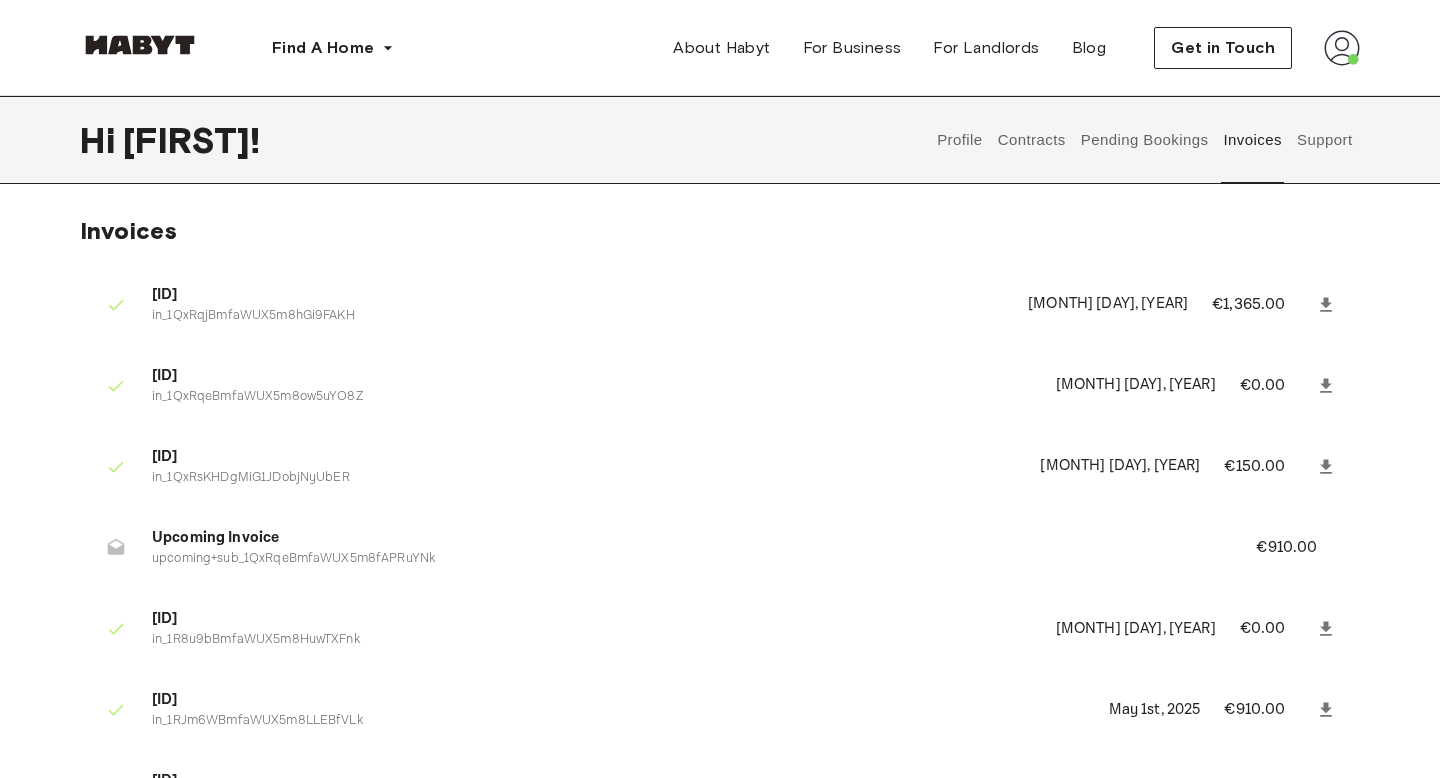 click on "Pending Bookings" at bounding box center (1144, 140) 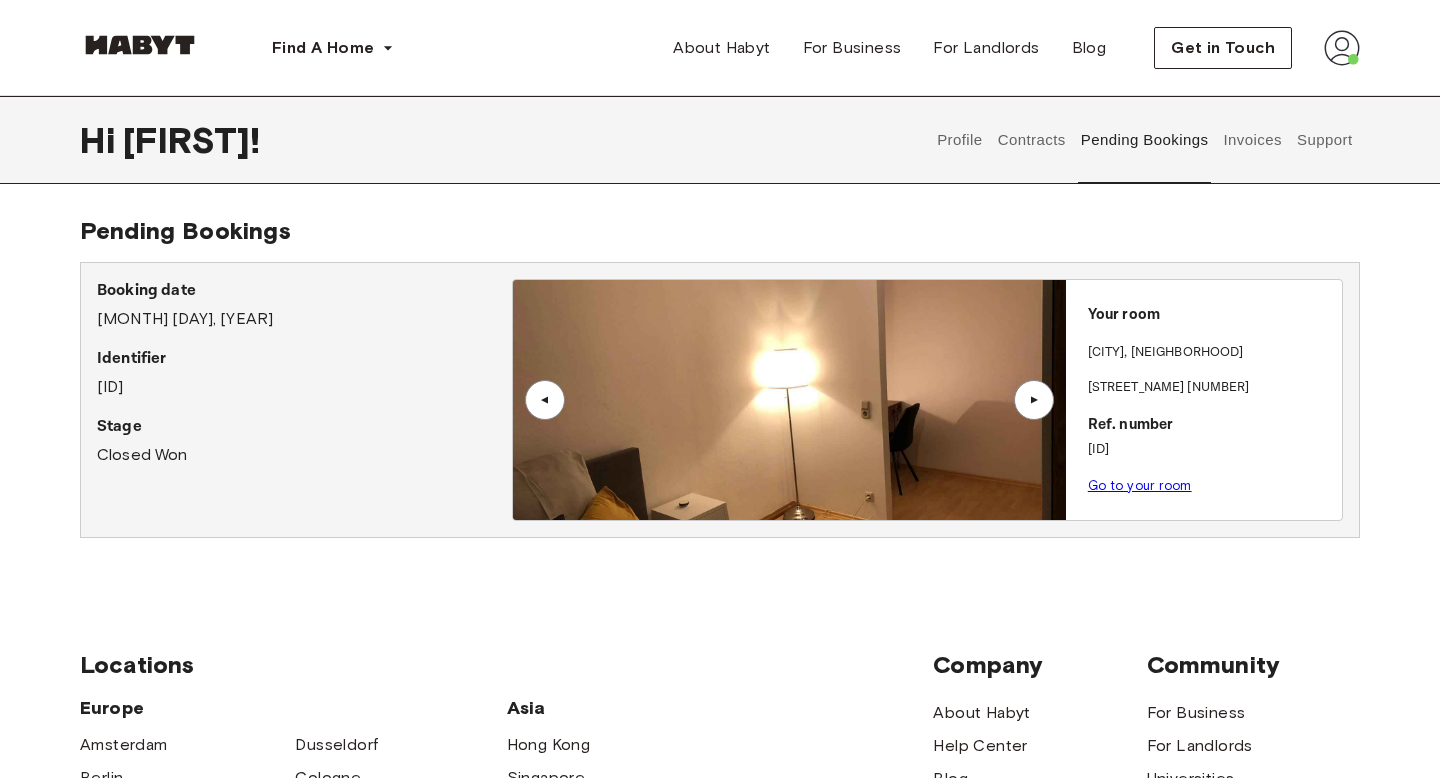 click on "Support" at bounding box center (1324, 140) 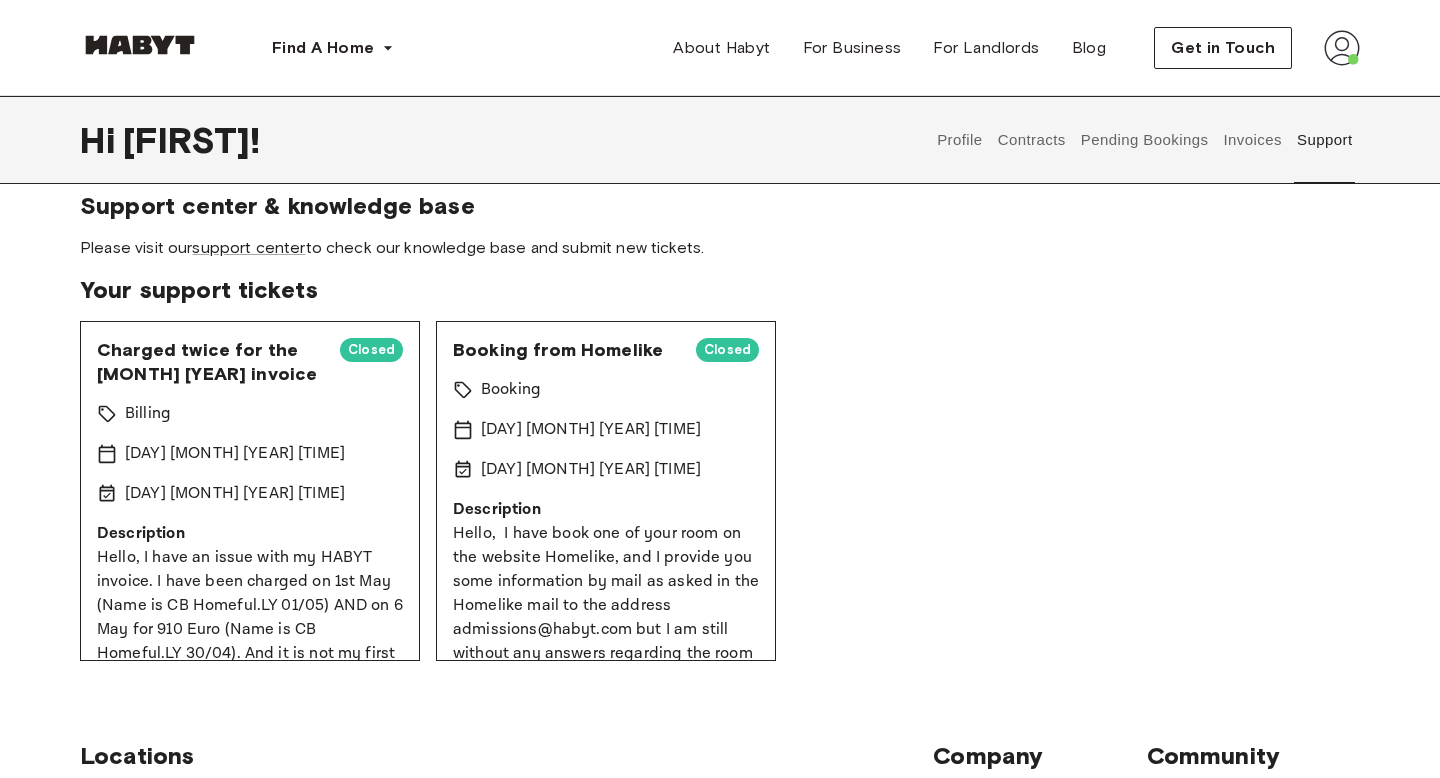 scroll, scrollTop: 0, scrollLeft: 0, axis: both 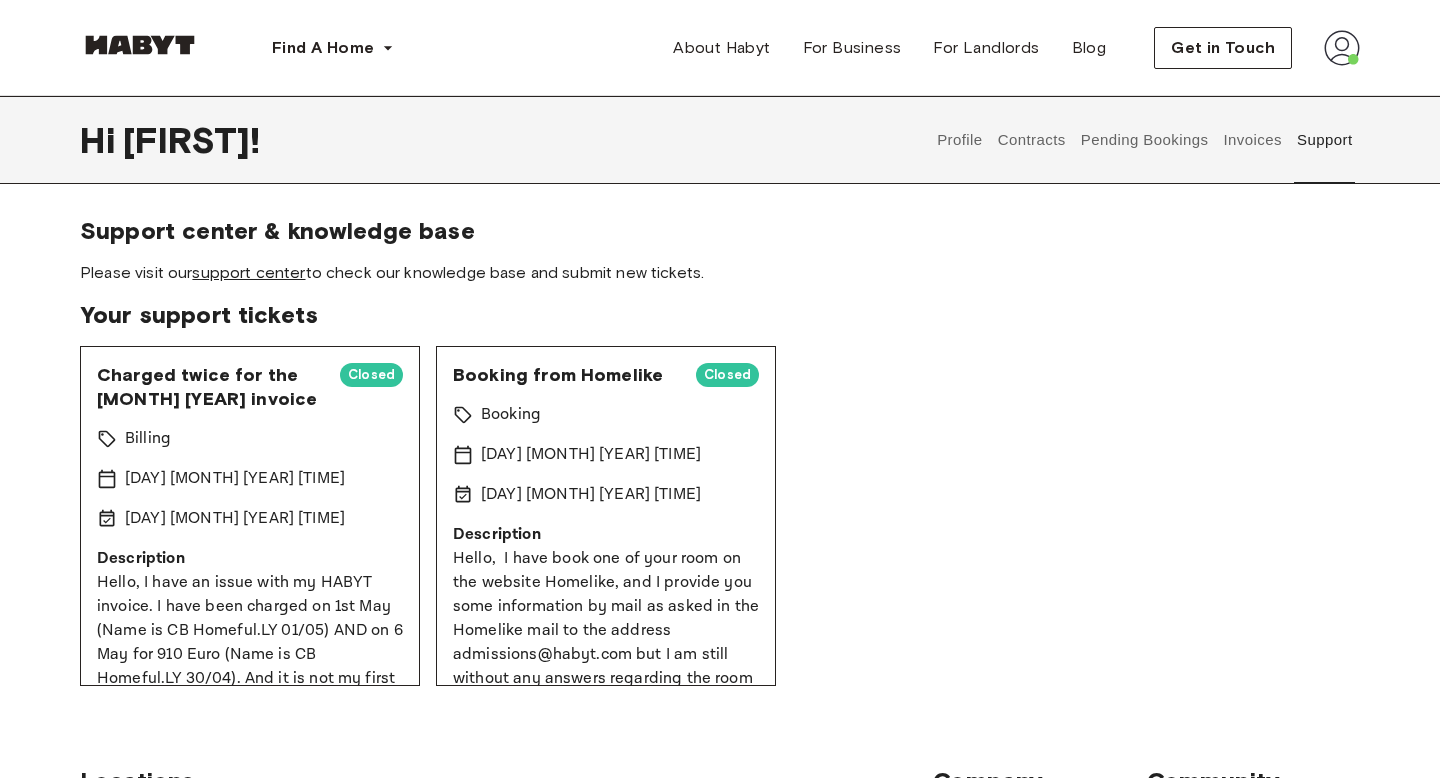click on "support center" at bounding box center (248, 272) 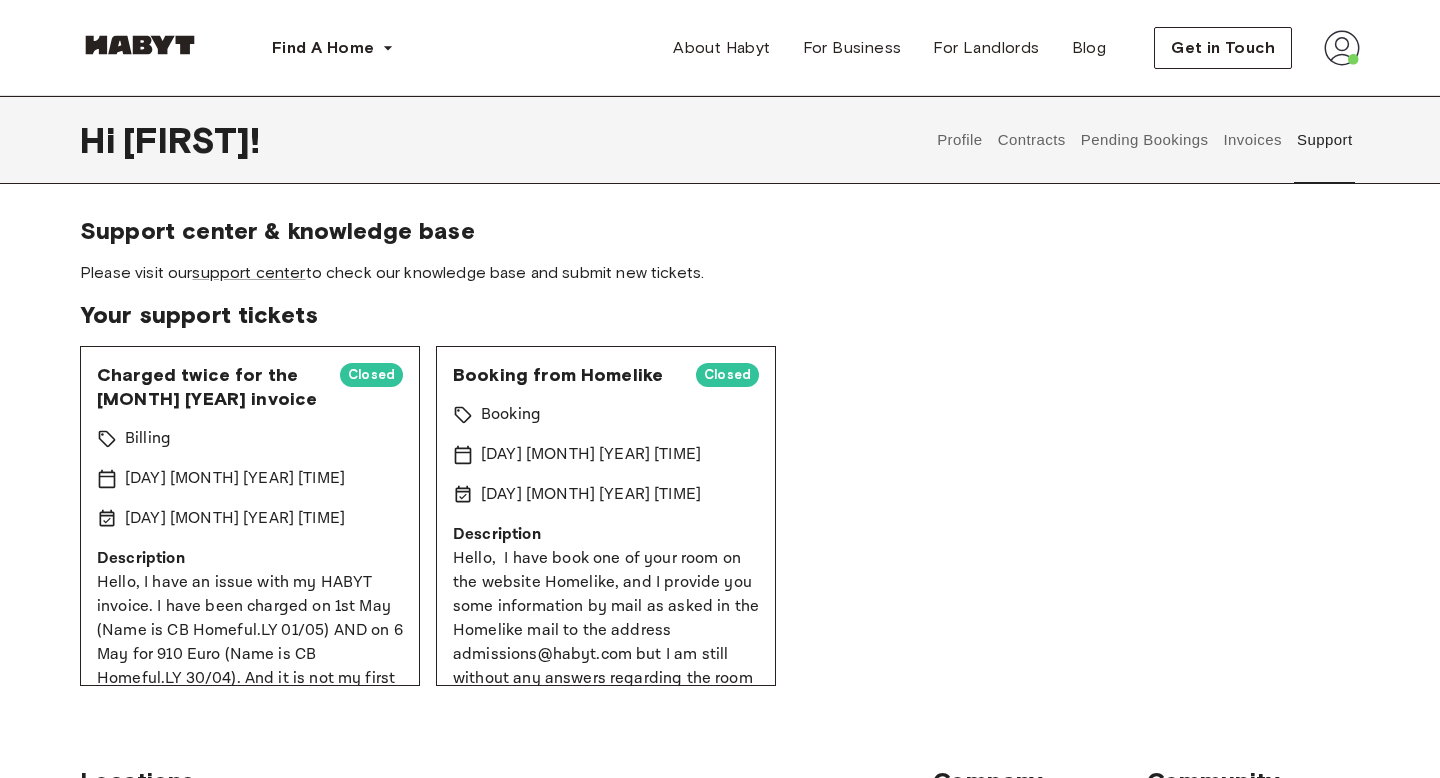 click on "Contracts" at bounding box center (1031, 140) 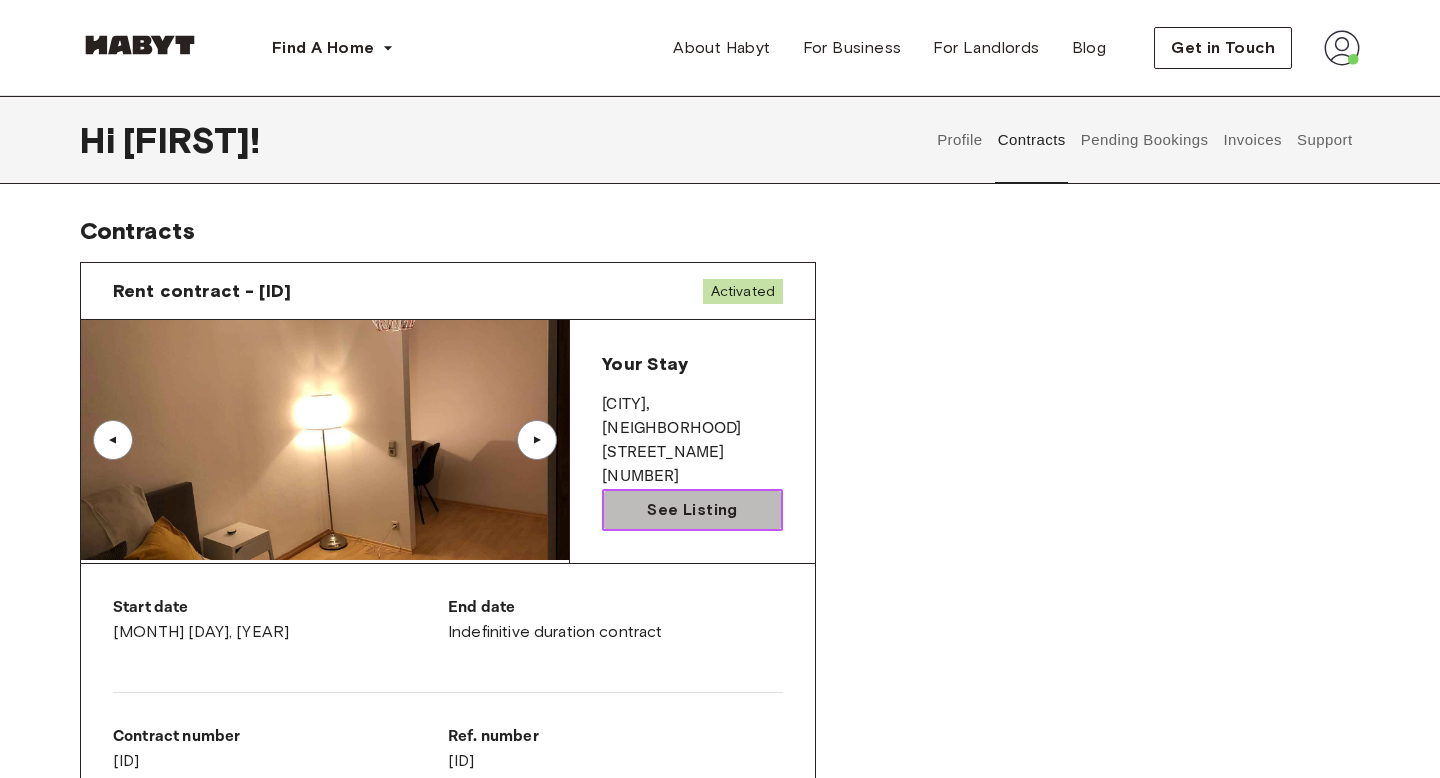 click on "See Listing" at bounding box center [692, 510] 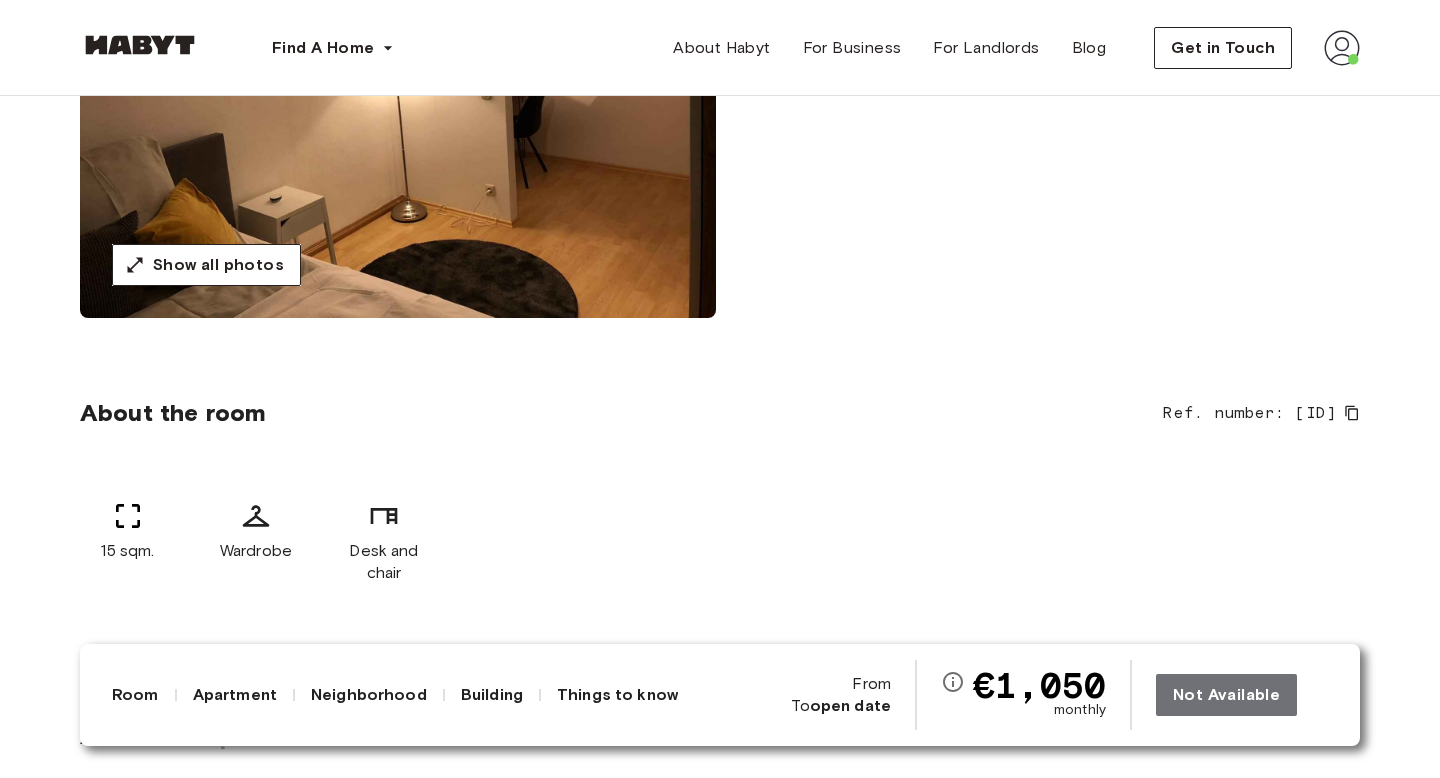 scroll, scrollTop: 239, scrollLeft: 0, axis: vertical 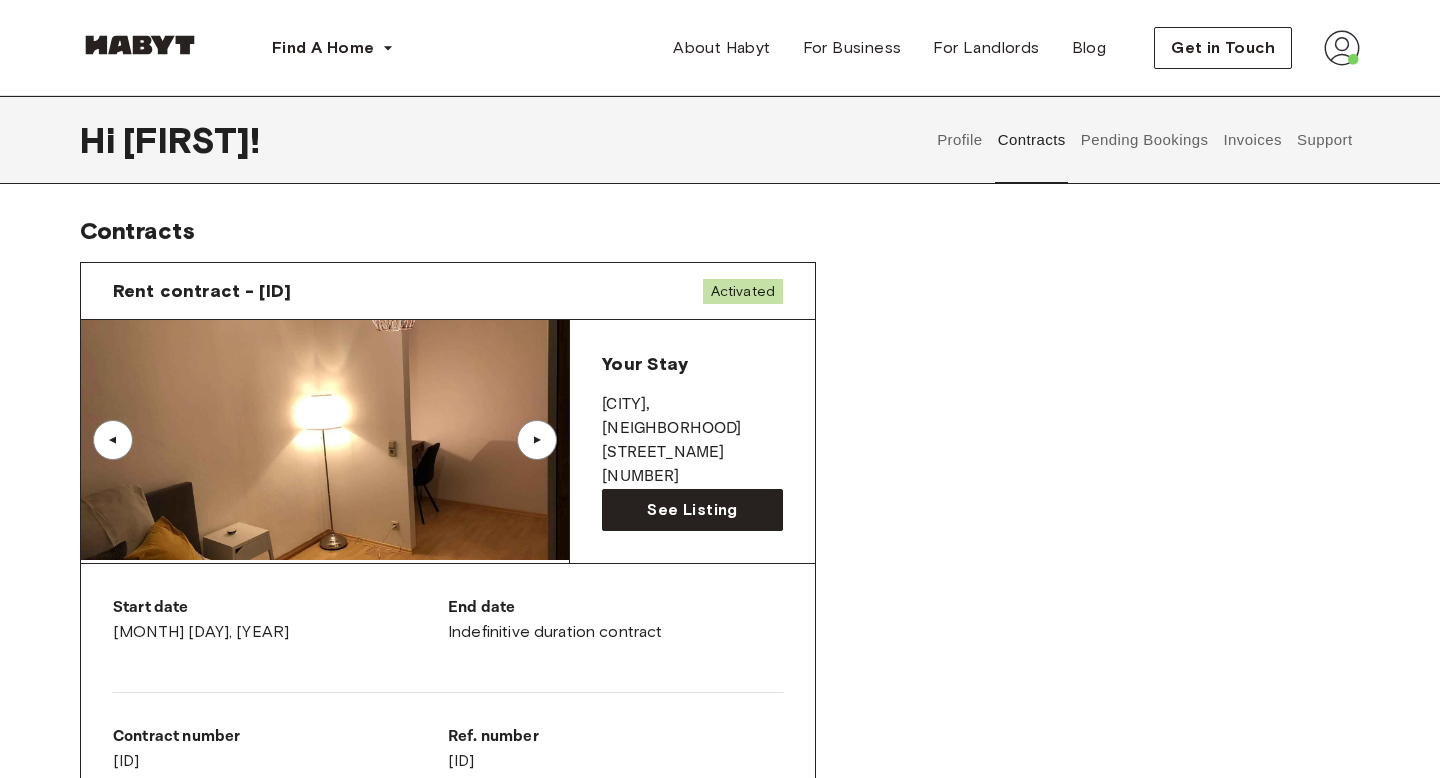click on "Profile" at bounding box center (960, 140) 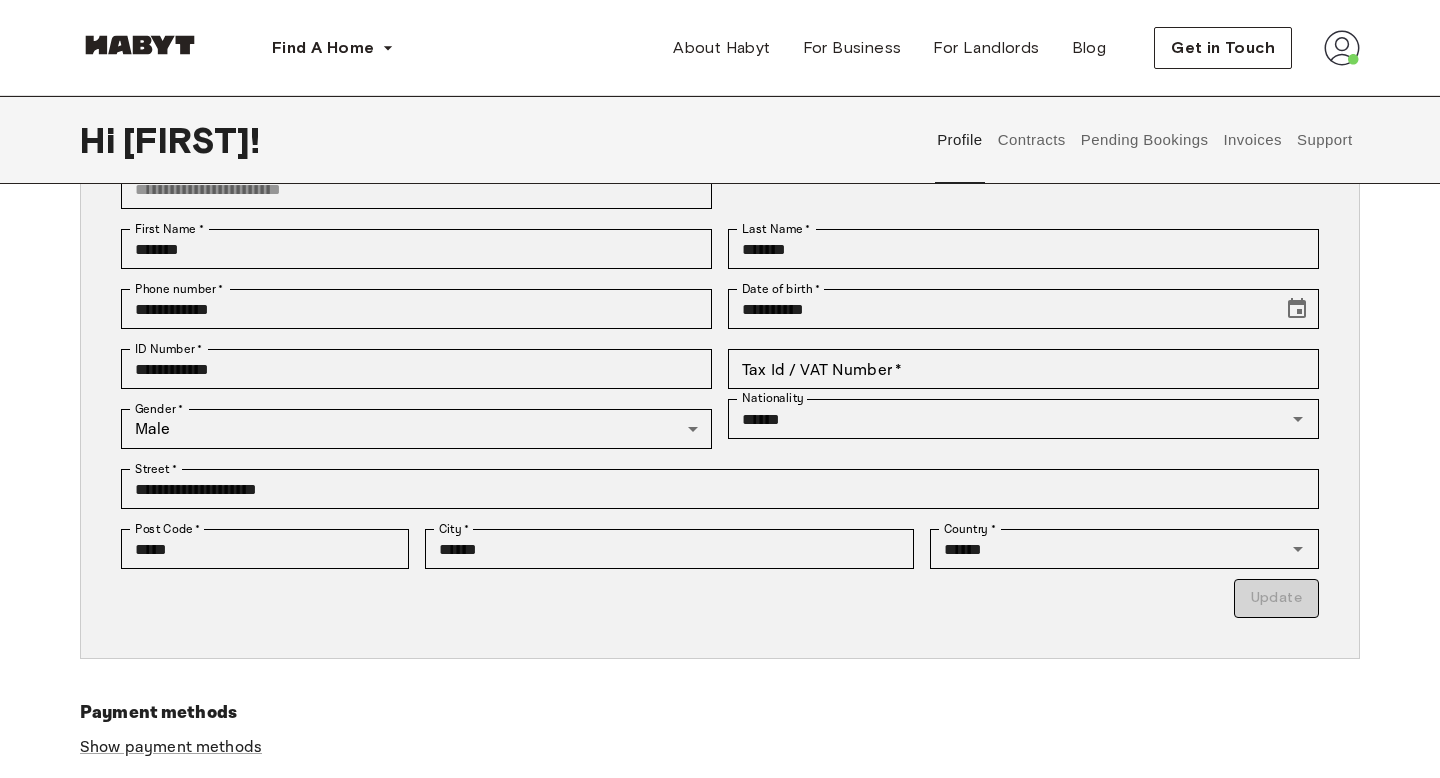 scroll, scrollTop: 496, scrollLeft: 0, axis: vertical 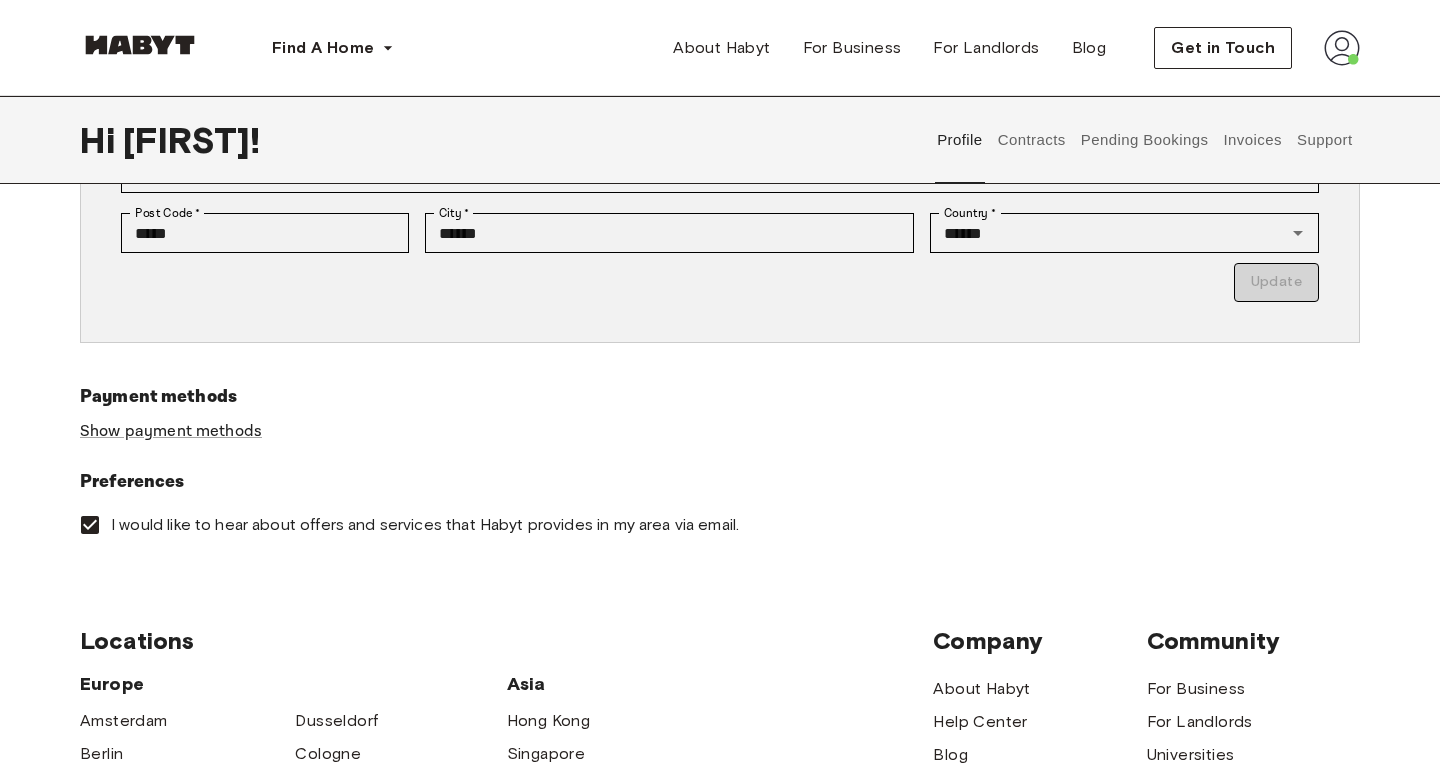 click on "Contracts" at bounding box center (1031, 140) 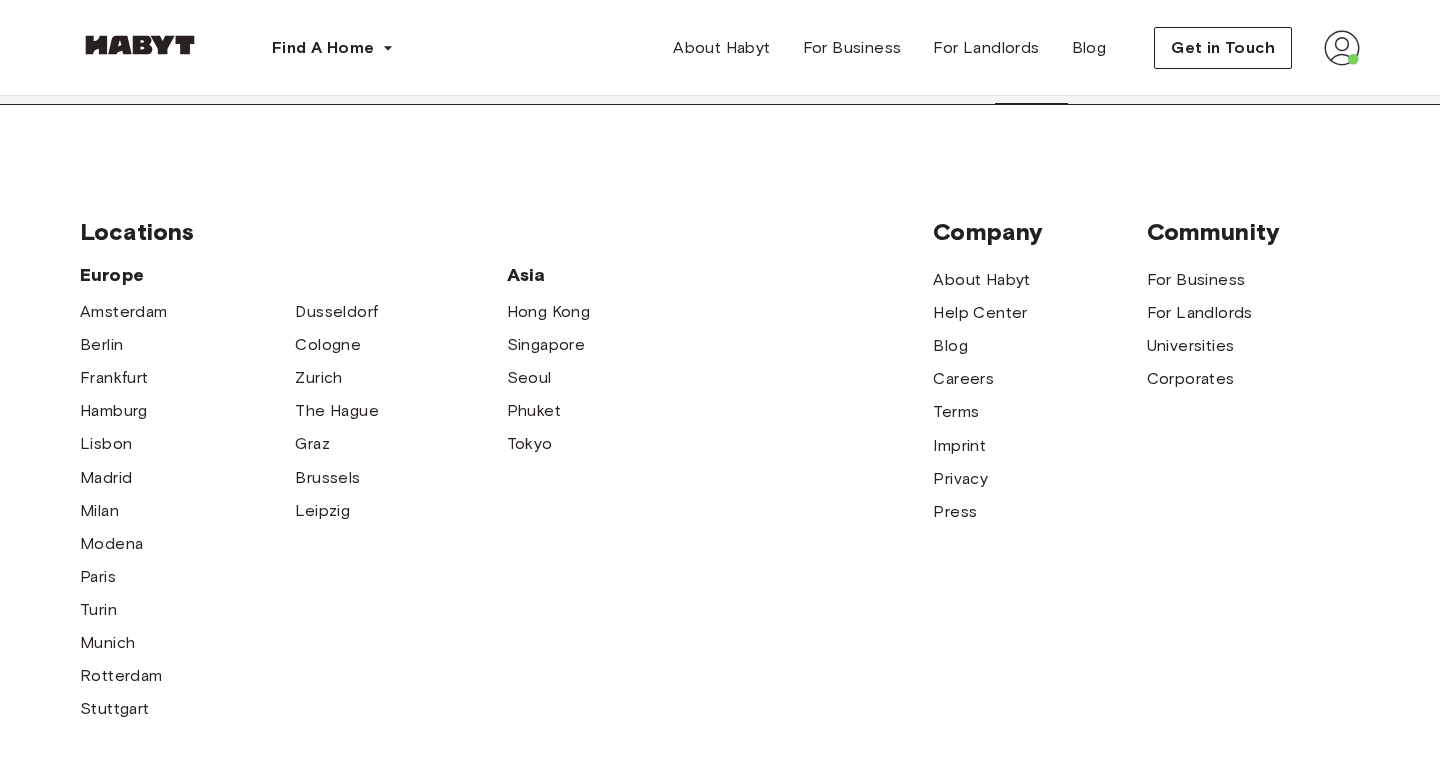 scroll, scrollTop: 1369, scrollLeft: 0, axis: vertical 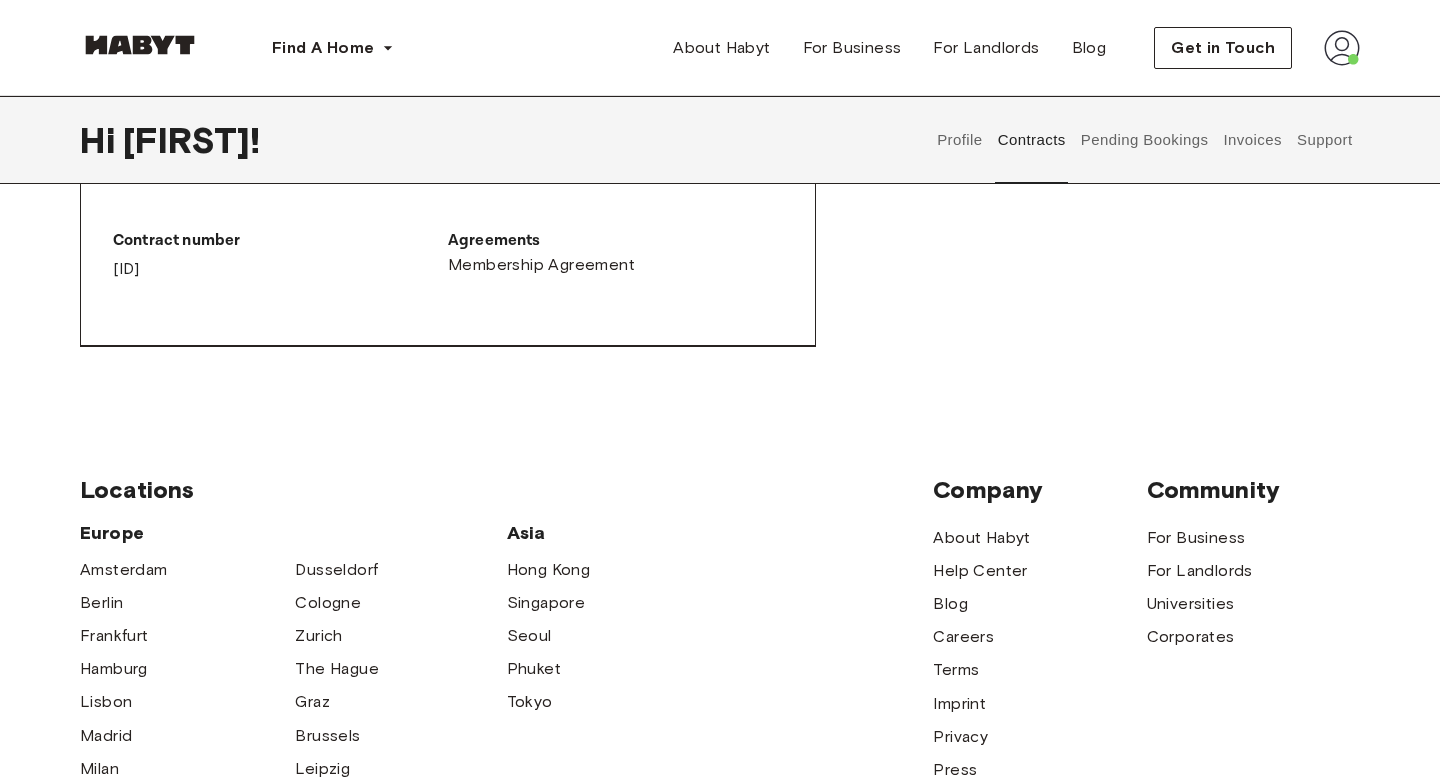 click on "Pending Bookings" at bounding box center (1144, 140) 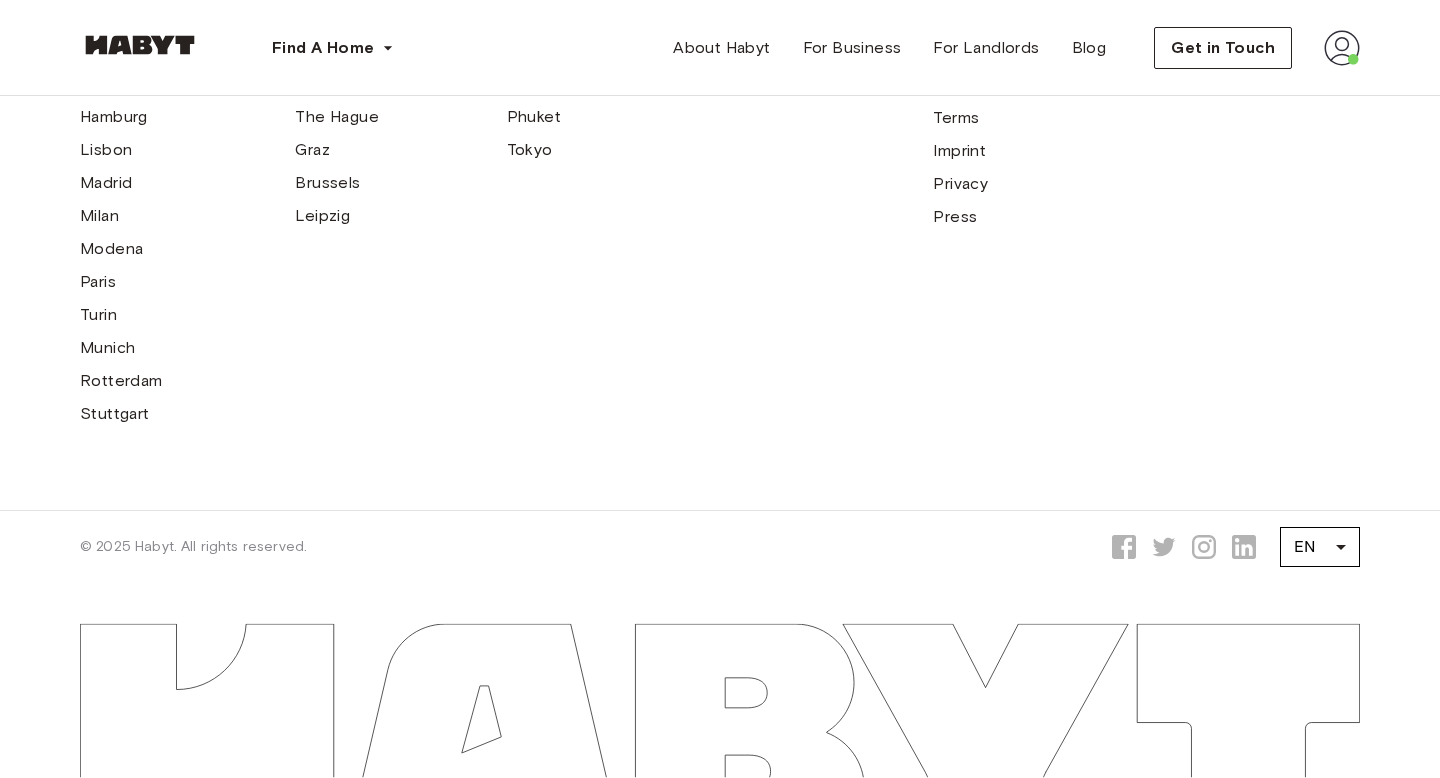 scroll, scrollTop: 0, scrollLeft: 0, axis: both 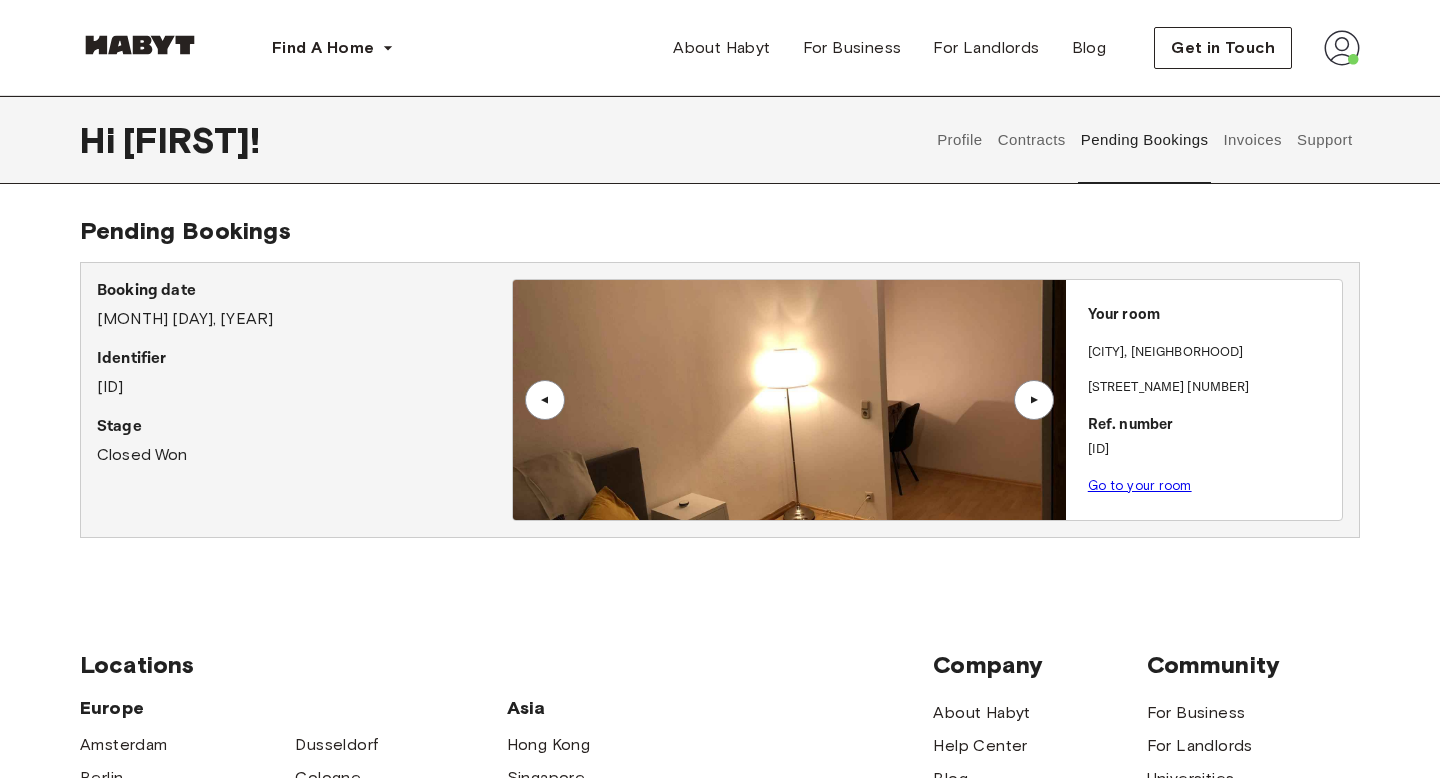 click on "Contracts" at bounding box center (1031, 140) 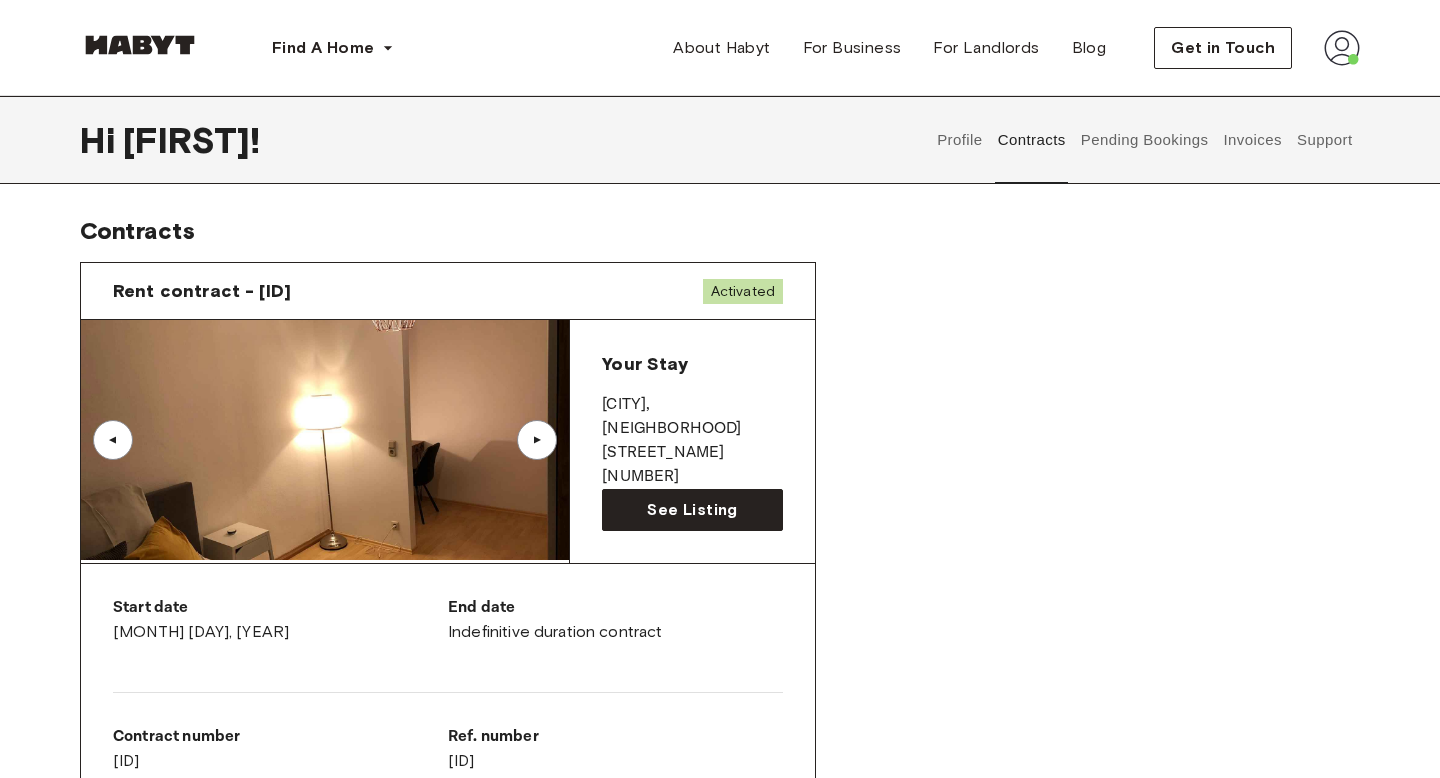 click on "Activated" at bounding box center [743, 291] 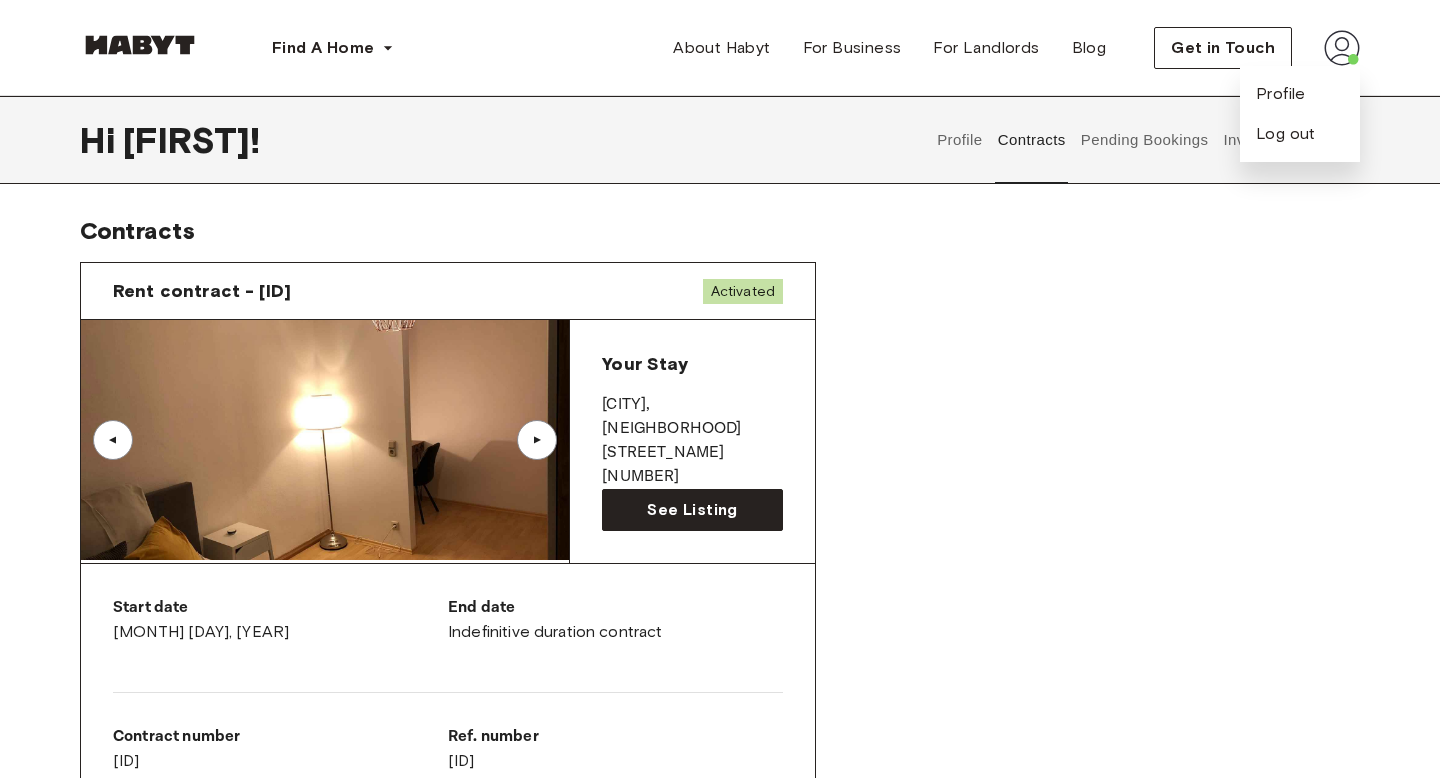 click on "Profile Log out" at bounding box center (1300, 114) 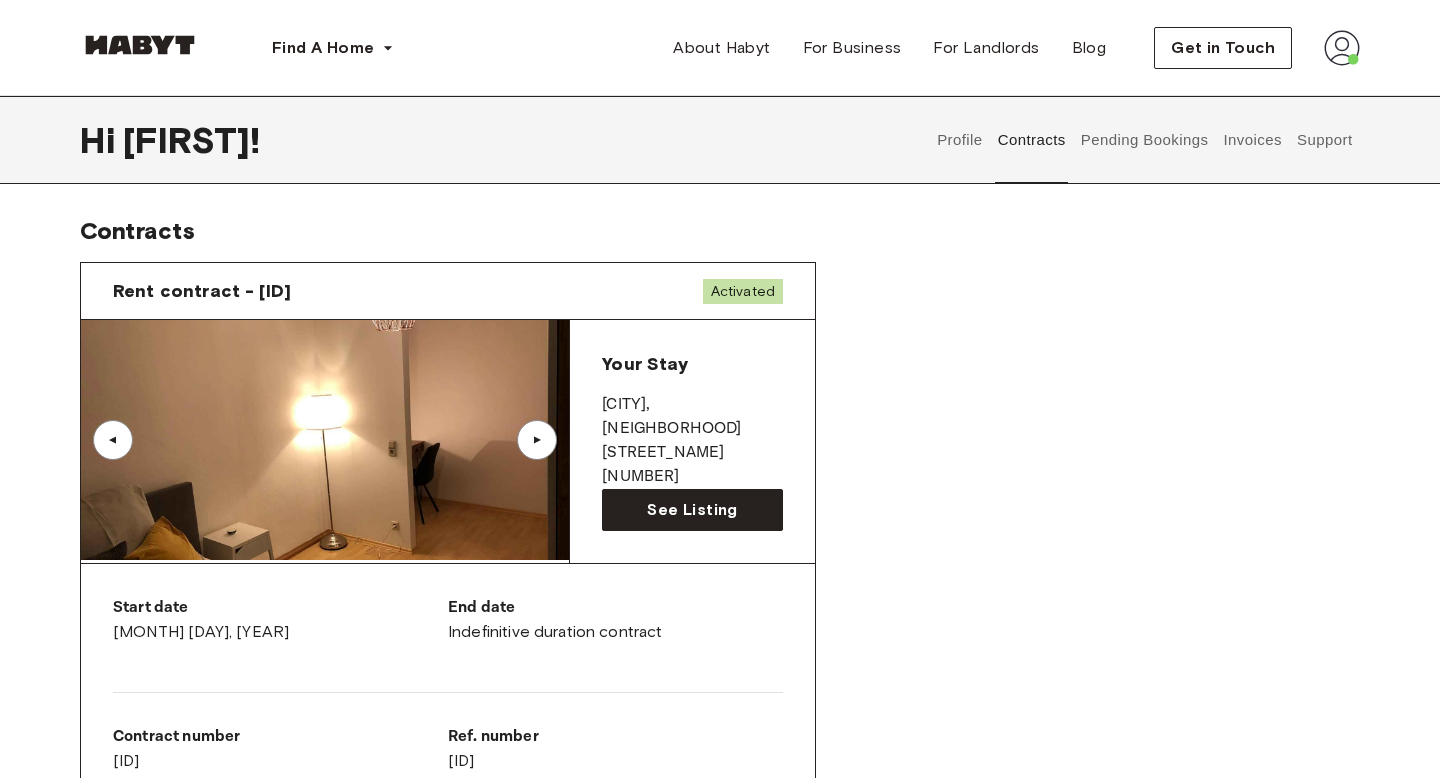 click at bounding box center [1342, 48] 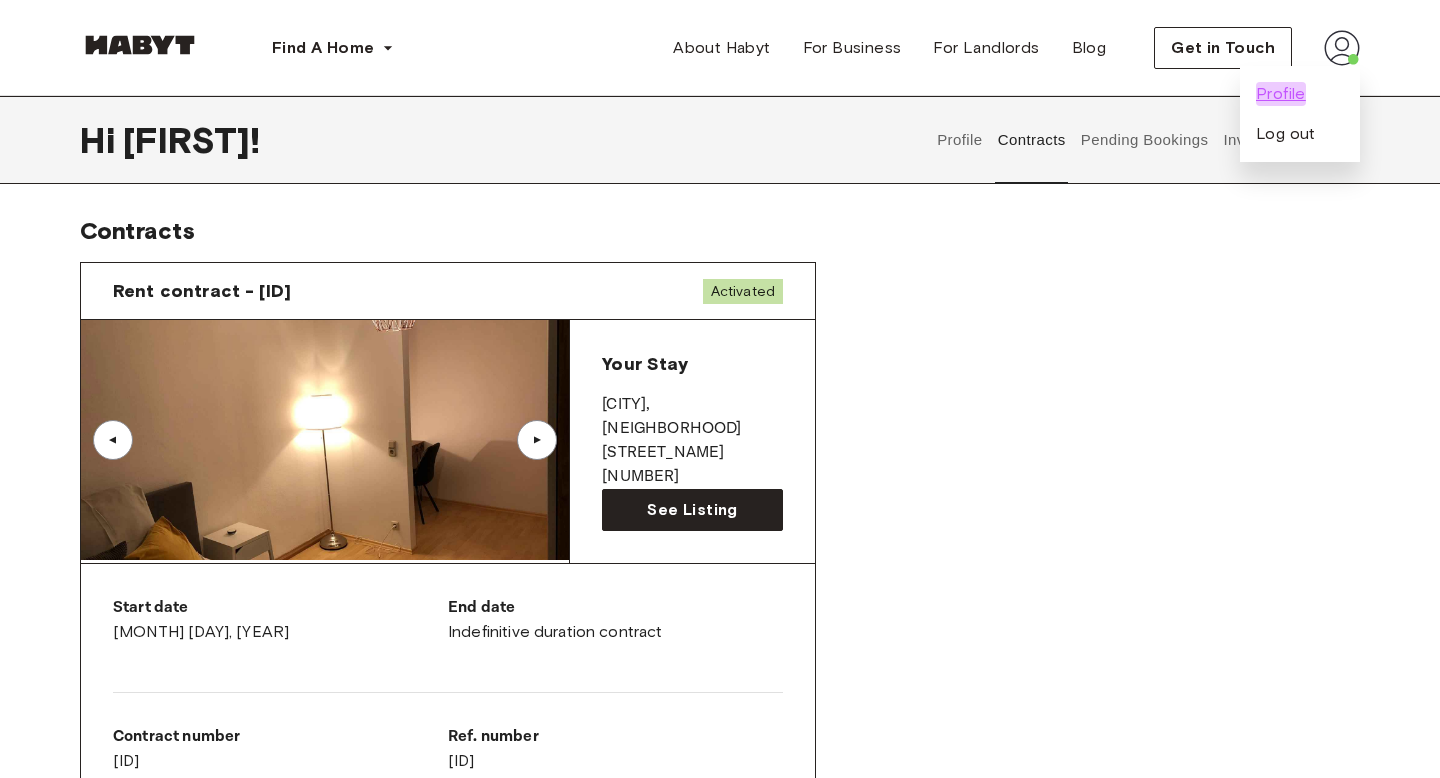 click on "Profile" at bounding box center (1281, 94) 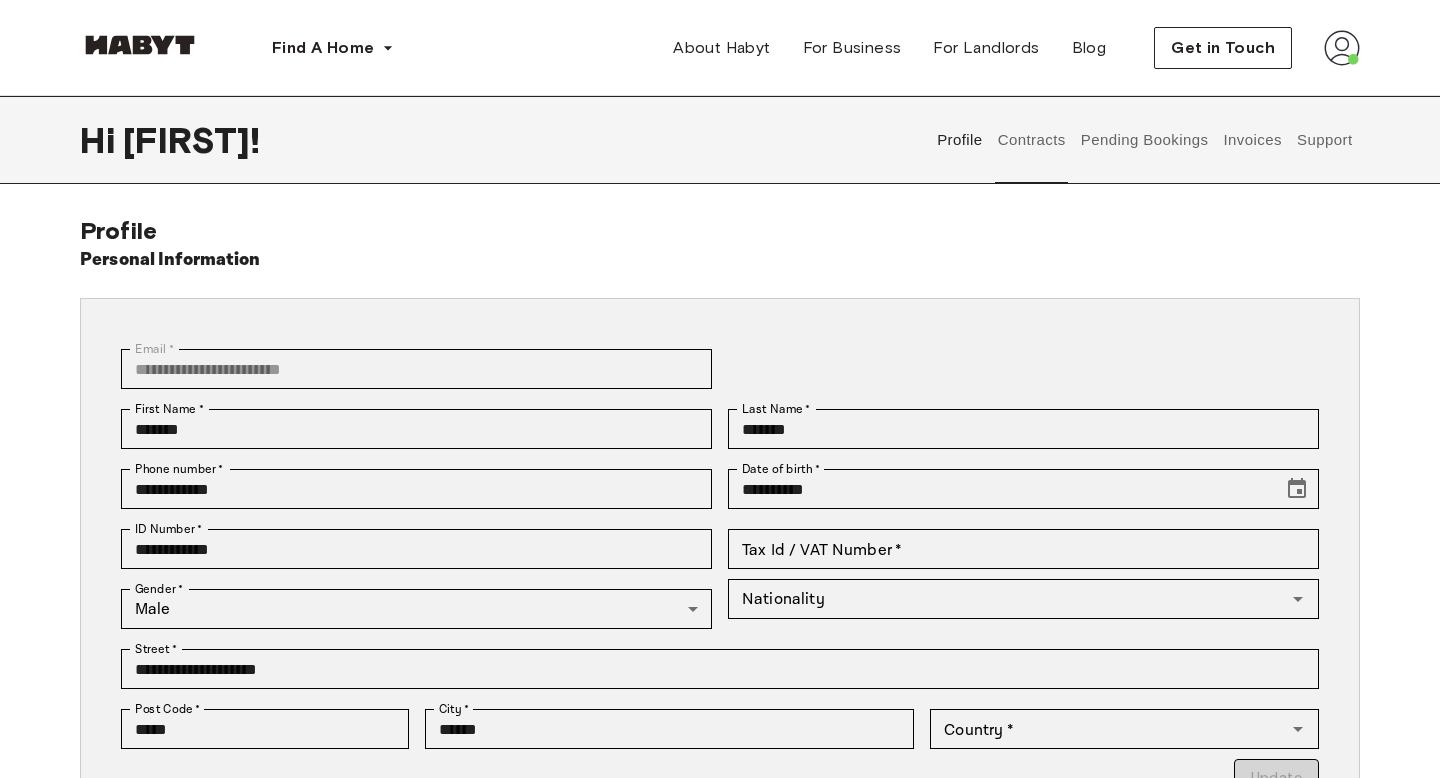 type on "******" 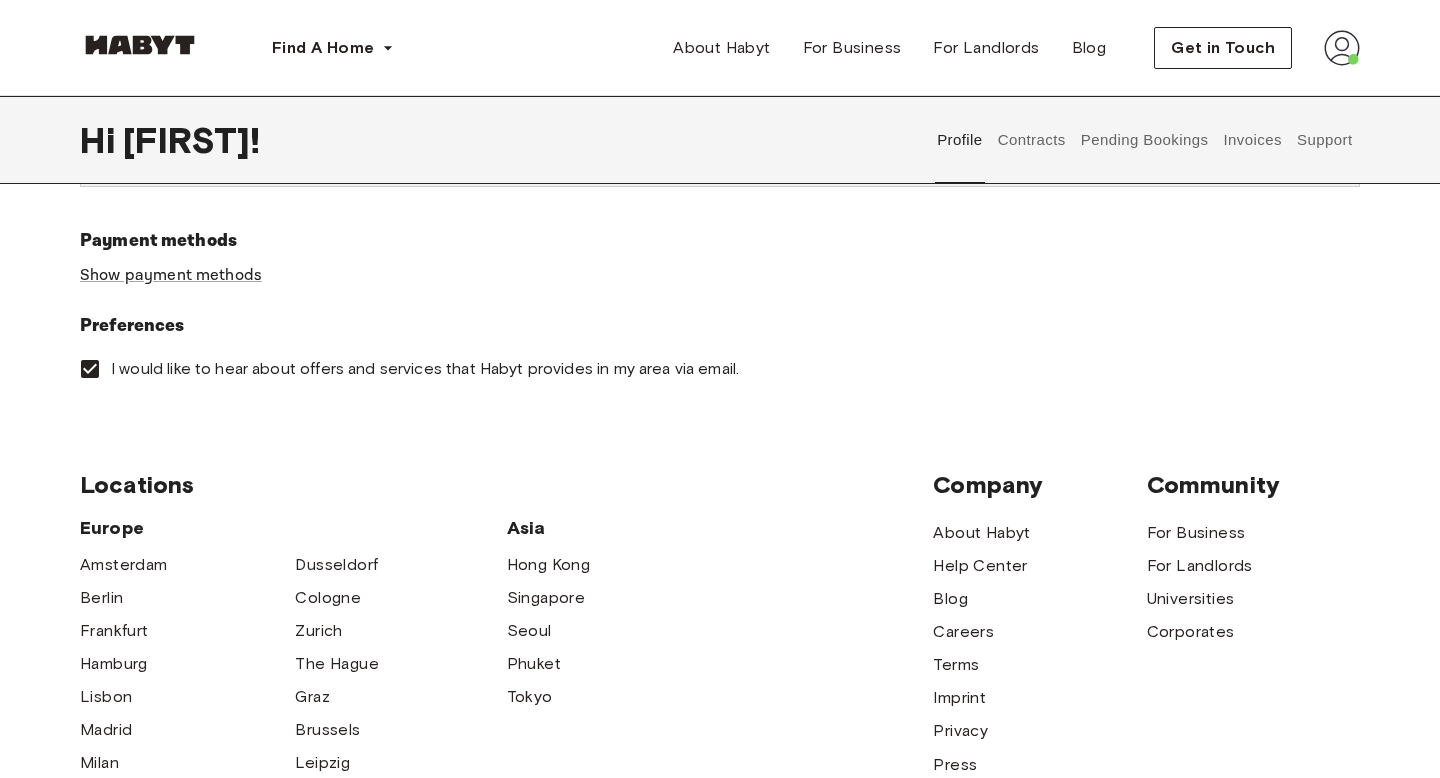 scroll, scrollTop: 0, scrollLeft: 0, axis: both 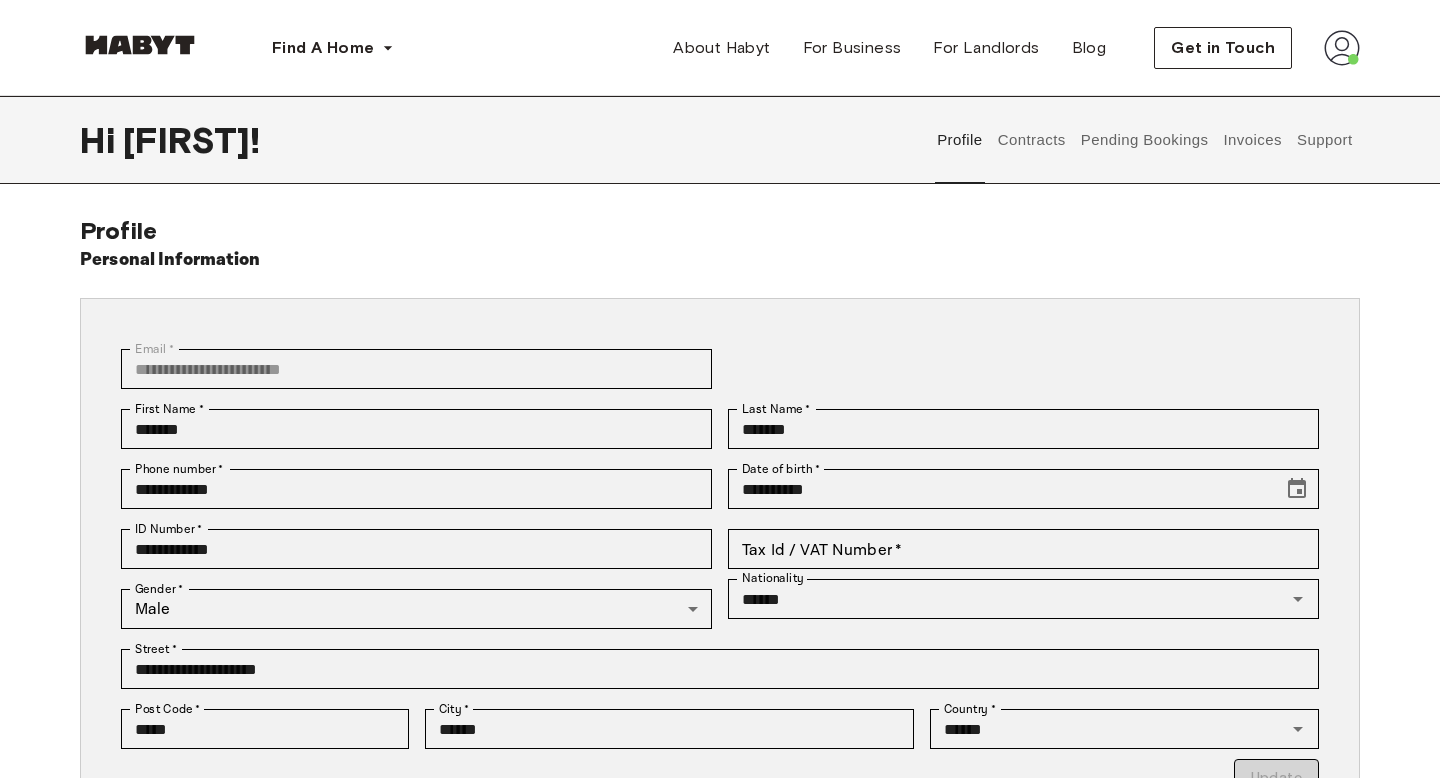 click on "Contracts" at bounding box center (1031, 140) 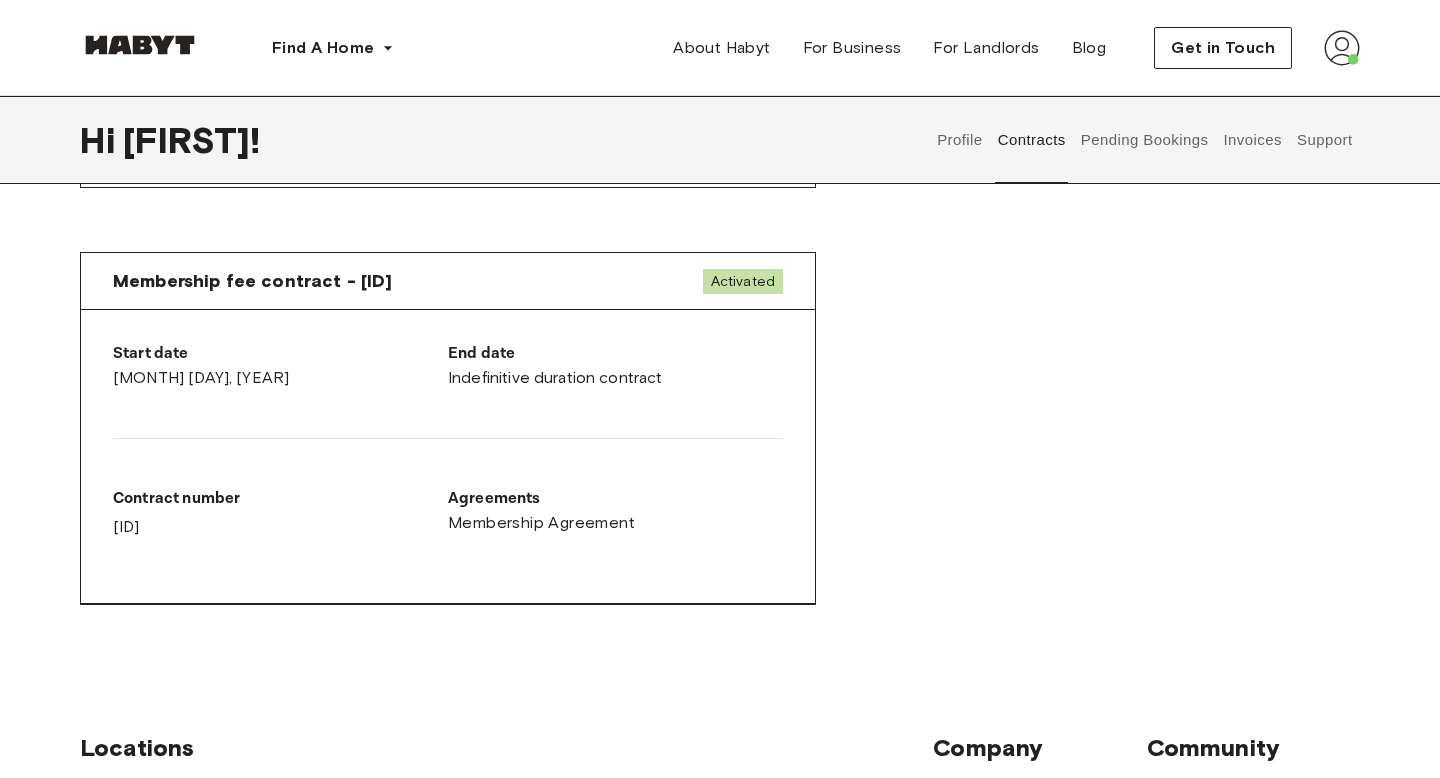 click on "Pending Bookings" at bounding box center [1144, 140] 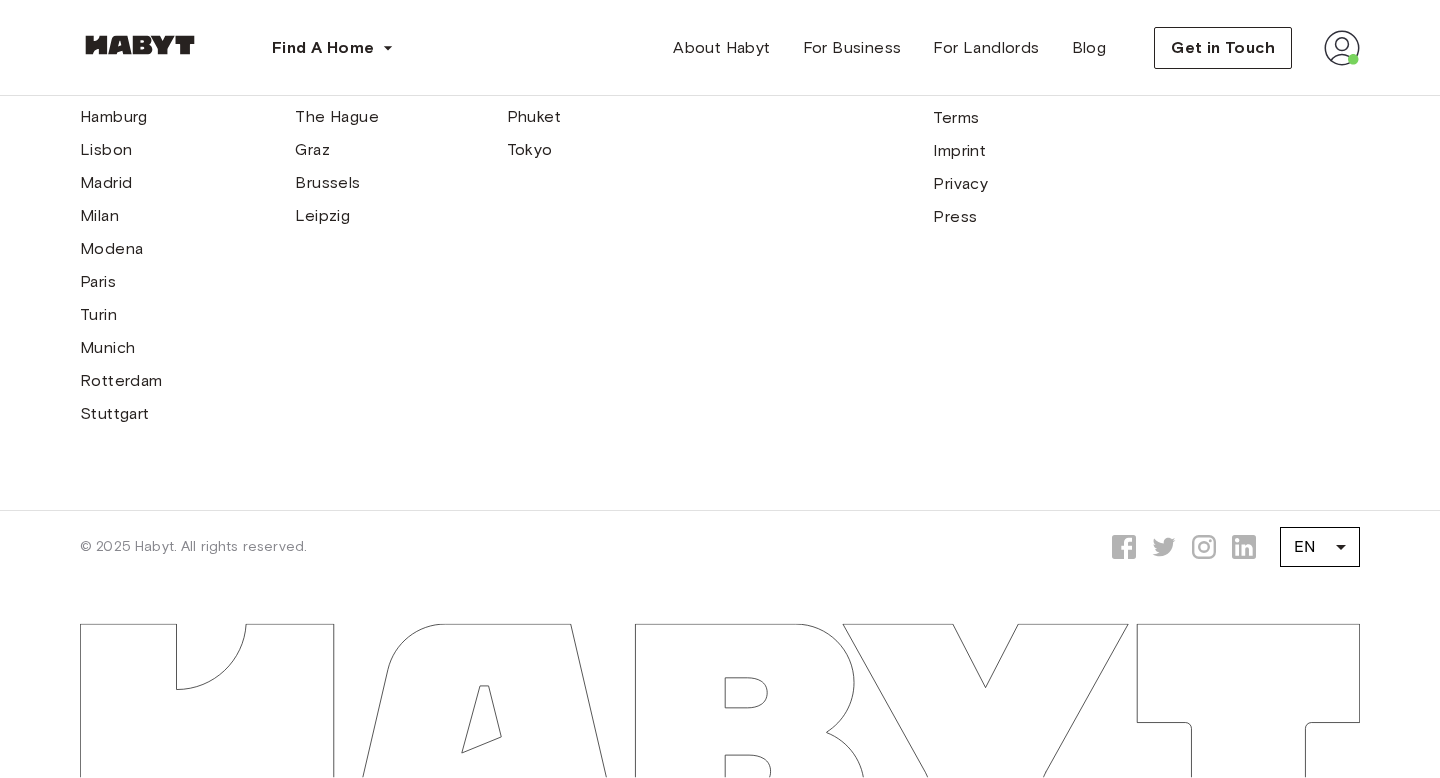 scroll, scrollTop: 0, scrollLeft: 0, axis: both 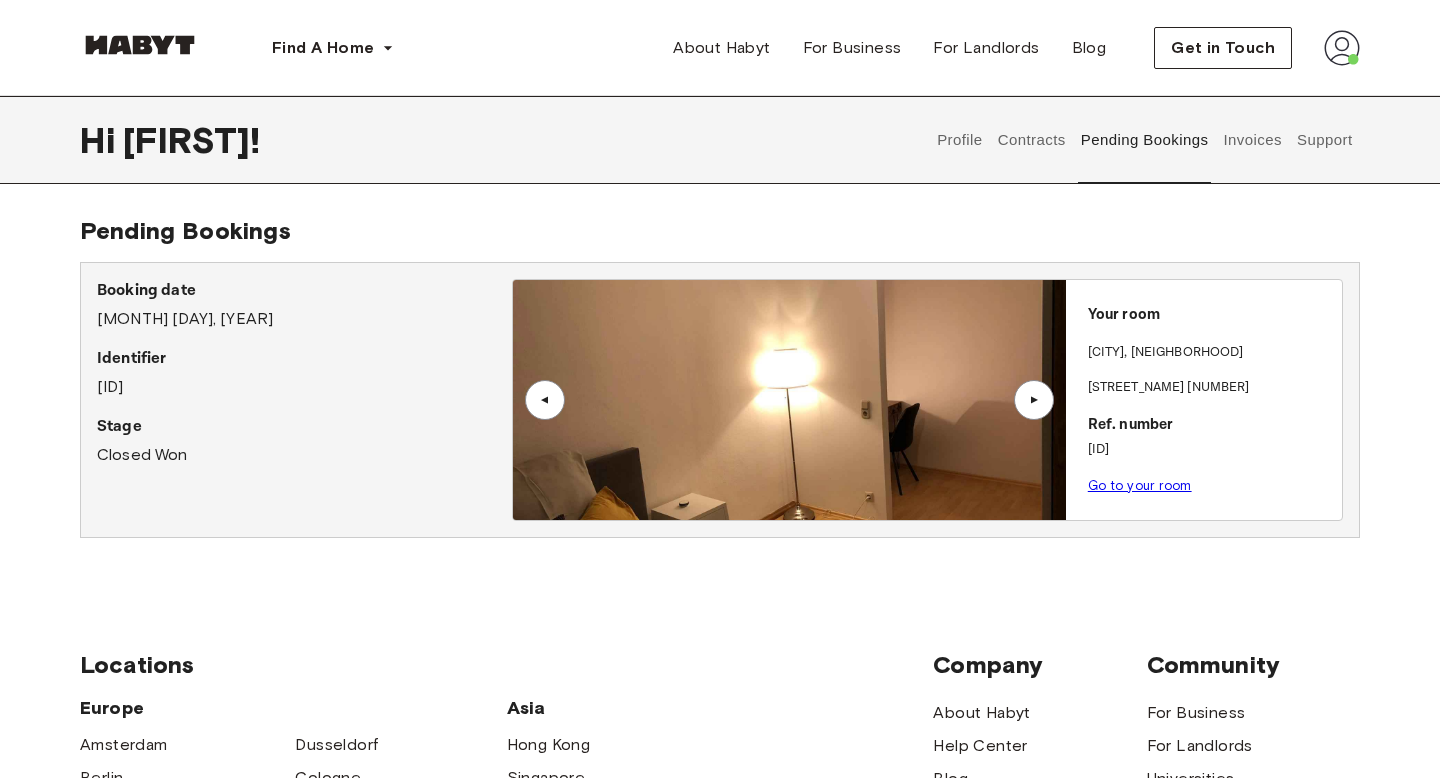 click on "Invoices" at bounding box center (1252, 140) 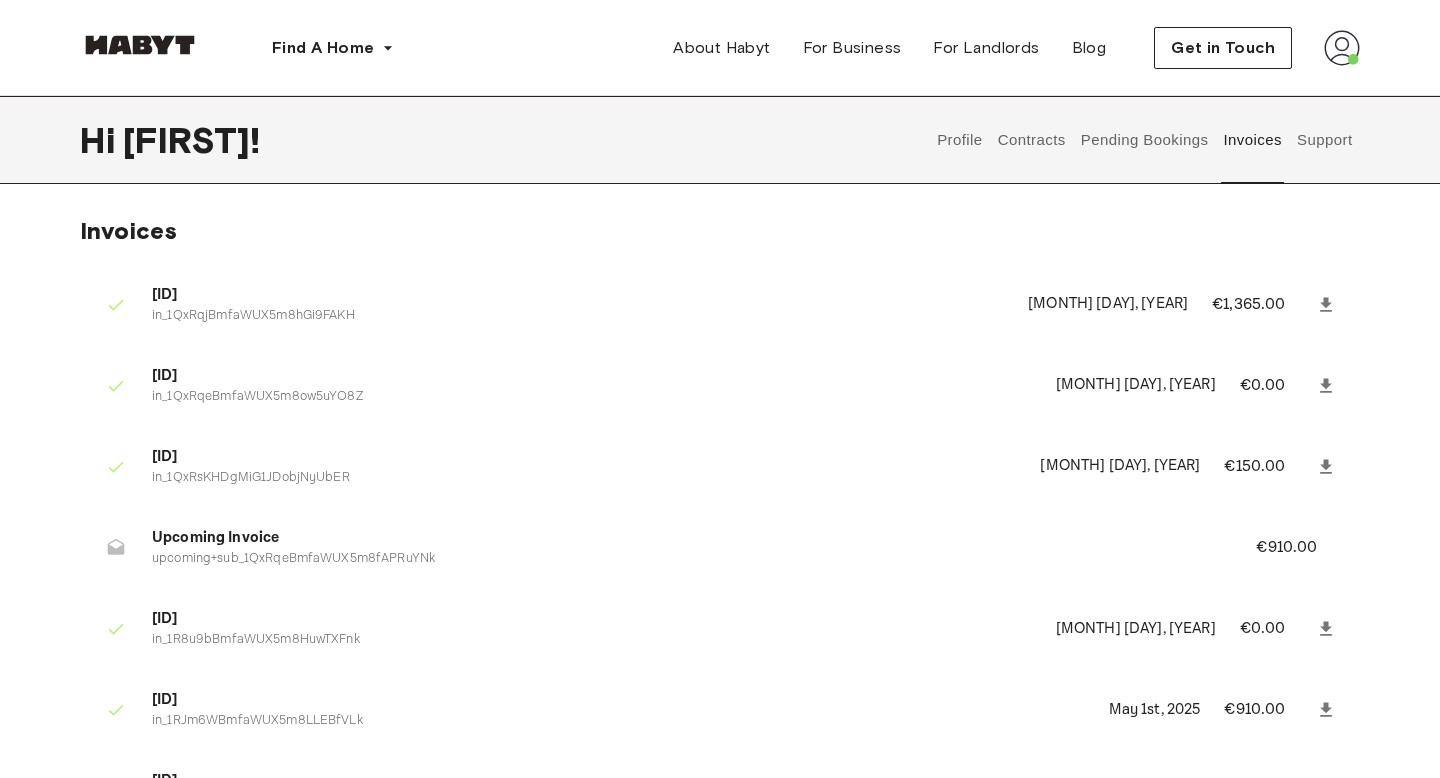 click on "Contracts" at bounding box center (1031, 140) 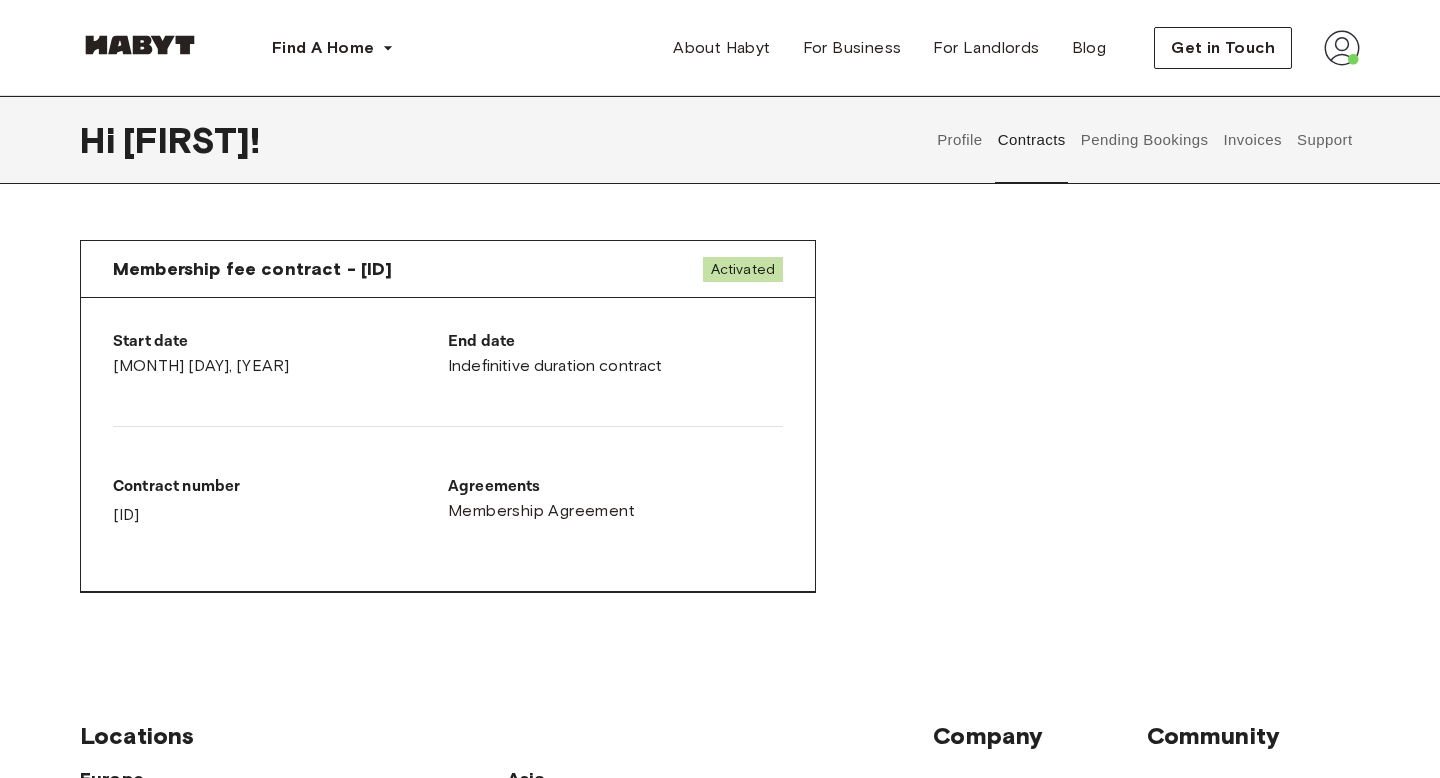scroll, scrollTop: 984, scrollLeft: 0, axis: vertical 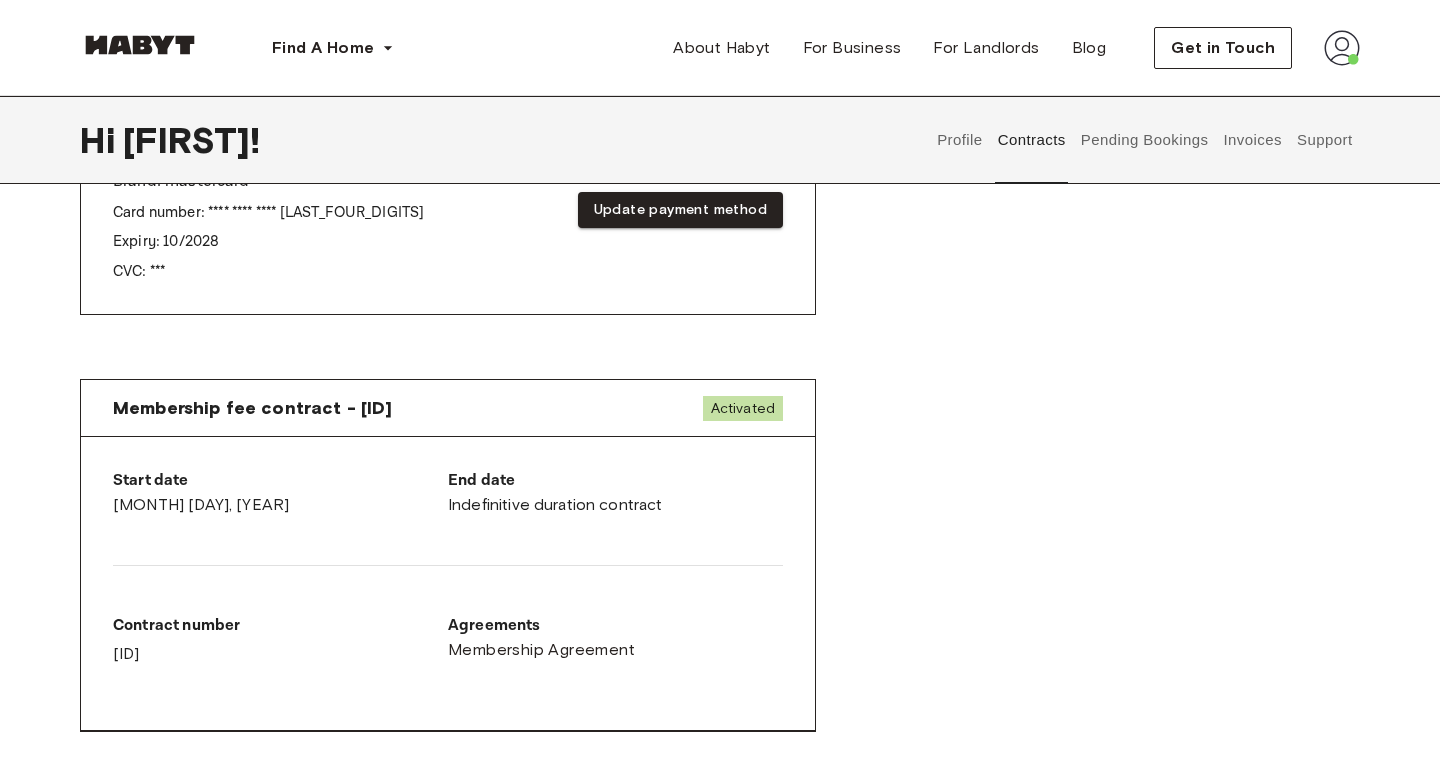 click on "End date" at bounding box center (615, 481) 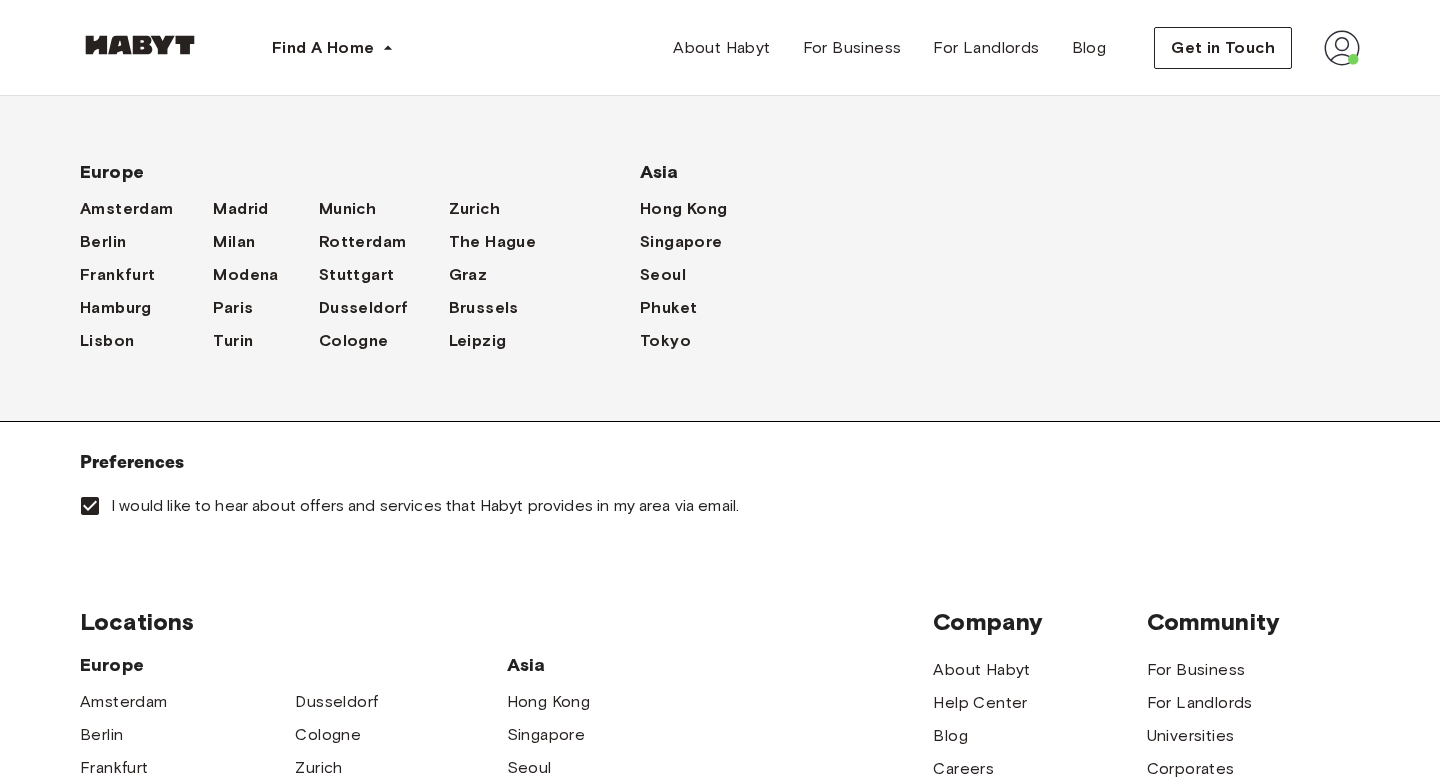 scroll, scrollTop: 0, scrollLeft: 0, axis: both 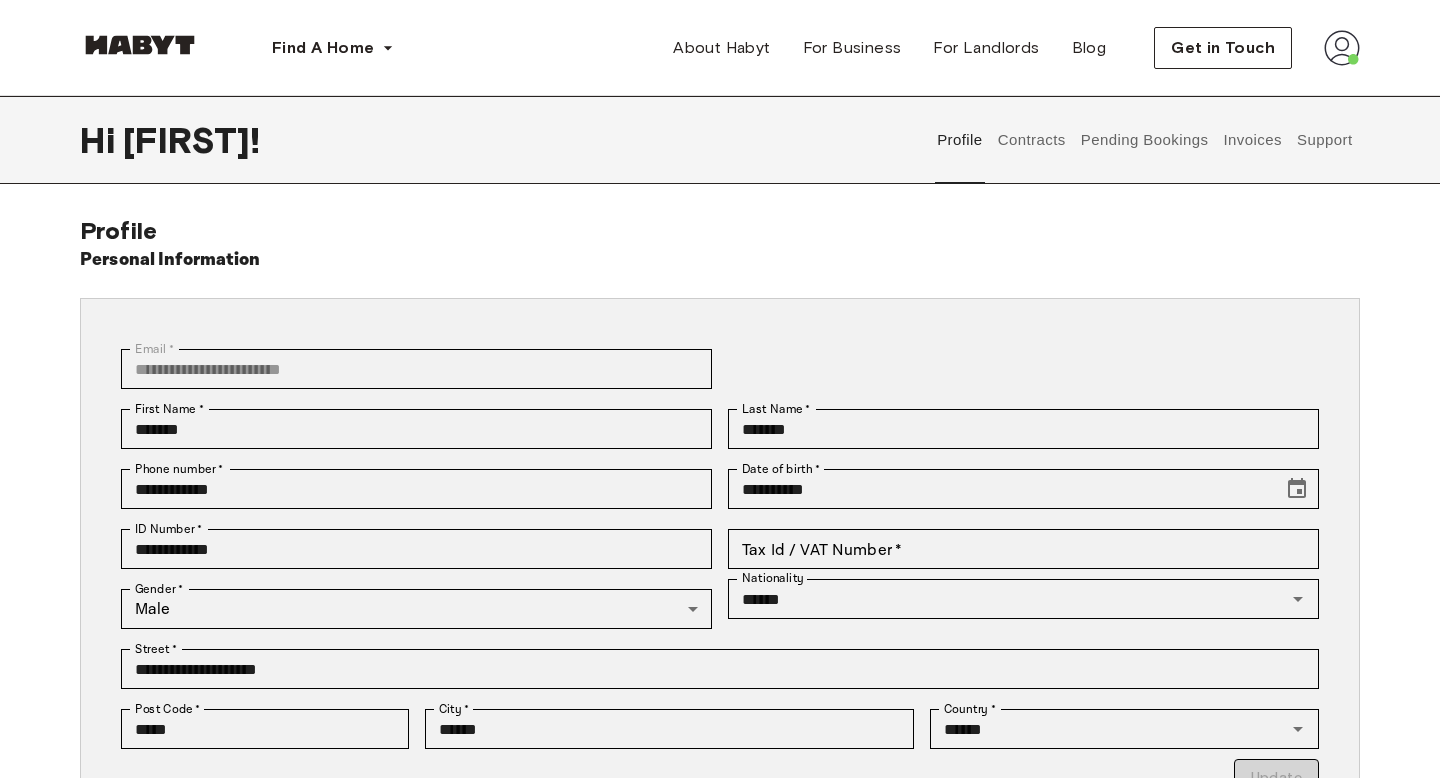 click on "Pending Bookings" at bounding box center [1144, 140] 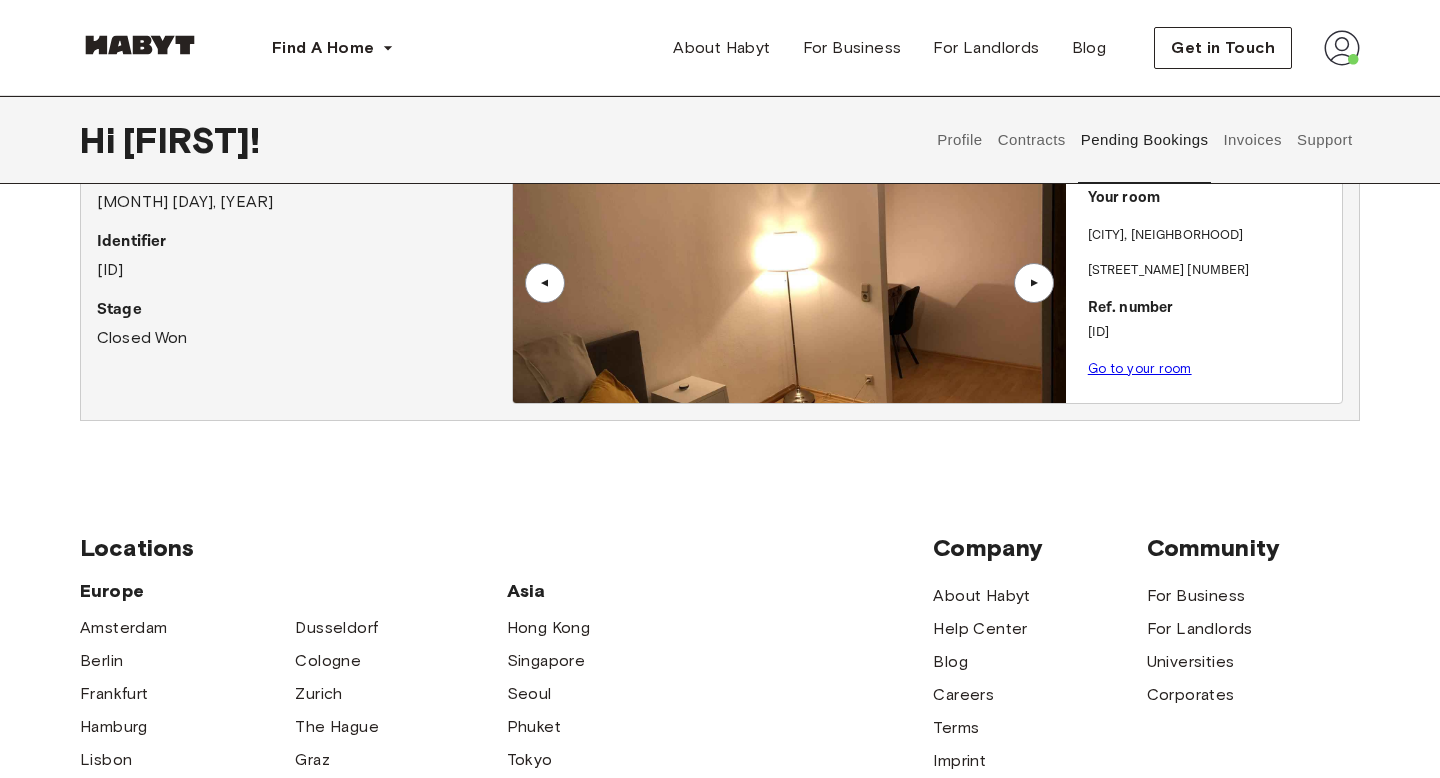 scroll, scrollTop: 0, scrollLeft: 0, axis: both 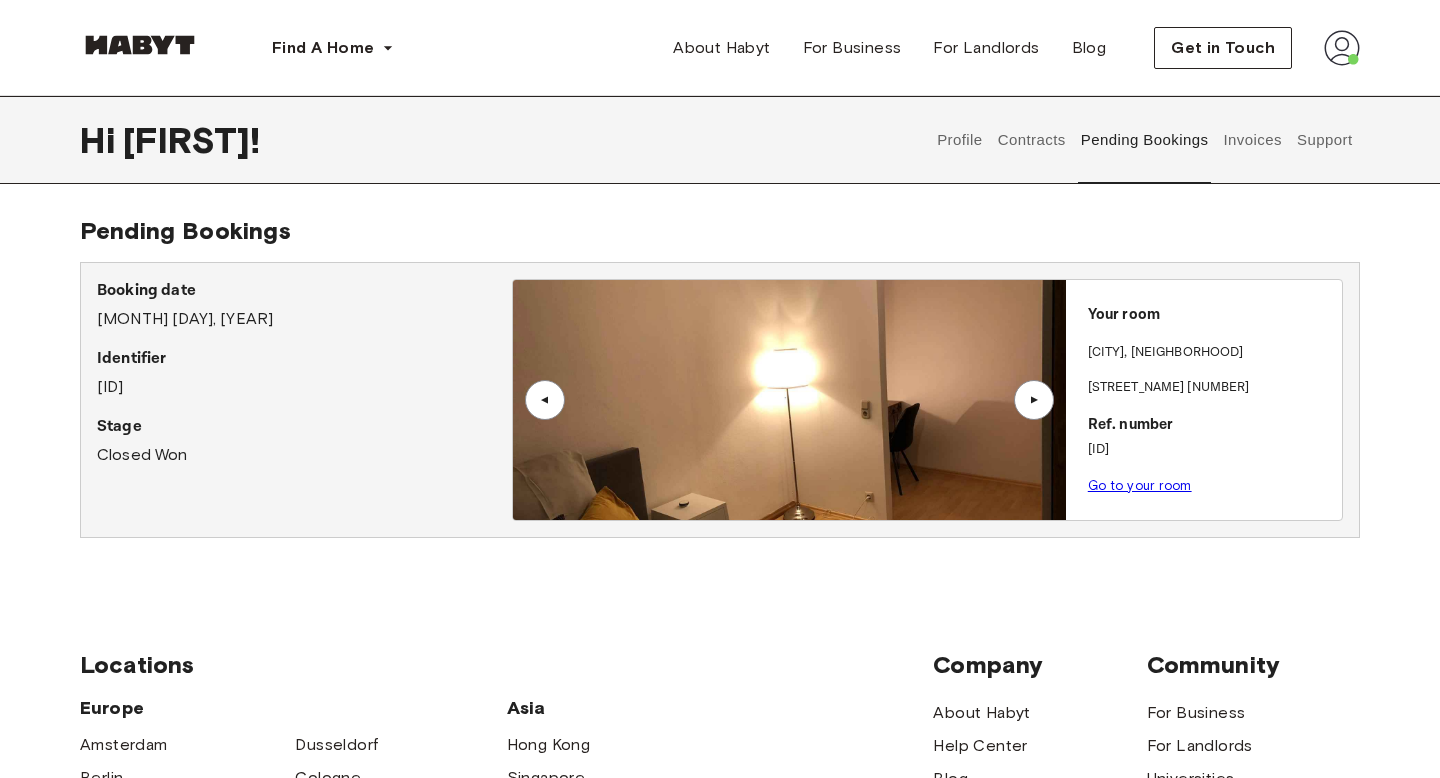 click on "Invoices" at bounding box center [1252, 140] 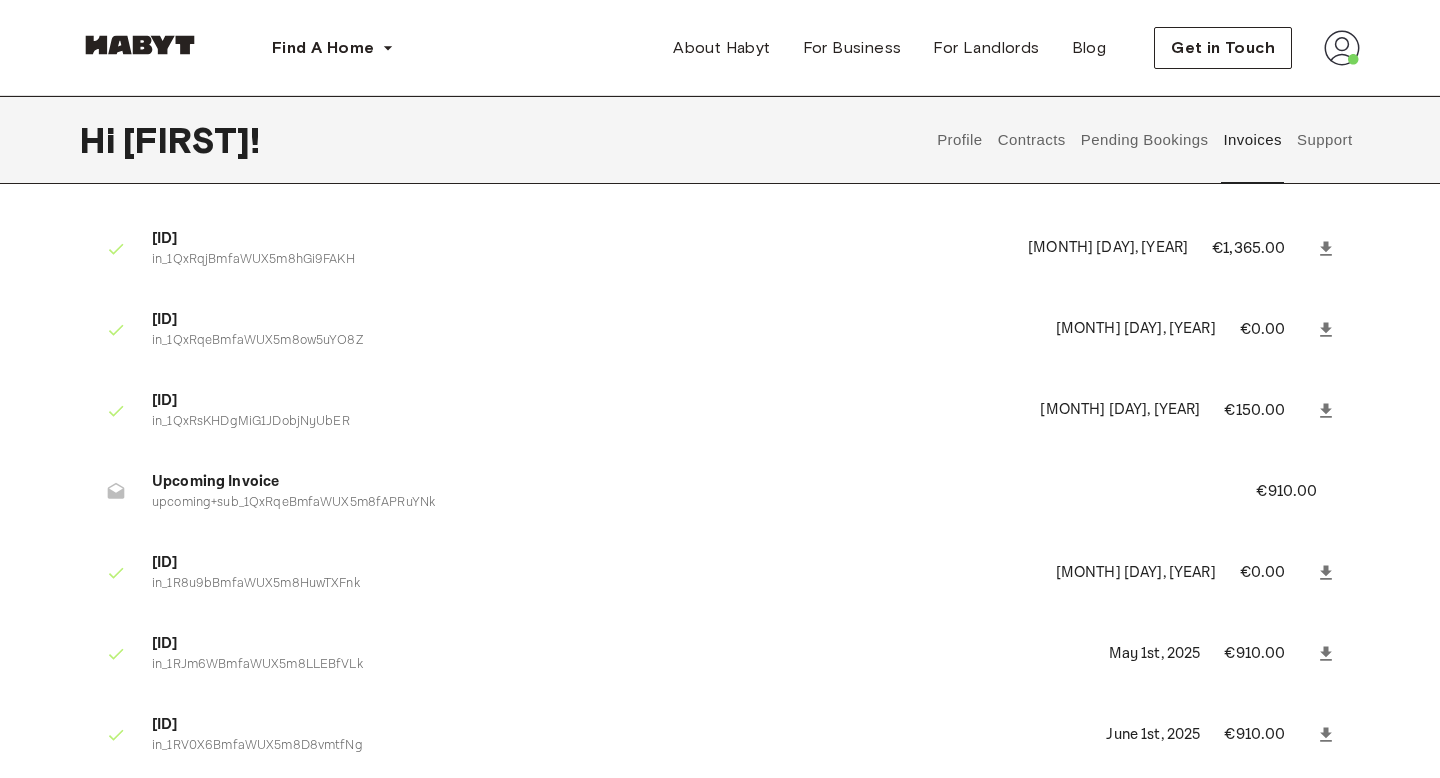 scroll, scrollTop: 0, scrollLeft: 0, axis: both 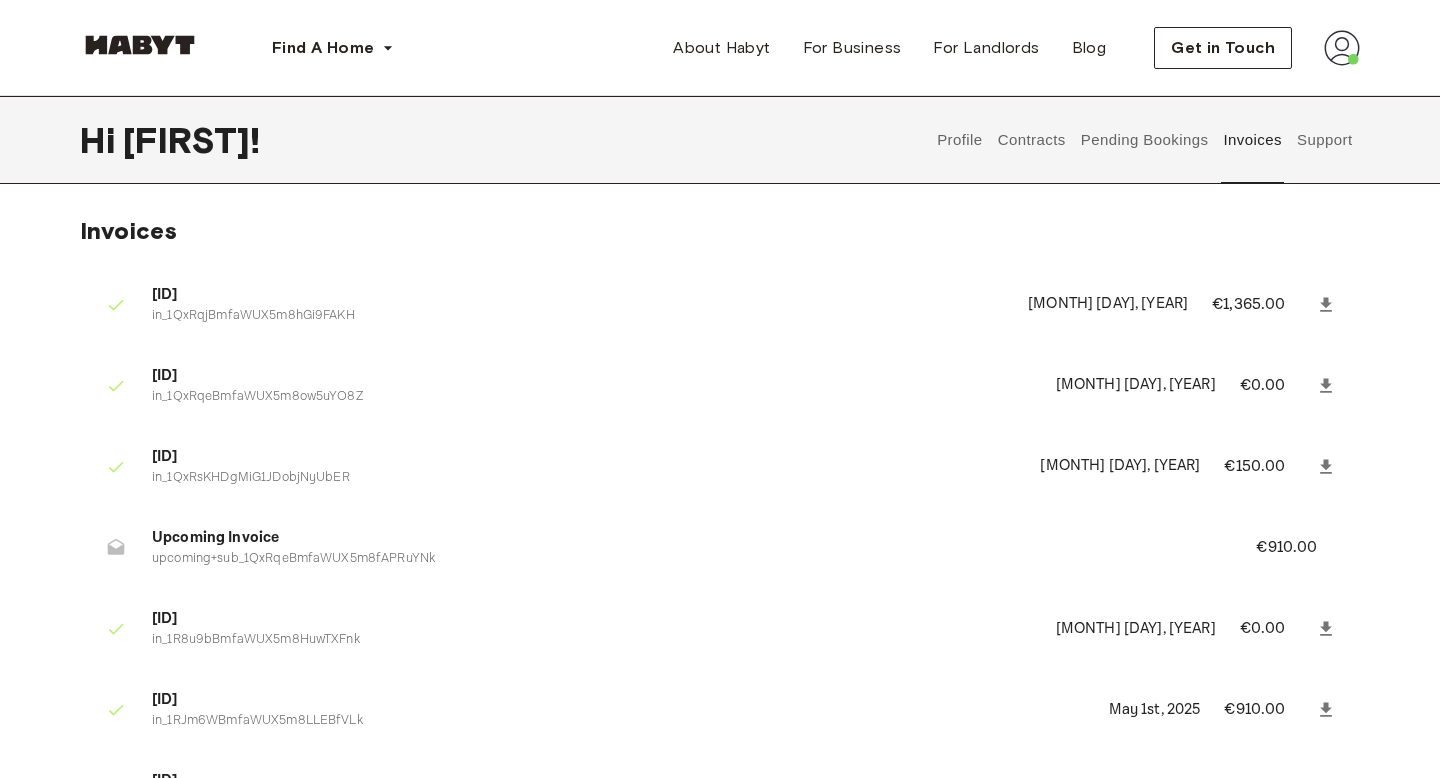 click on "Support" at bounding box center (1324, 140) 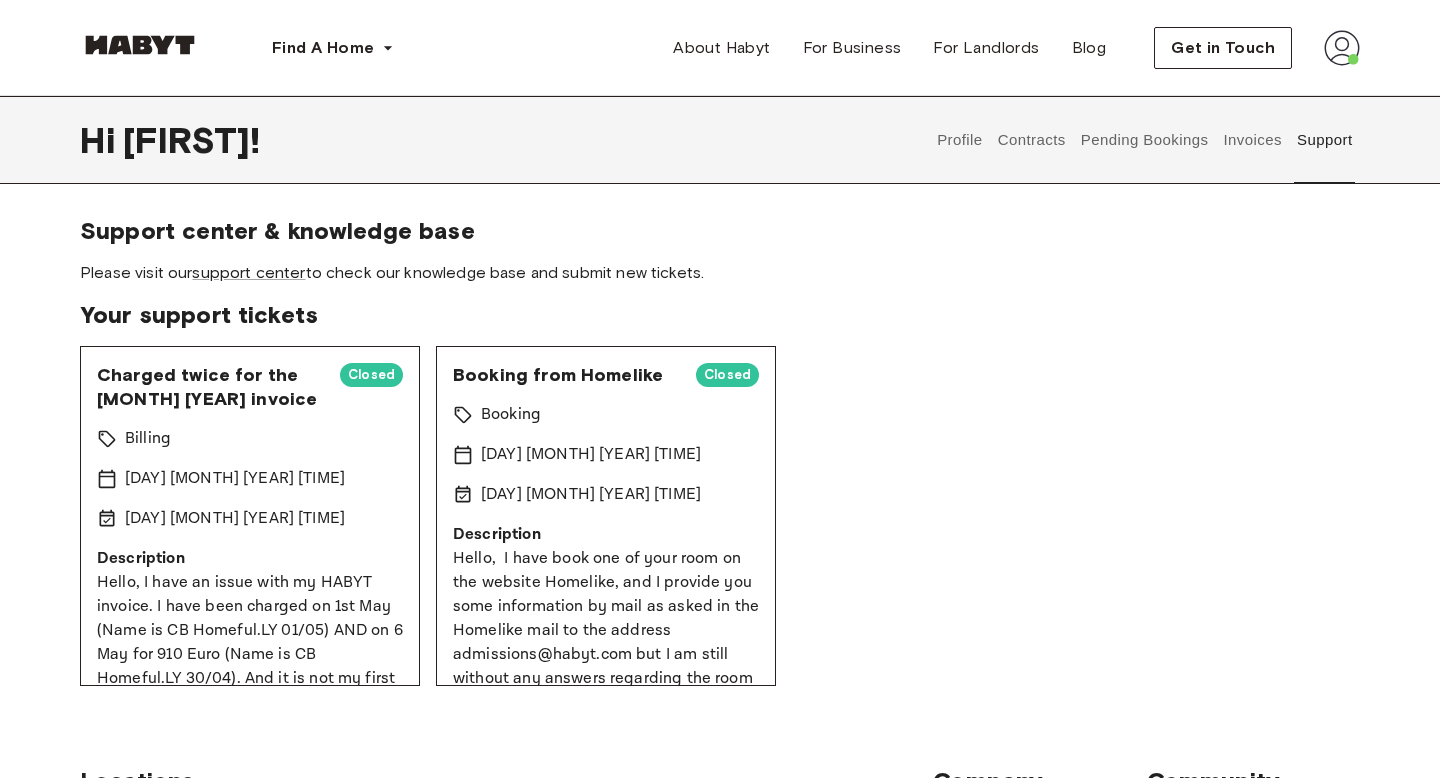 click on "Invoices" at bounding box center (1252, 140) 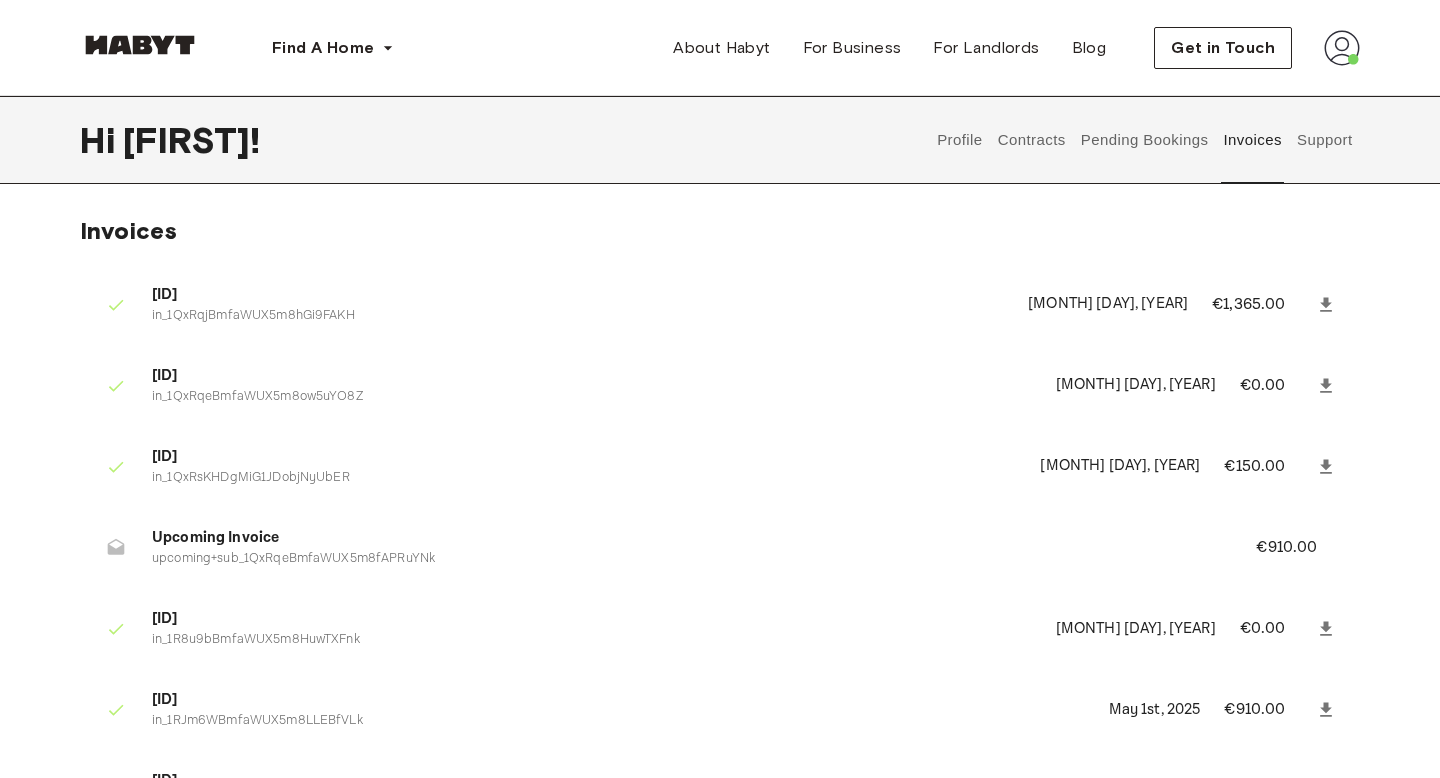 click on "Pending Bookings" at bounding box center [1144, 140] 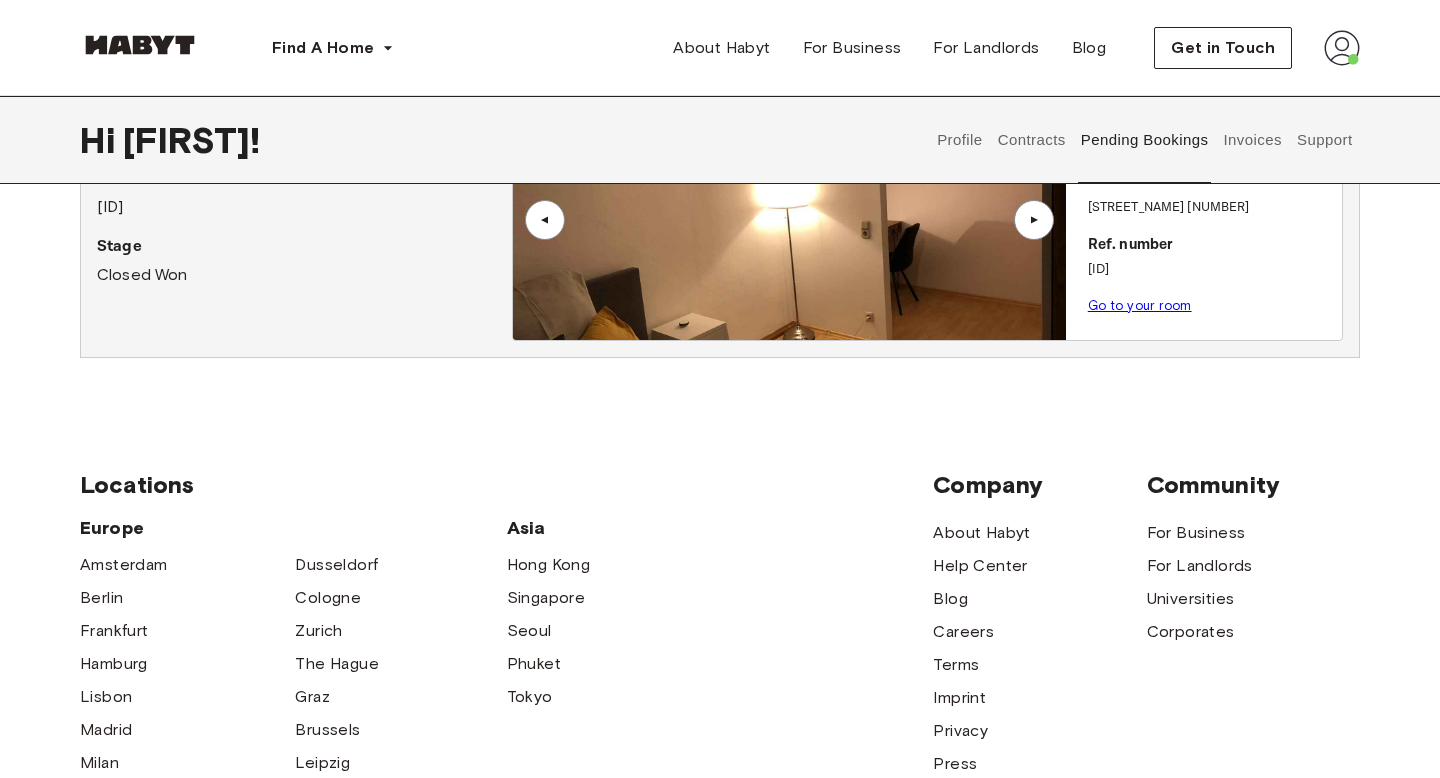 scroll, scrollTop: 0, scrollLeft: 0, axis: both 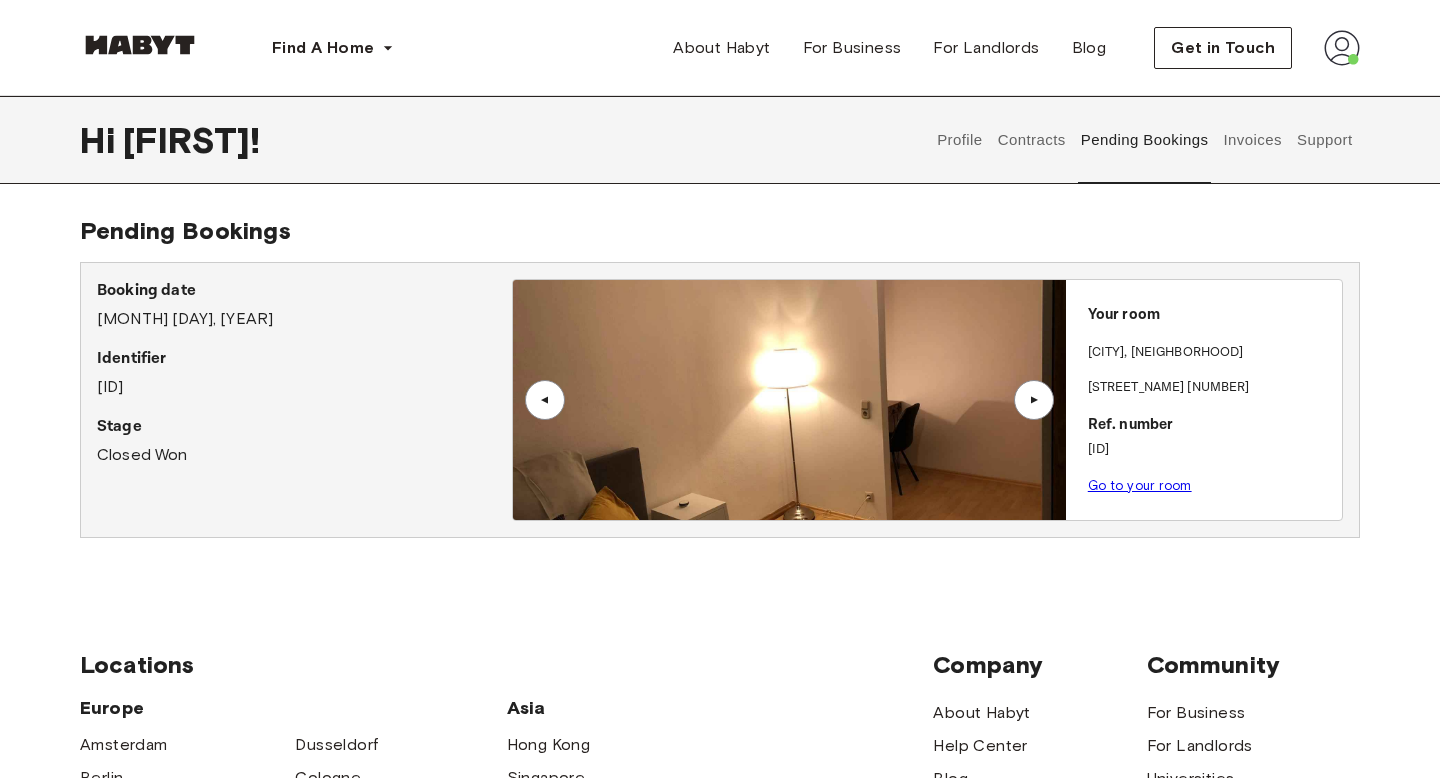 click on "Contracts" at bounding box center (1031, 140) 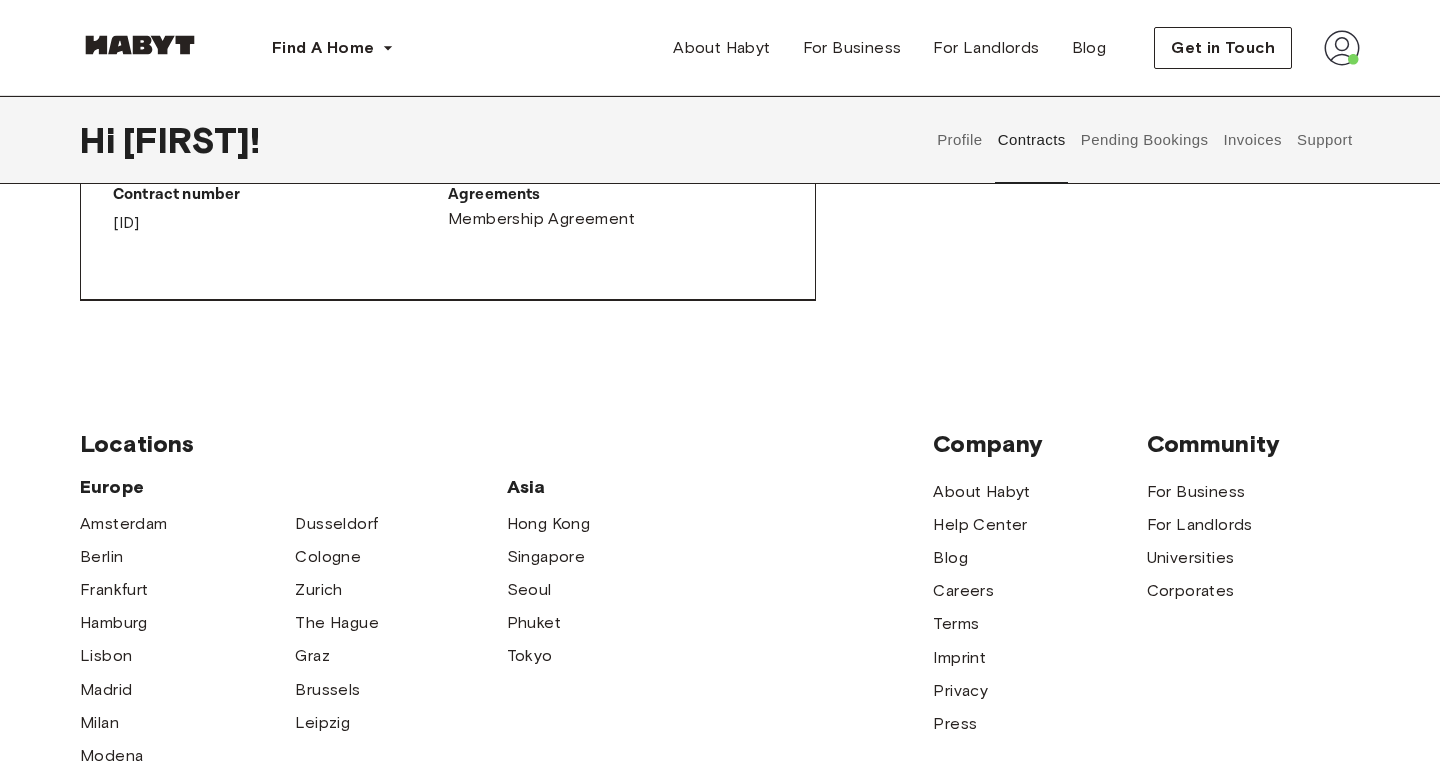 scroll, scrollTop: 1158, scrollLeft: 0, axis: vertical 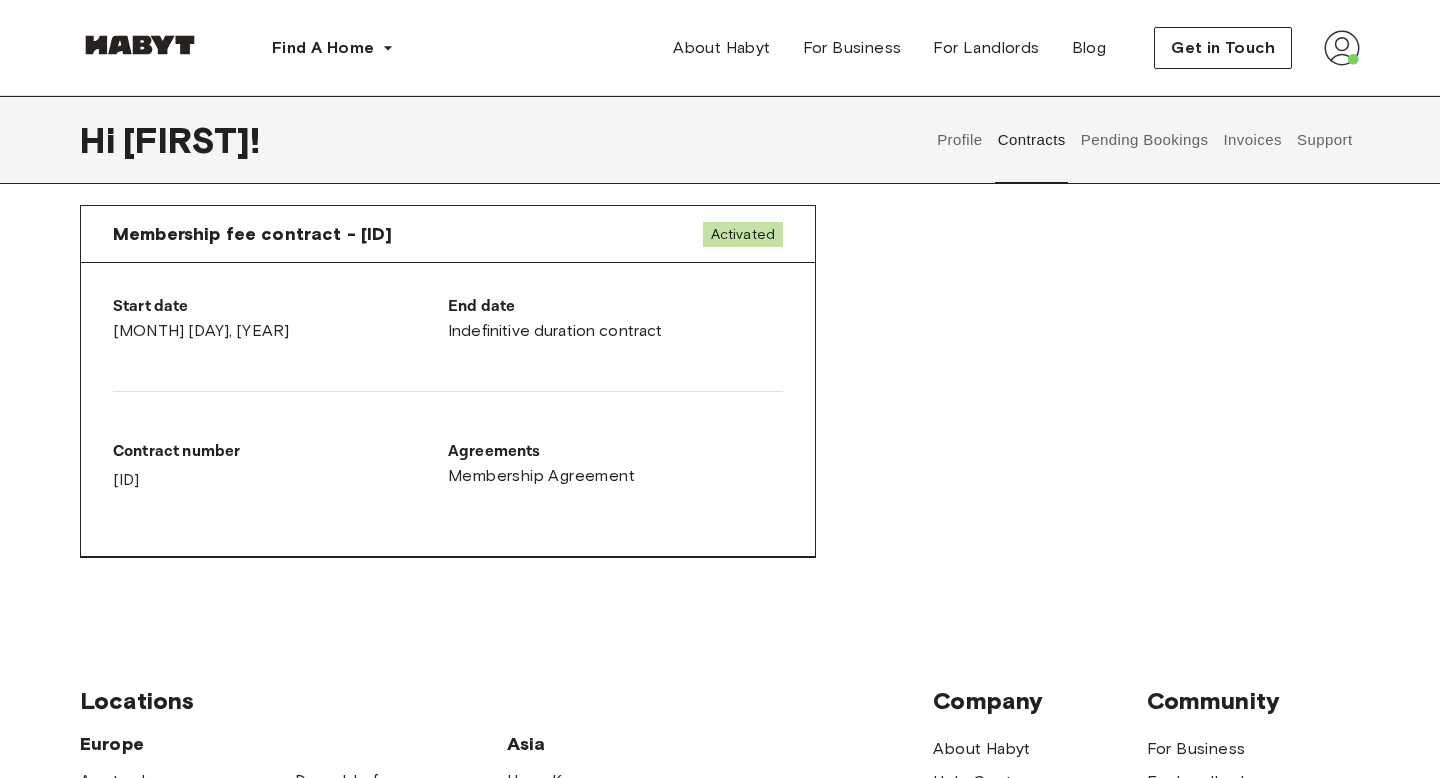 click on "End date Indefinitive duration contract" at bounding box center (615, 319) 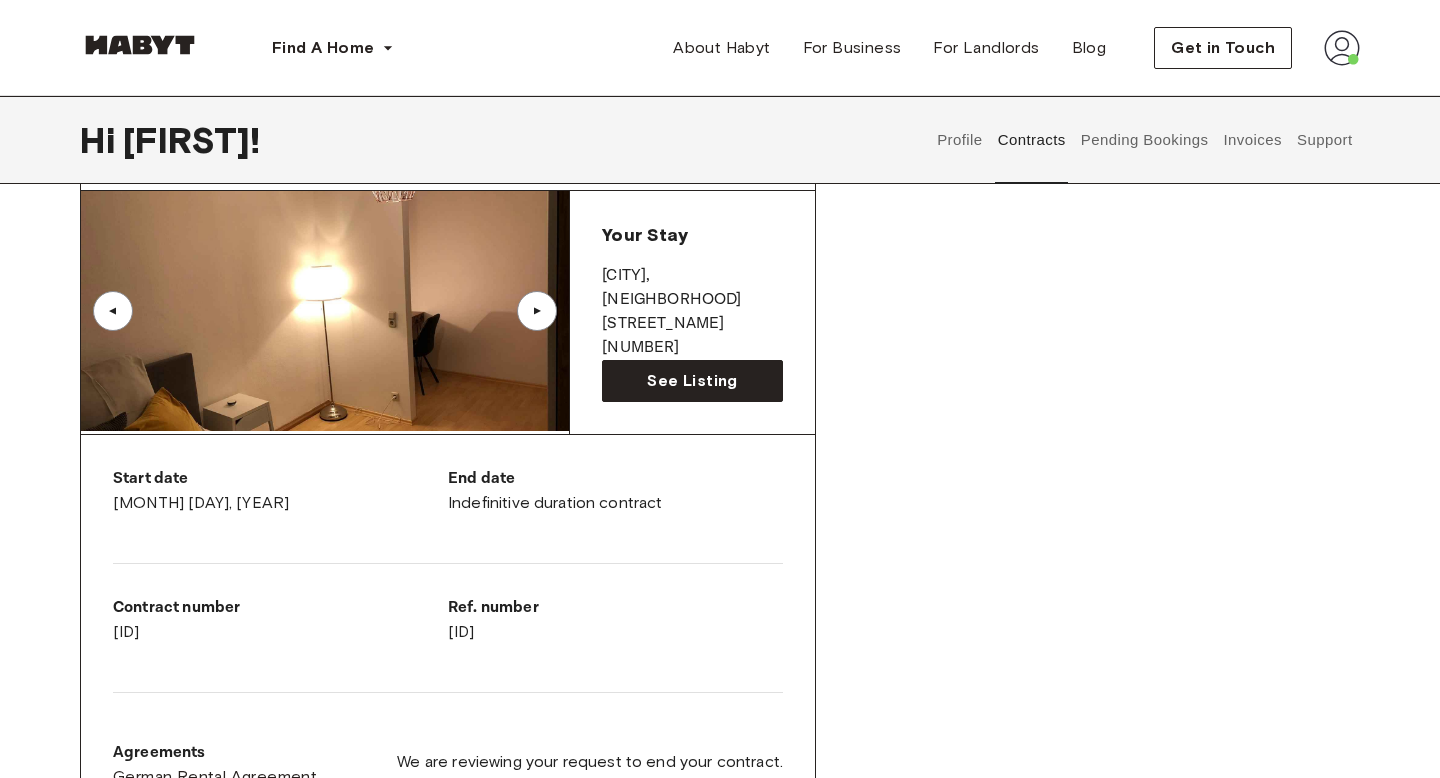 scroll, scrollTop: 0, scrollLeft: 0, axis: both 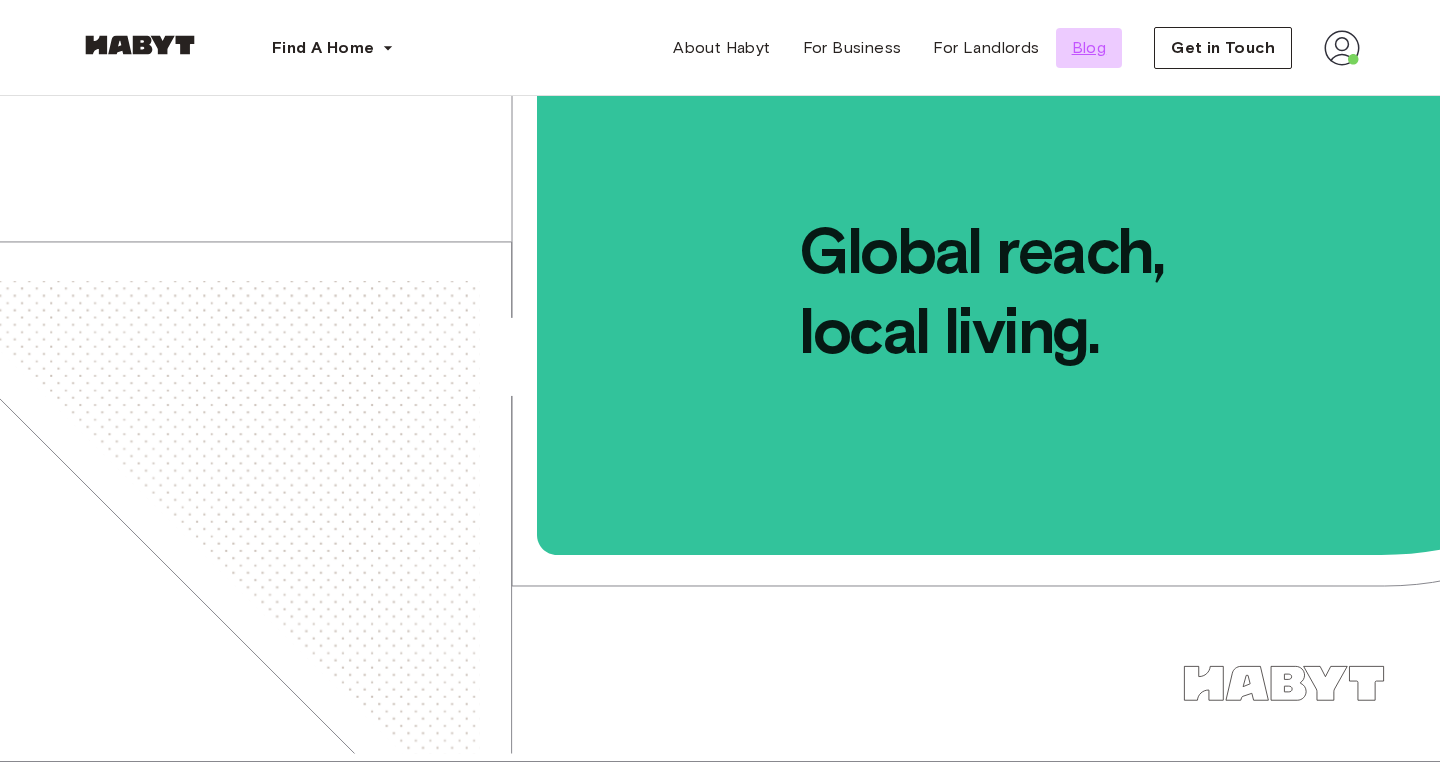click on "Blog" at bounding box center [1089, 48] 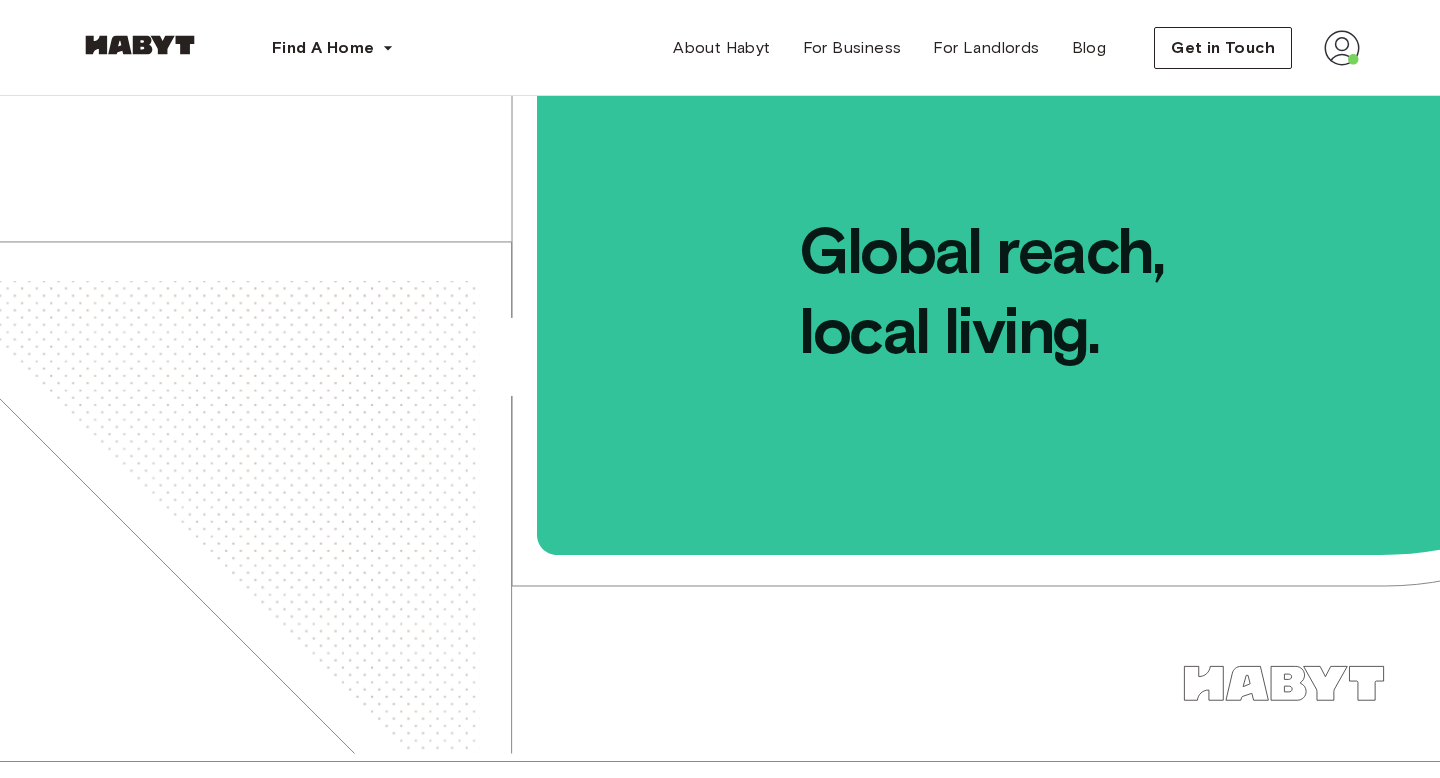 click at bounding box center [1342, 48] 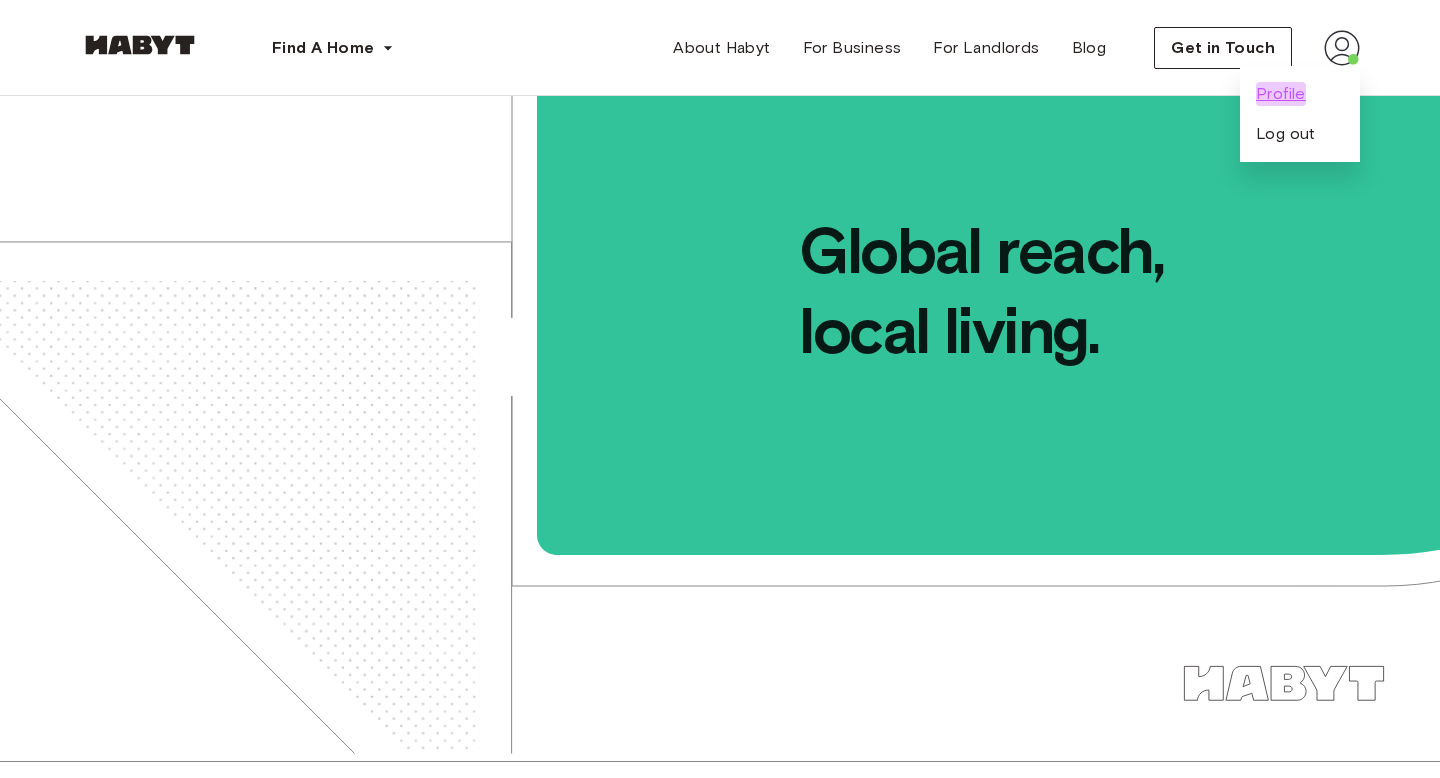 click on "Profile" at bounding box center (1281, 94) 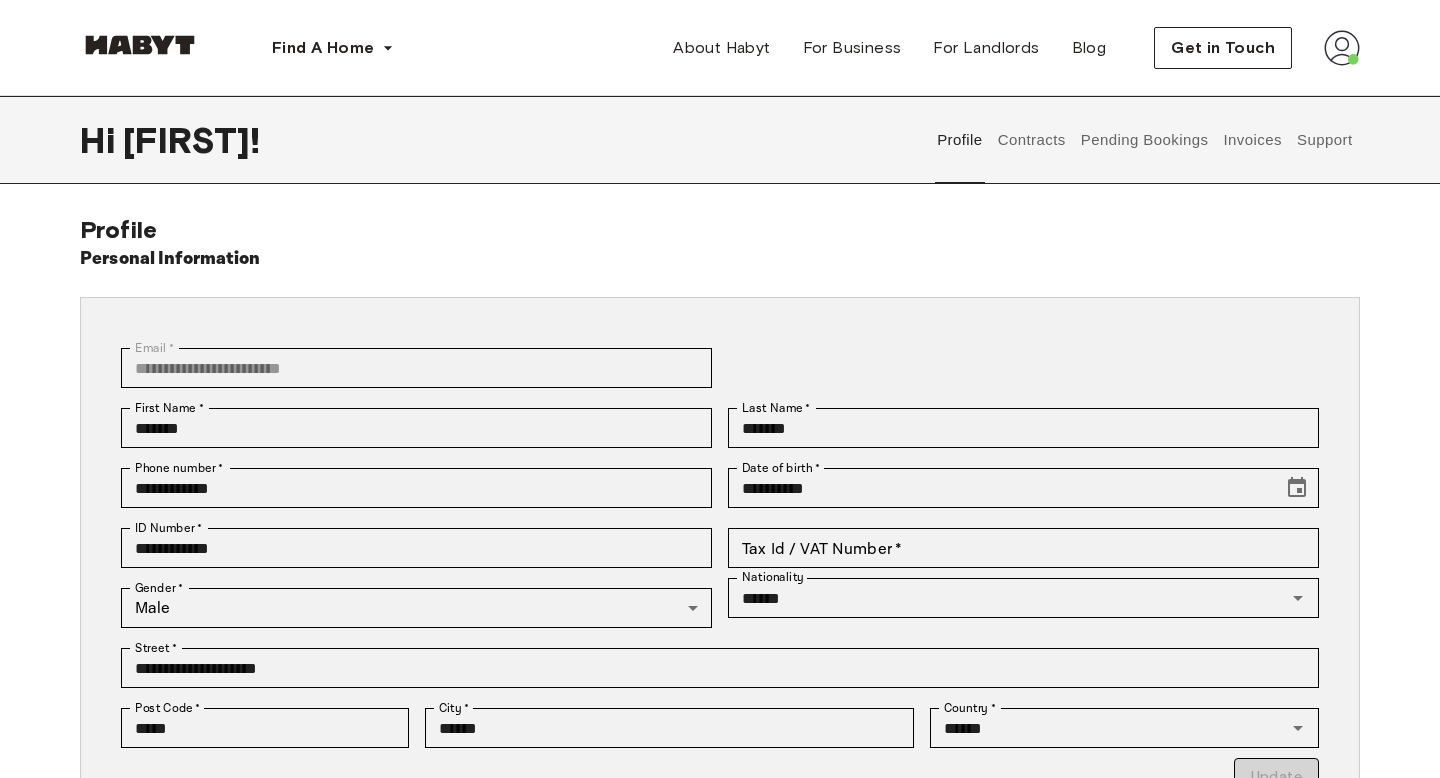 scroll, scrollTop: 0, scrollLeft: 0, axis: both 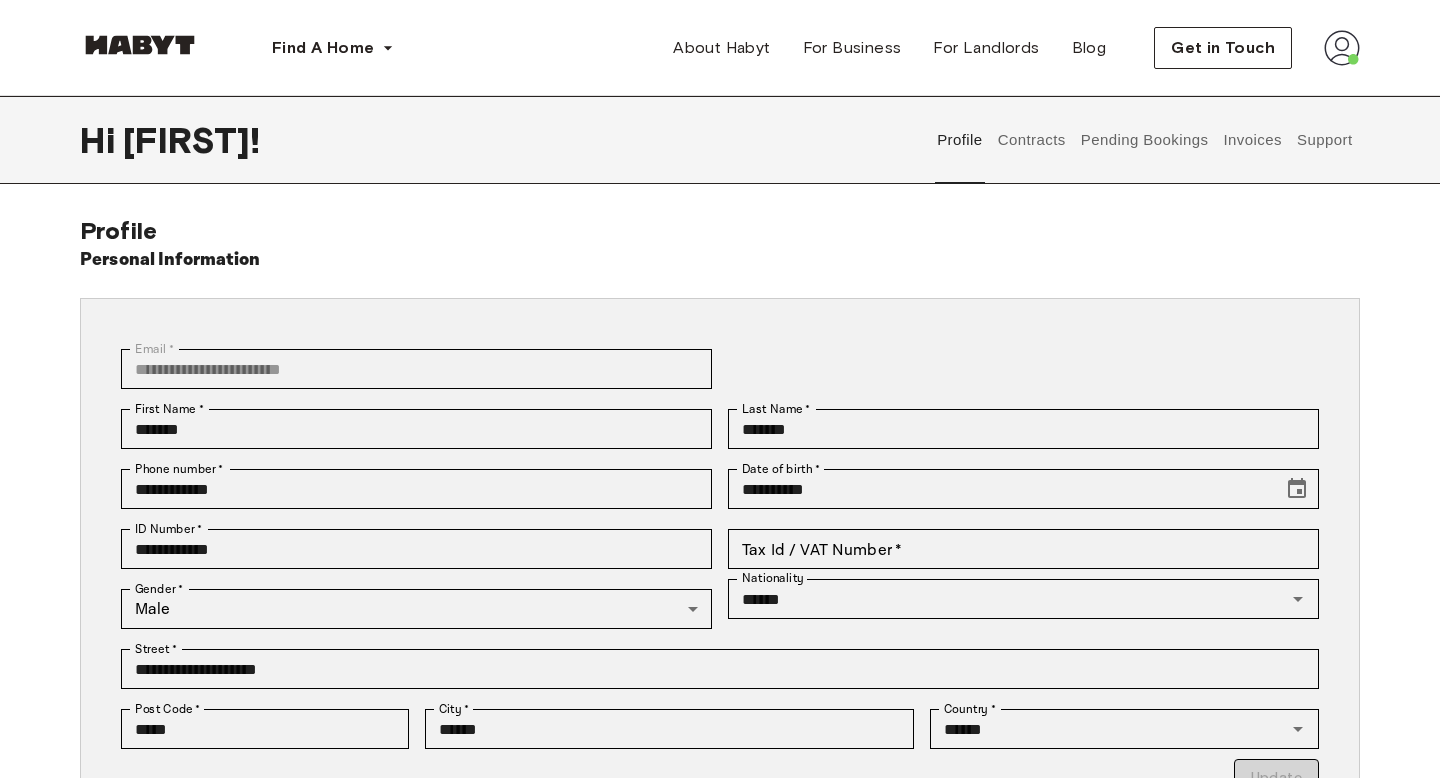 click on "Contracts" at bounding box center [1031, 140] 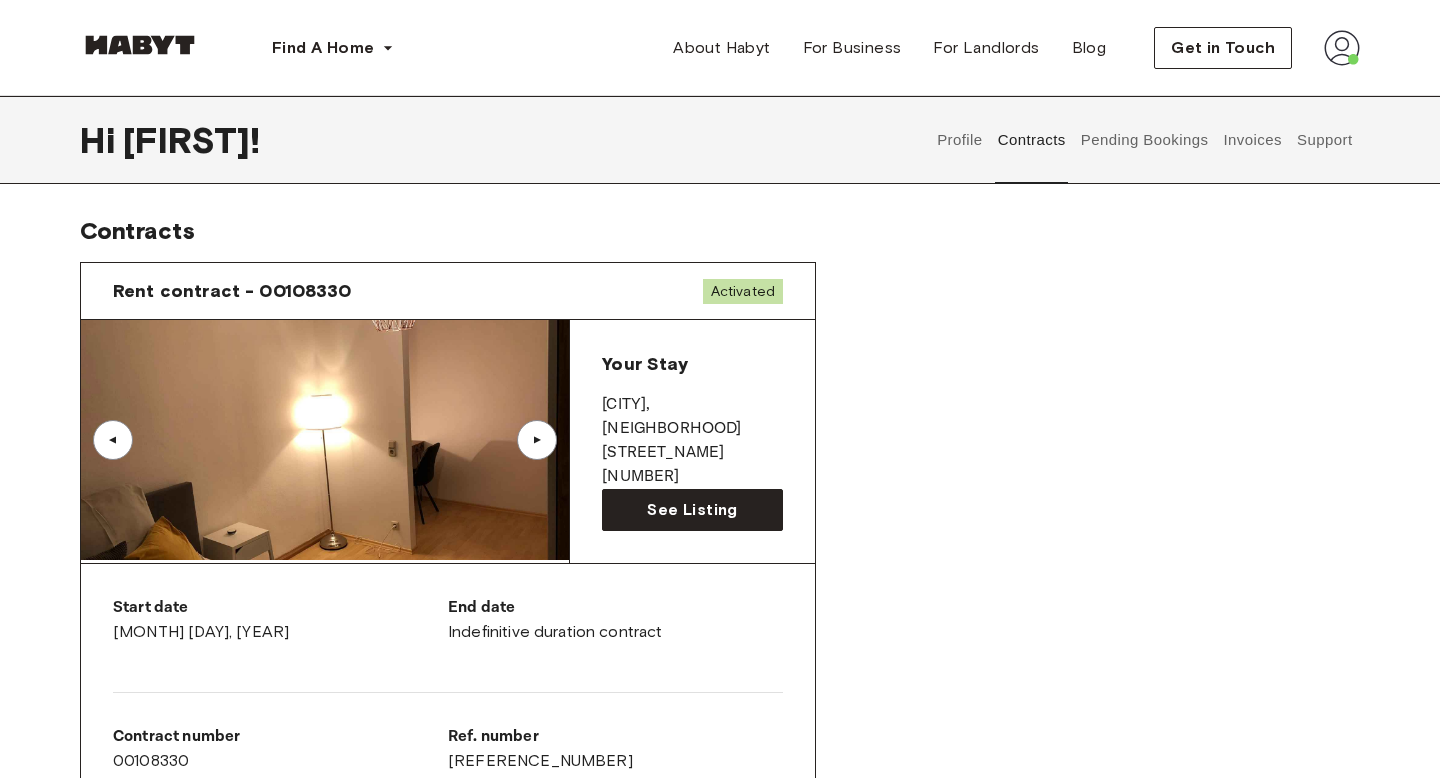 click on "Activated" at bounding box center (743, 291) 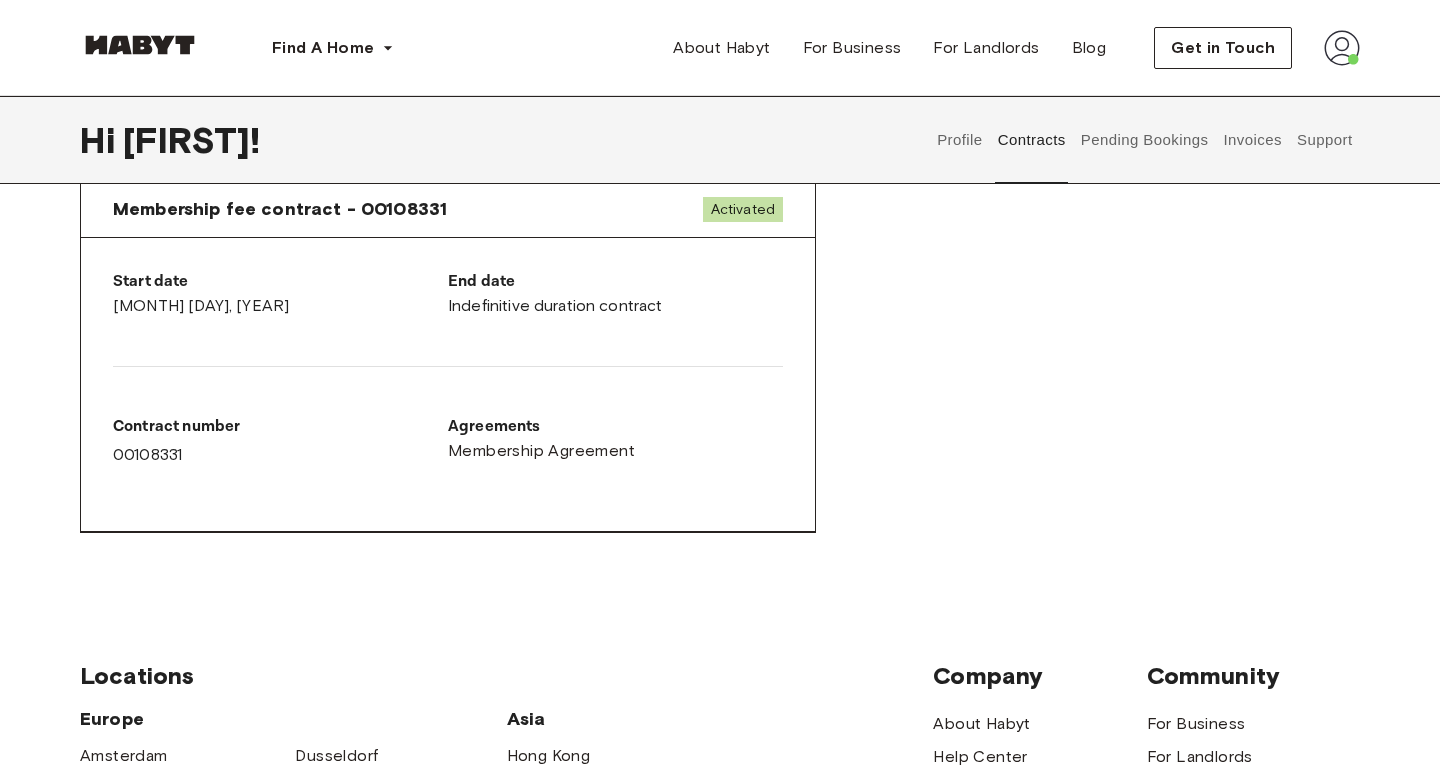scroll, scrollTop: 1006, scrollLeft: 0, axis: vertical 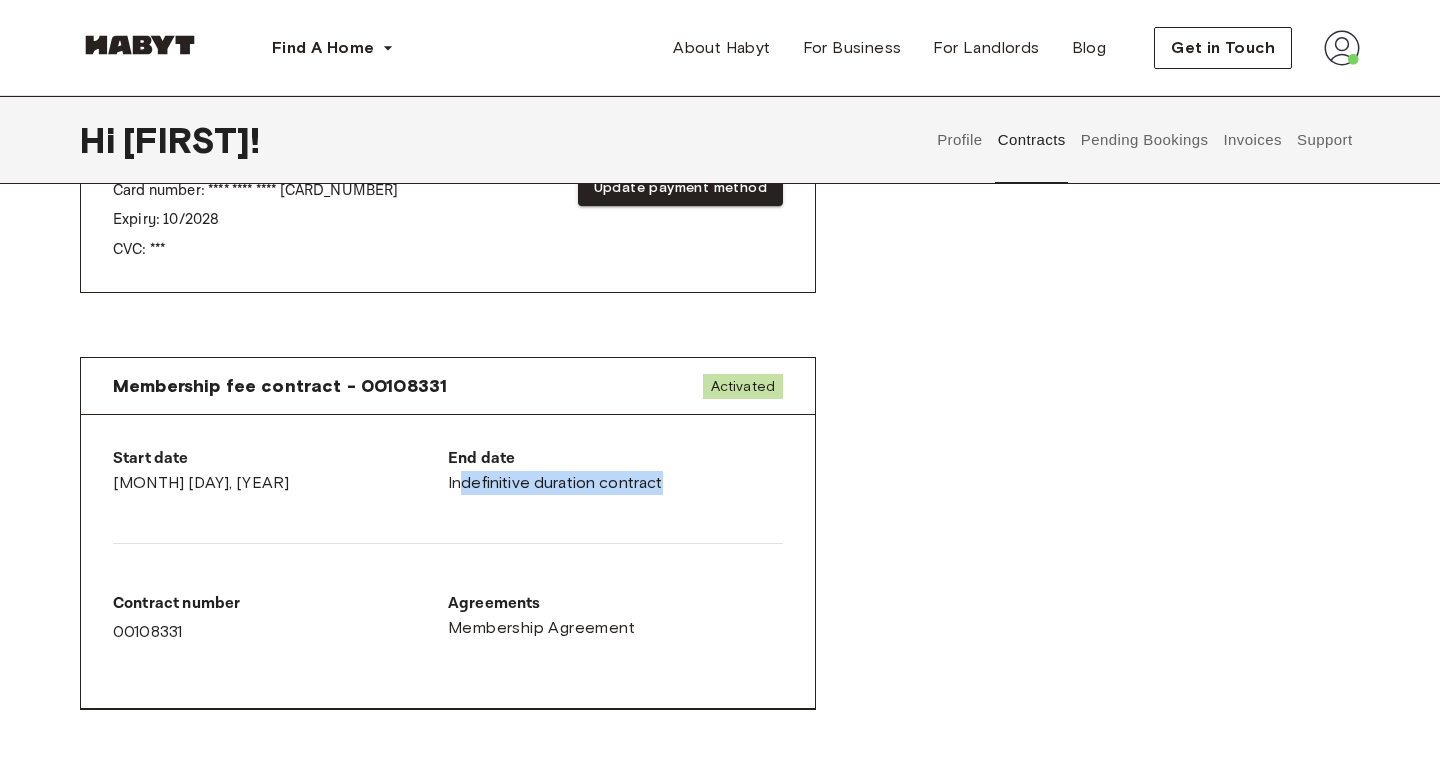 drag, startPoint x: 677, startPoint y: 485, endPoint x: 462, endPoint y: 481, distance: 215.0372 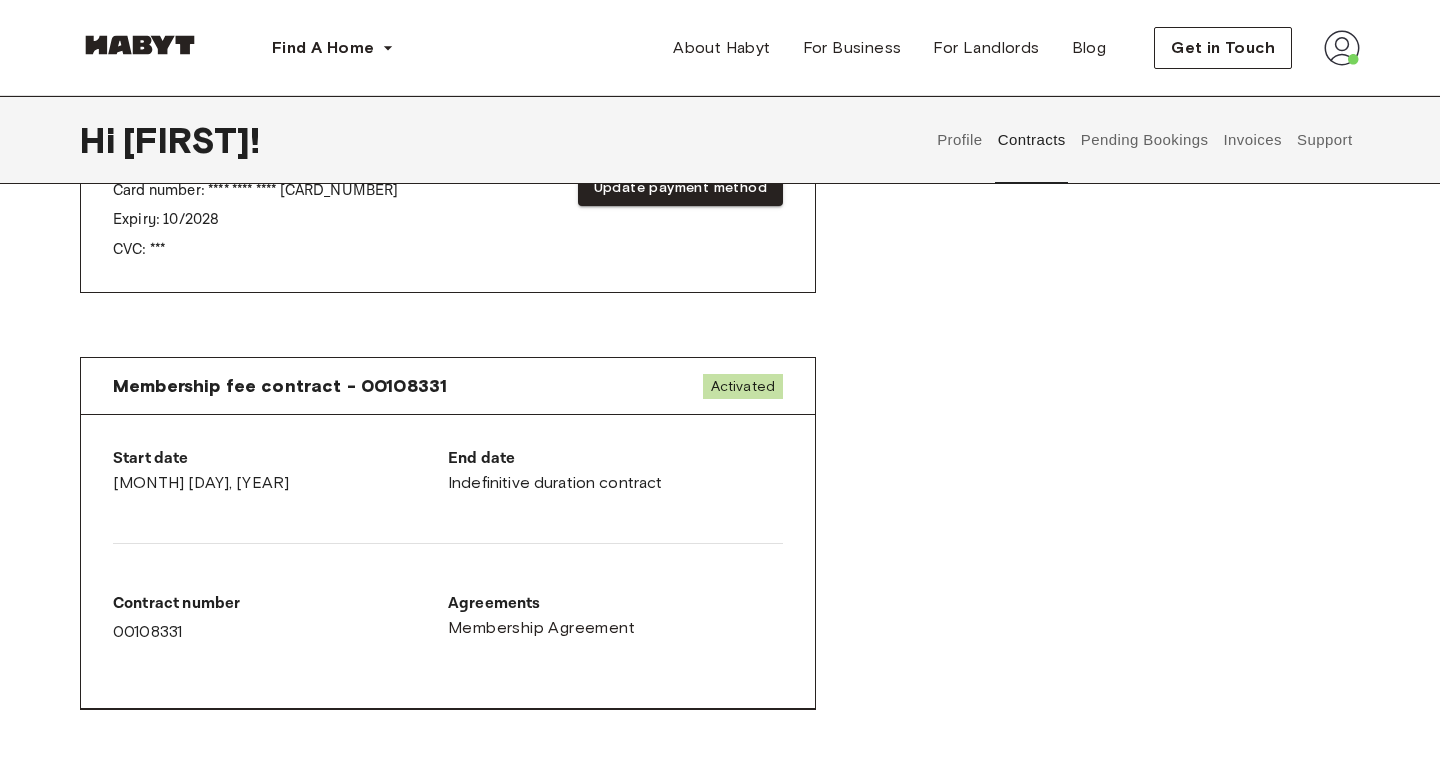 click on "End date Indefinitive duration contract" at bounding box center [615, 471] 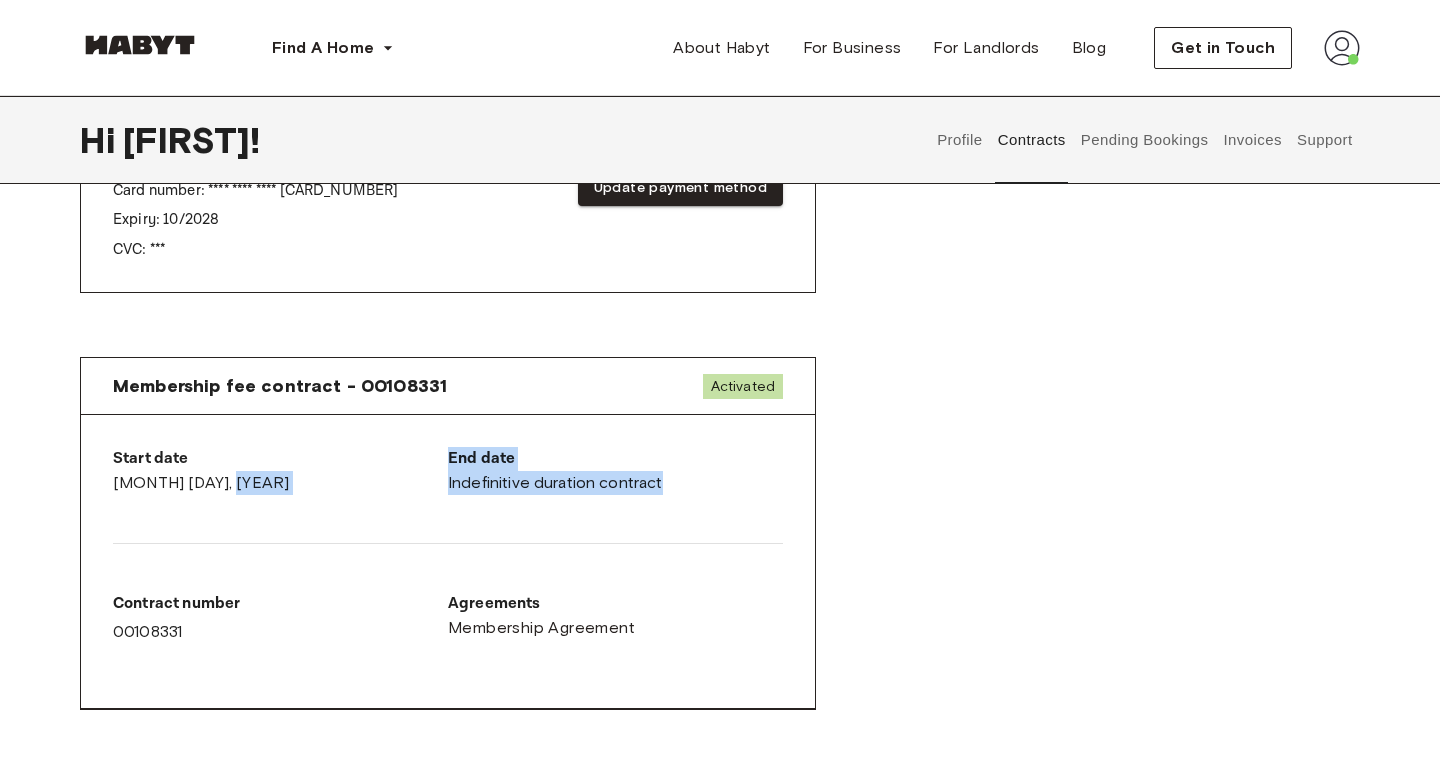 drag, startPoint x: 446, startPoint y: 483, endPoint x: 678, endPoint y: 482, distance: 232.00215 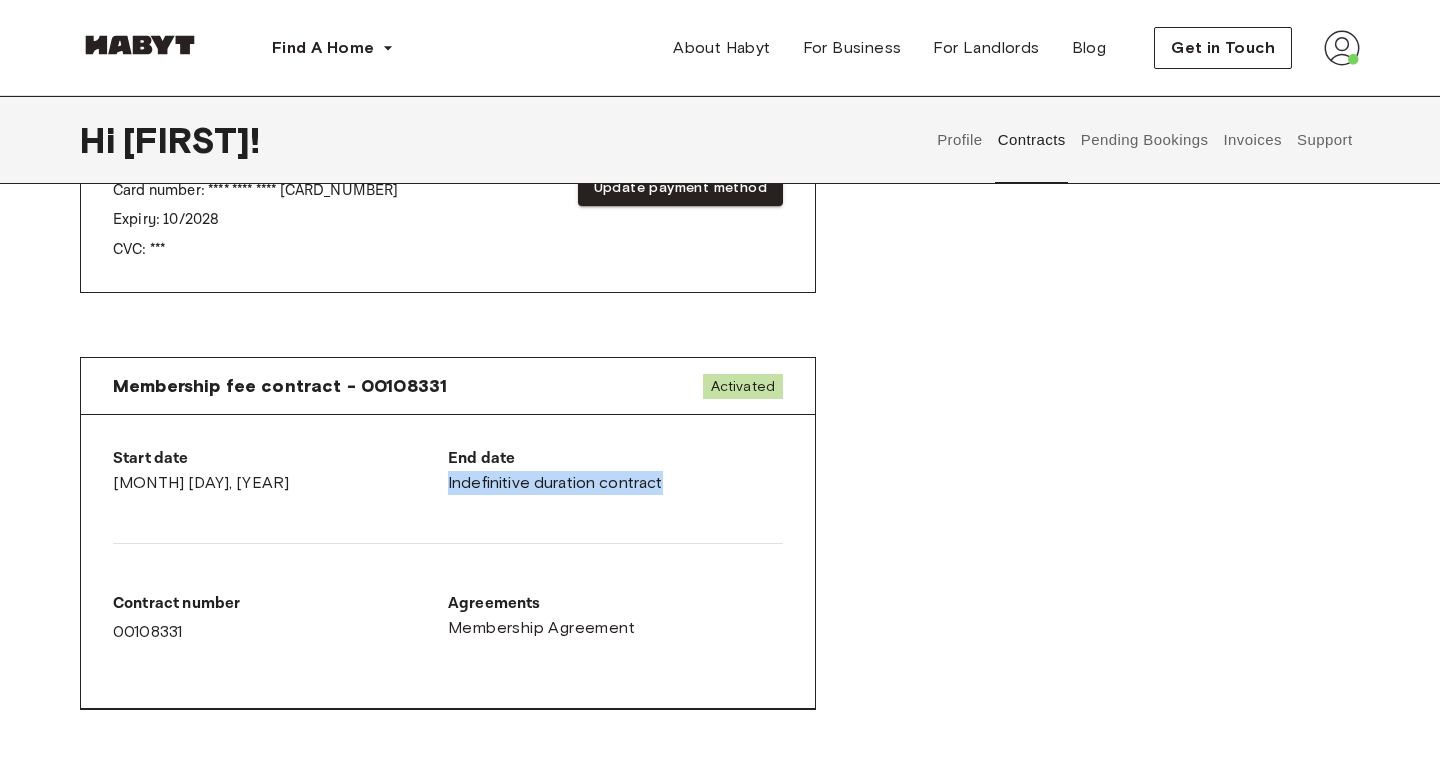 drag, startPoint x: 664, startPoint y: 482, endPoint x: 449, endPoint y: 481, distance: 215.00232 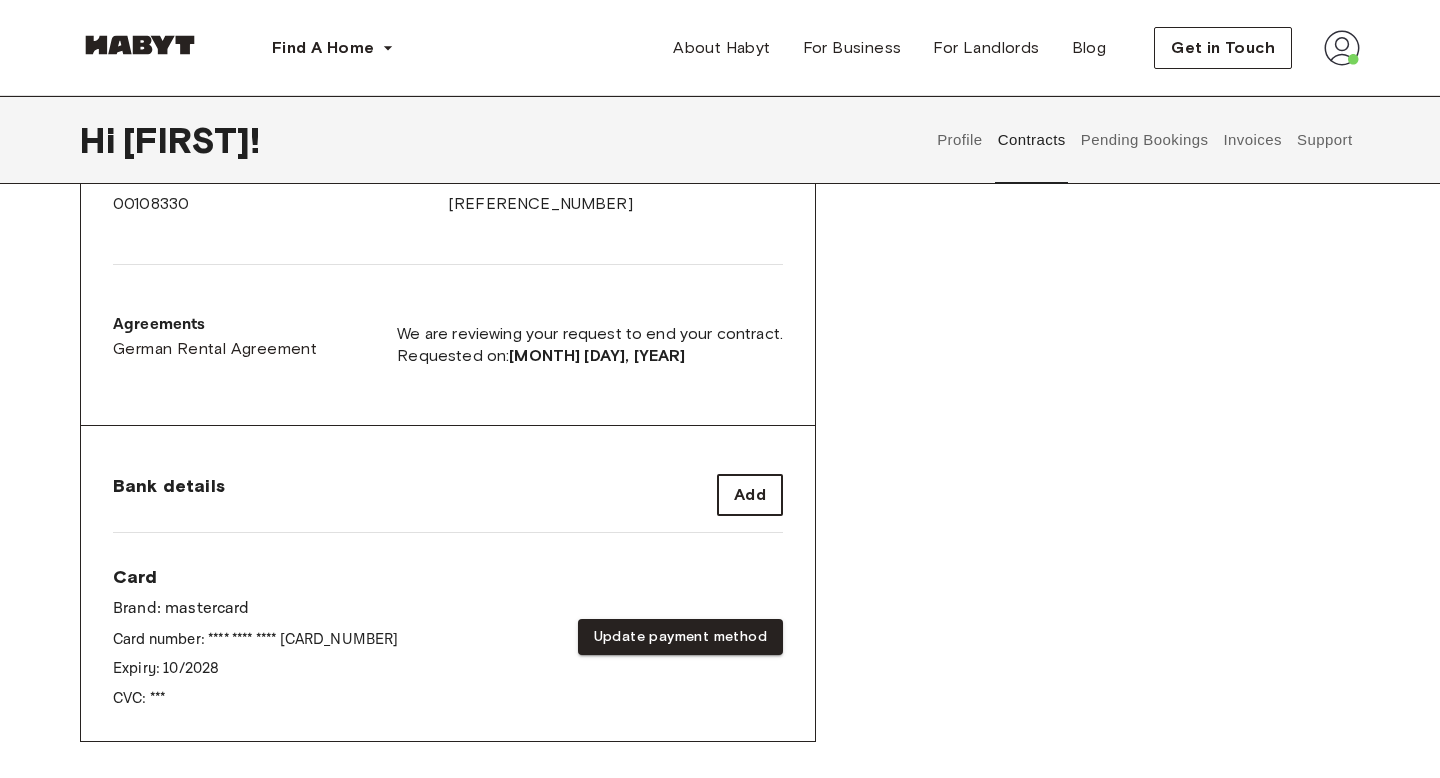 scroll, scrollTop: 583, scrollLeft: 0, axis: vertical 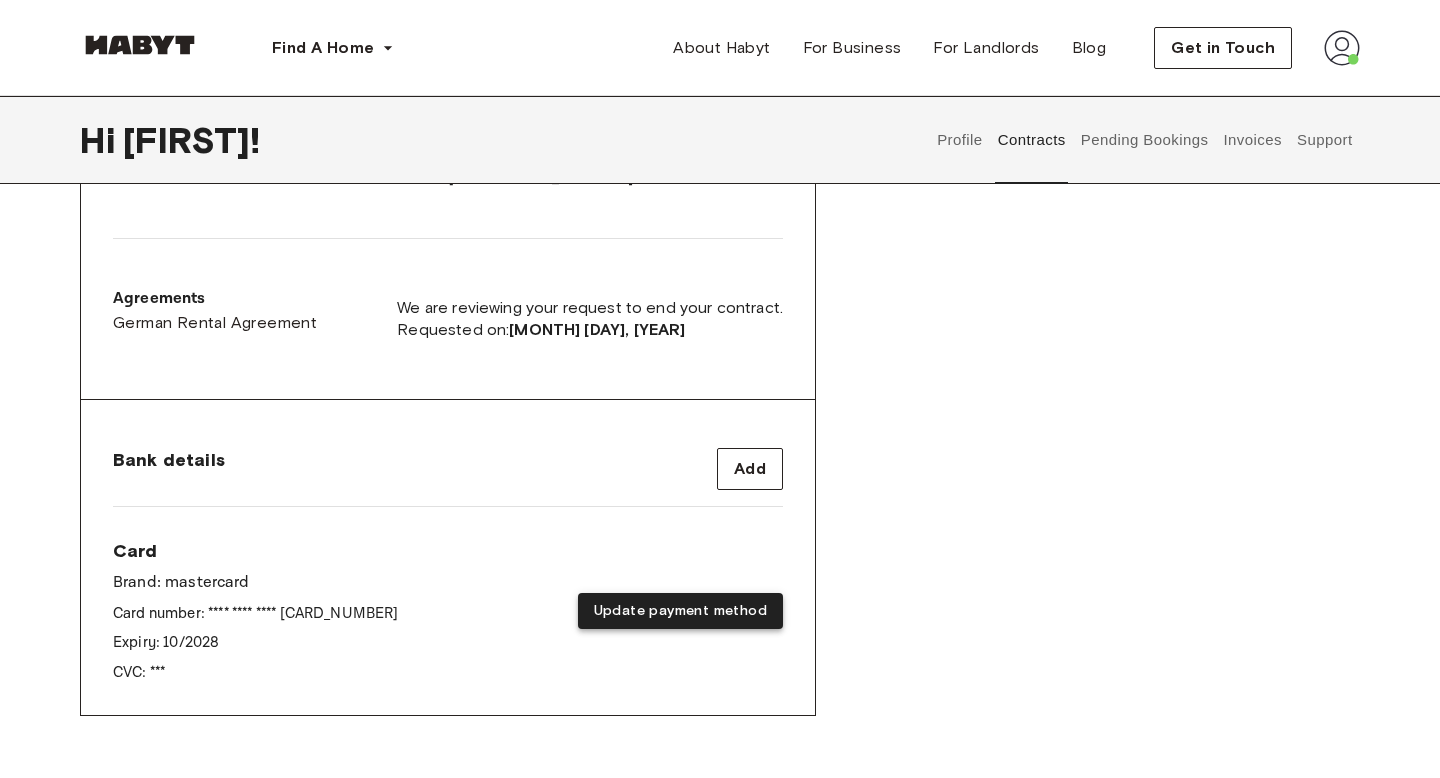 click on "Update payment method" at bounding box center (680, 611) 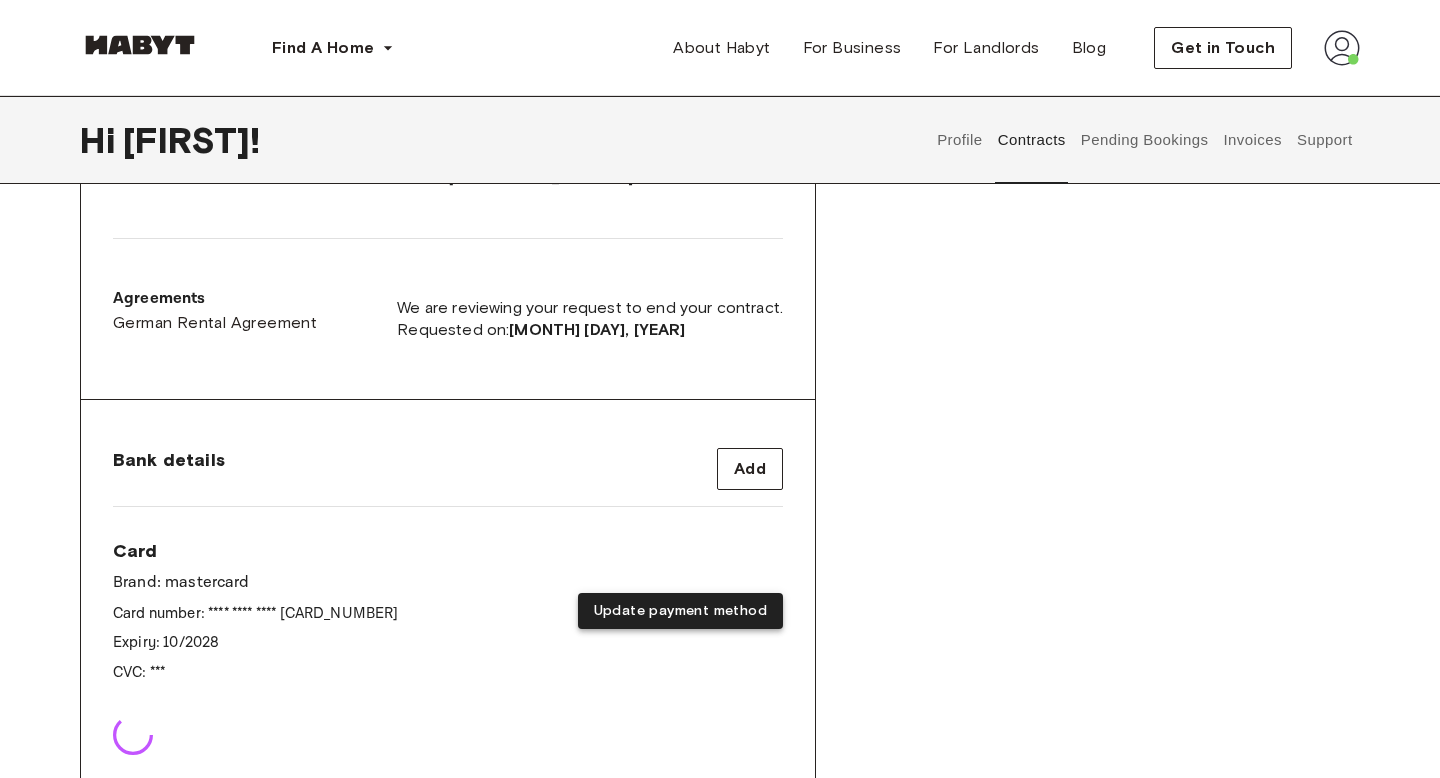 type 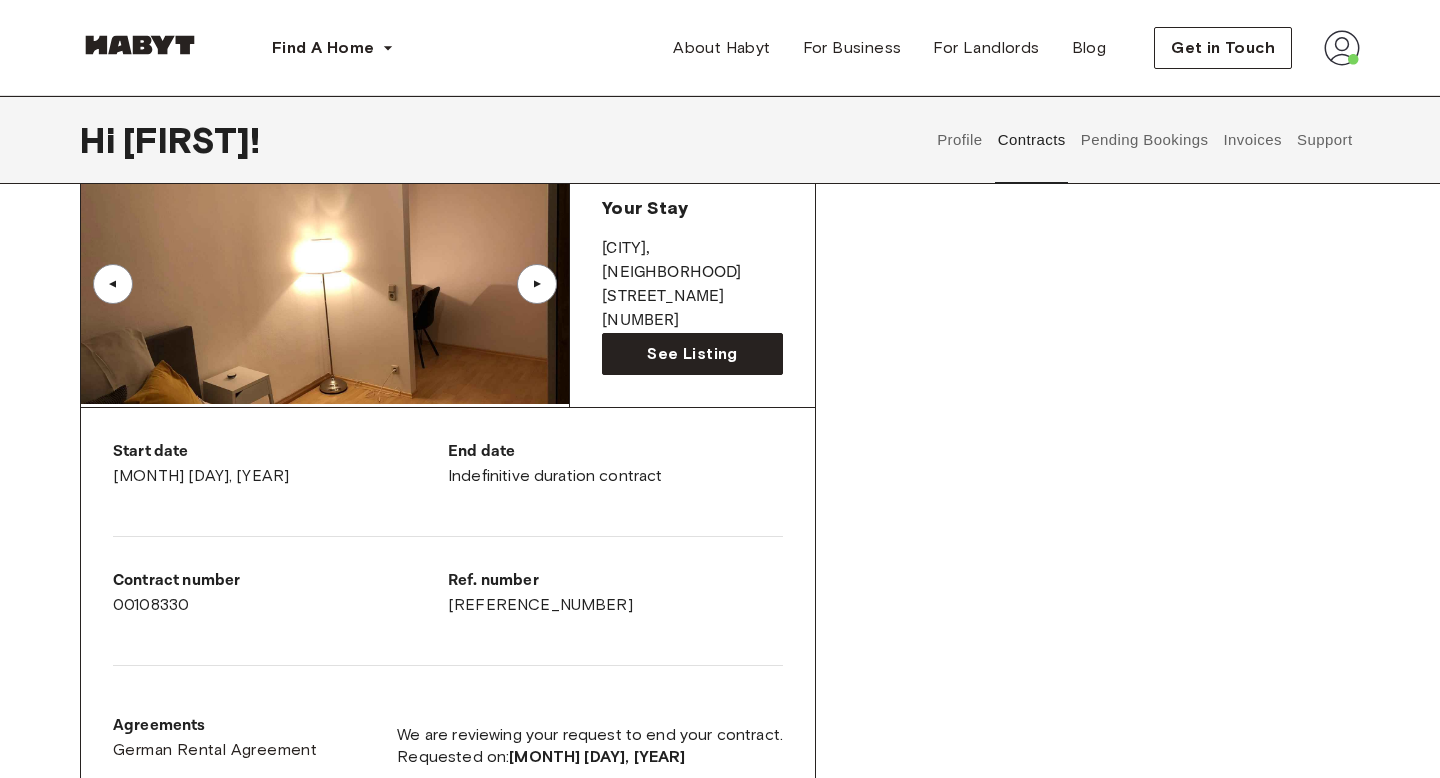 scroll, scrollTop: 35, scrollLeft: 0, axis: vertical 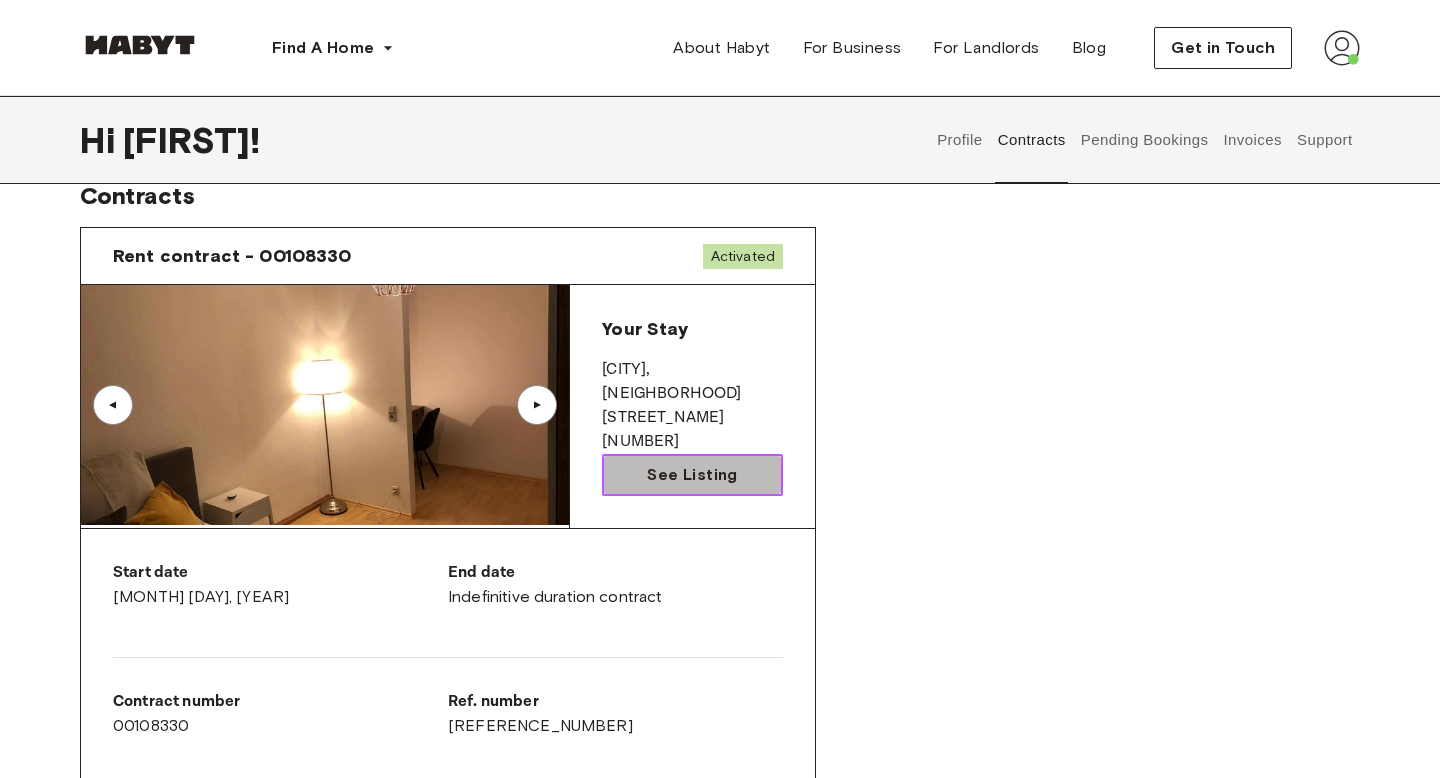 click on "See Listing" at bounding box center (692, 475) 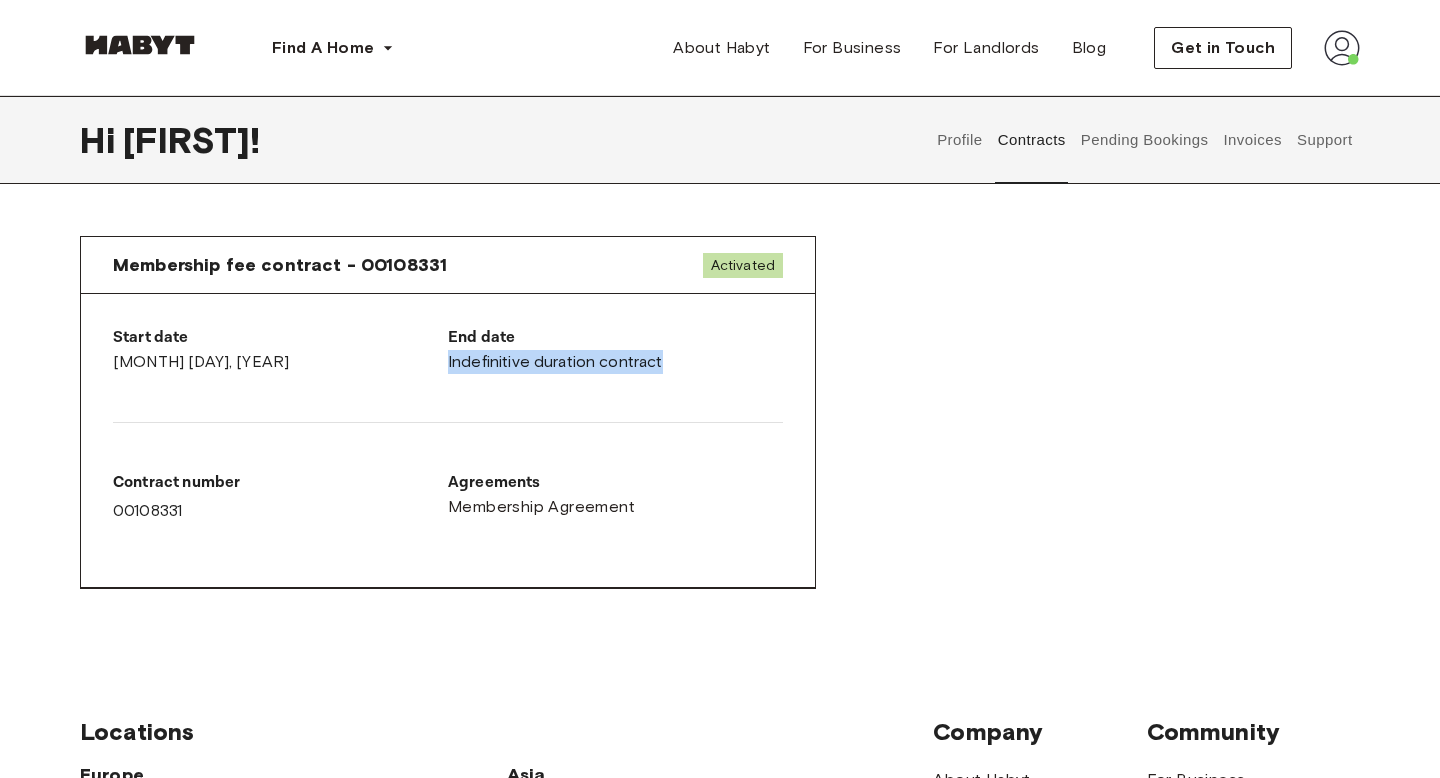scroll, scrollTop: 1567, scrollLeft: 0, axis: vertical 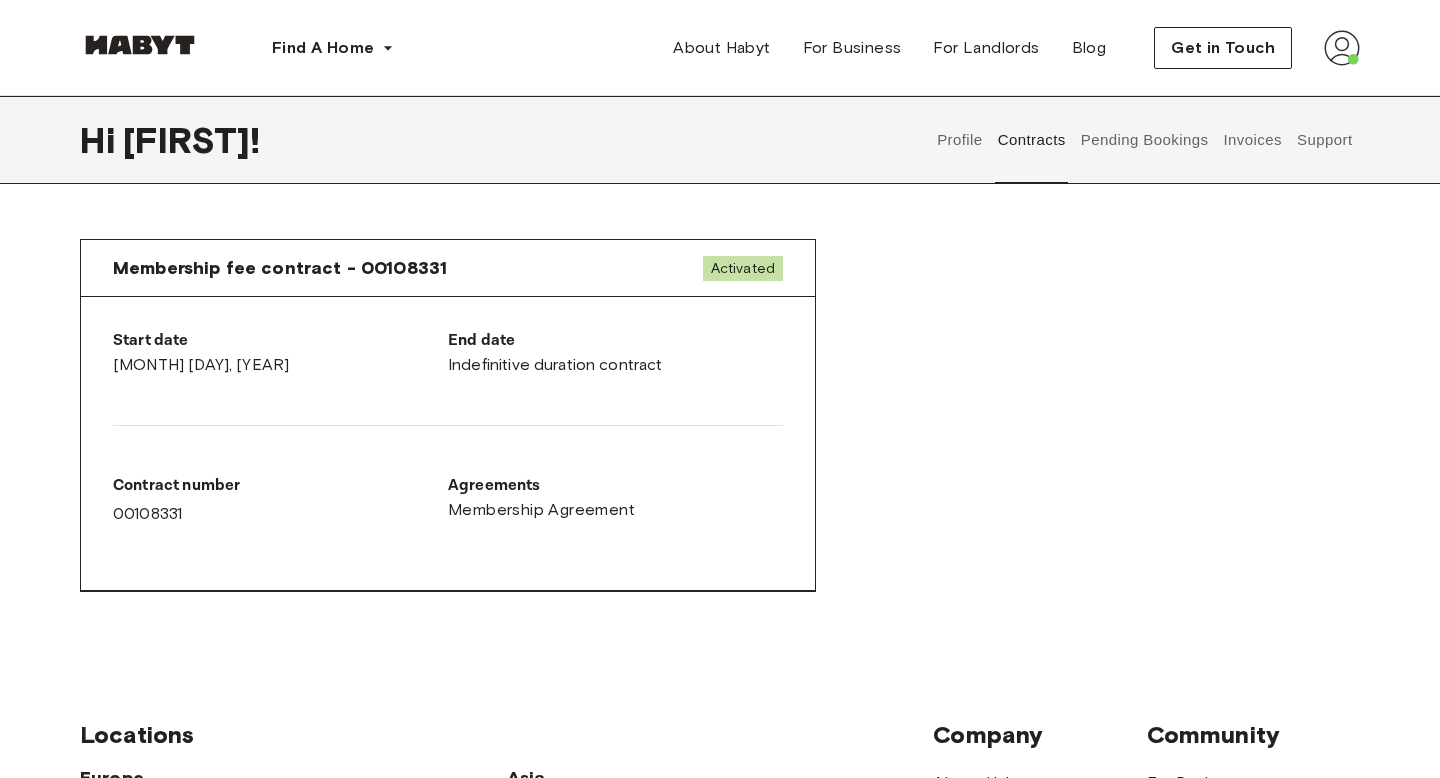 click at bounding box center (448, 425) 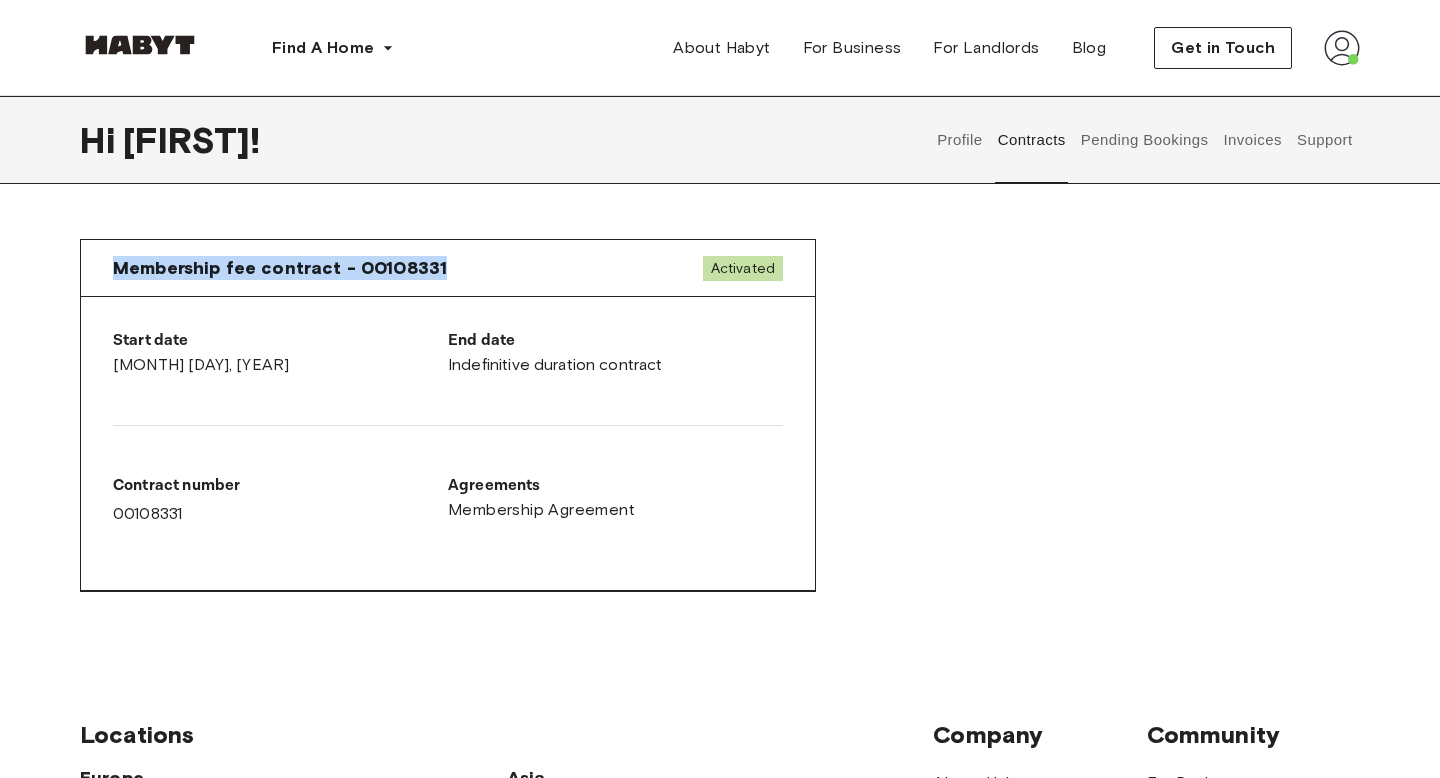 drag, startPoint x: 457, startPoint y: 267, endPoint x: 174, endPoint y: 265, distance: 283.00708 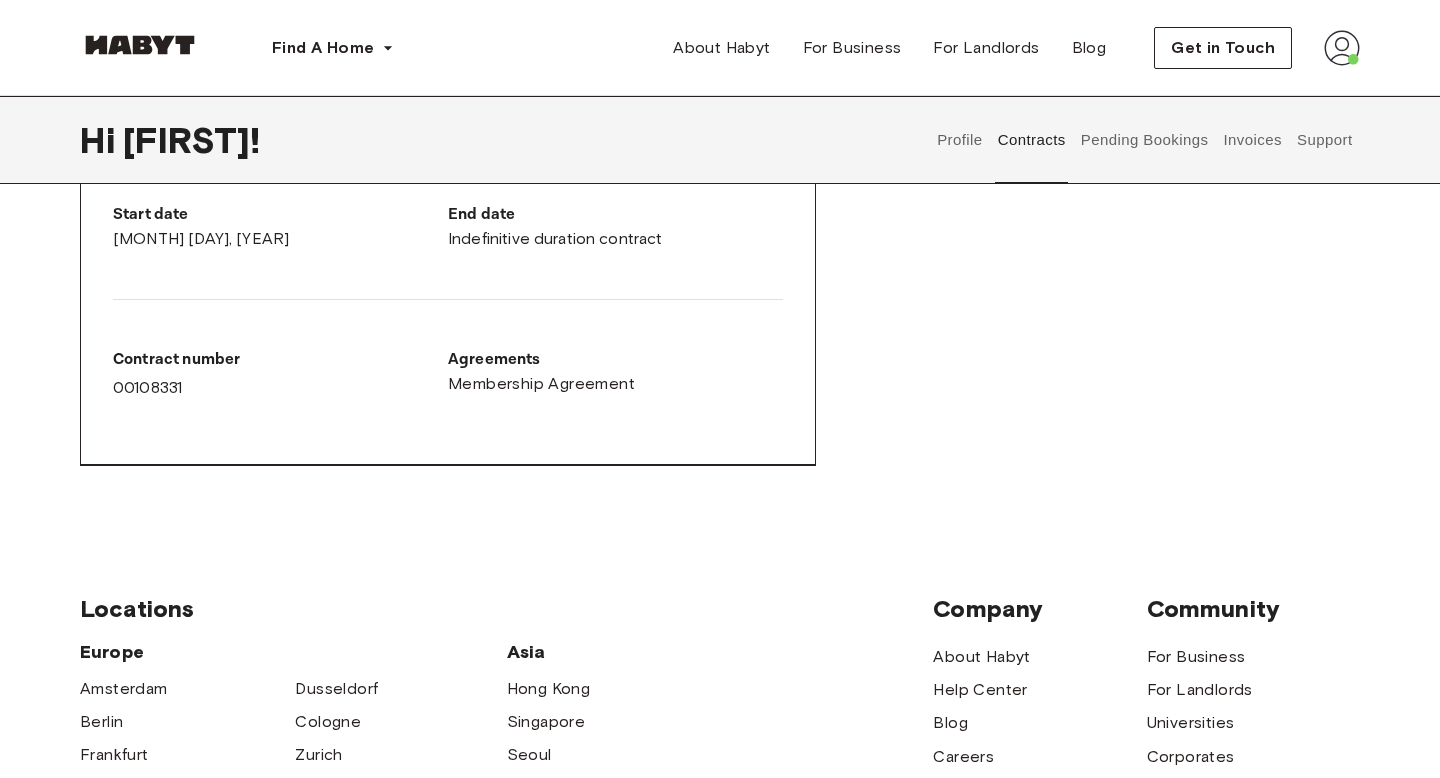 scroll, scrollTop: 1694, scrollLeft: 0, axis: vertical 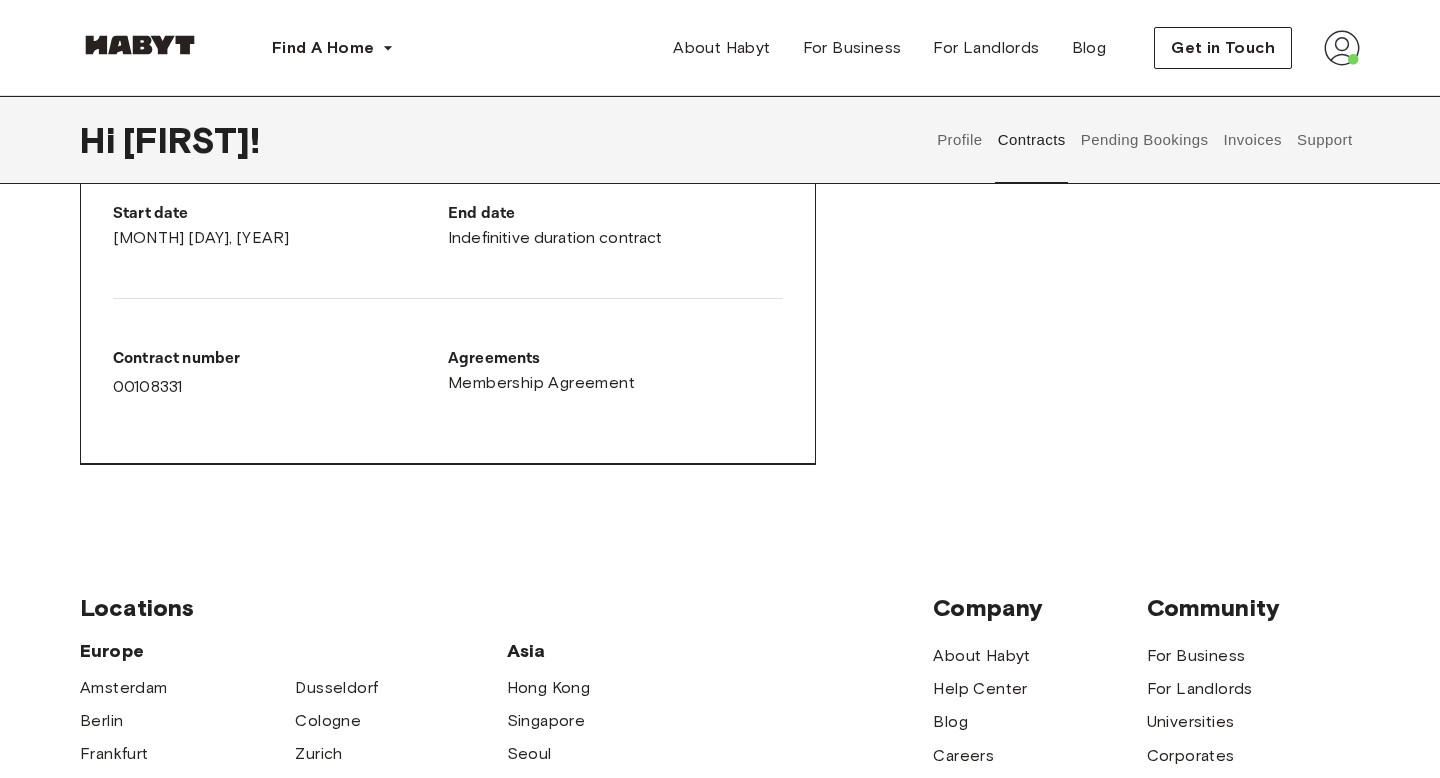 click on "Contract number 00108331" at bounding box center (280, 373) 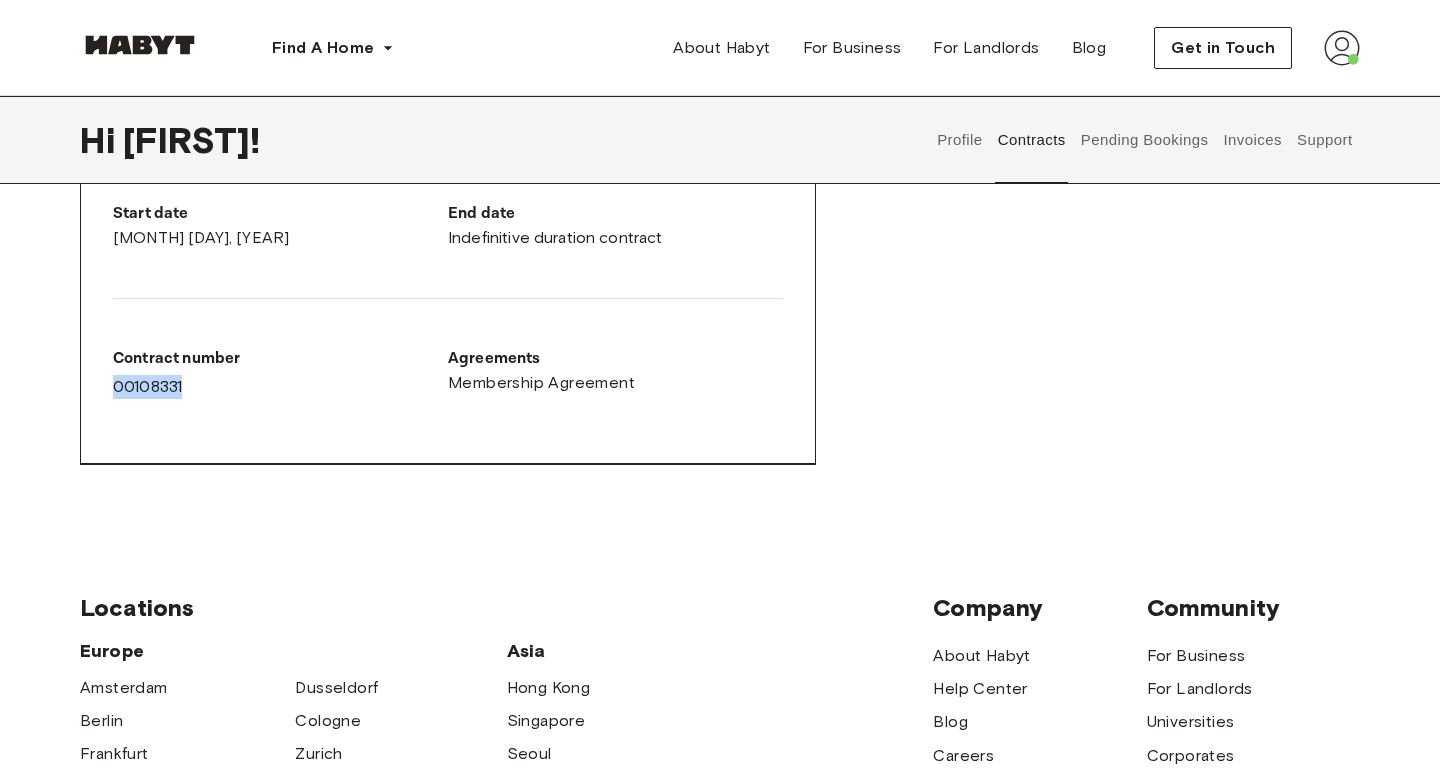 drag, startPoint x: 188, startPoint y: 379, endPoint x: 89, endPoint y: 383, distance: 99.08077 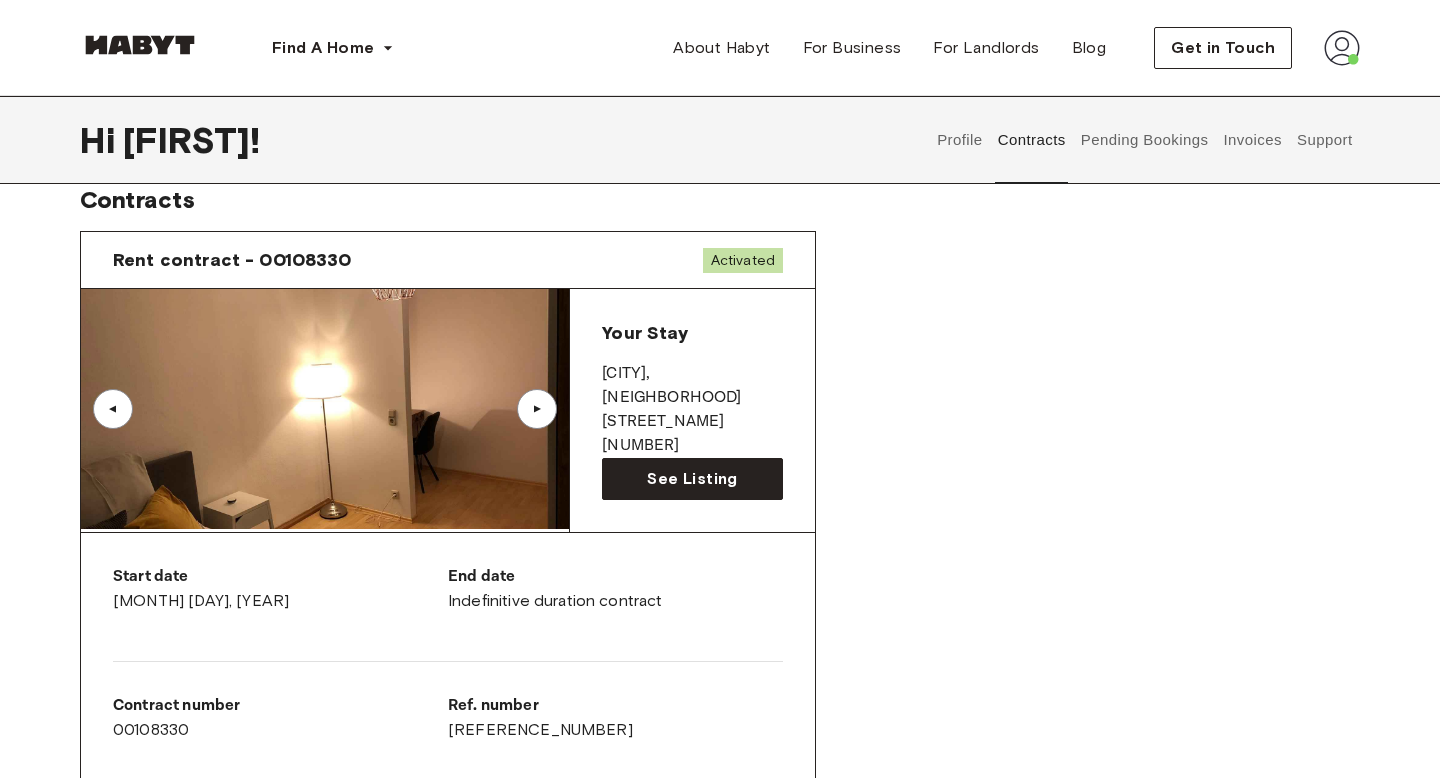 scroll, scrollTop: 0, scrollLeft: 0, axis: both 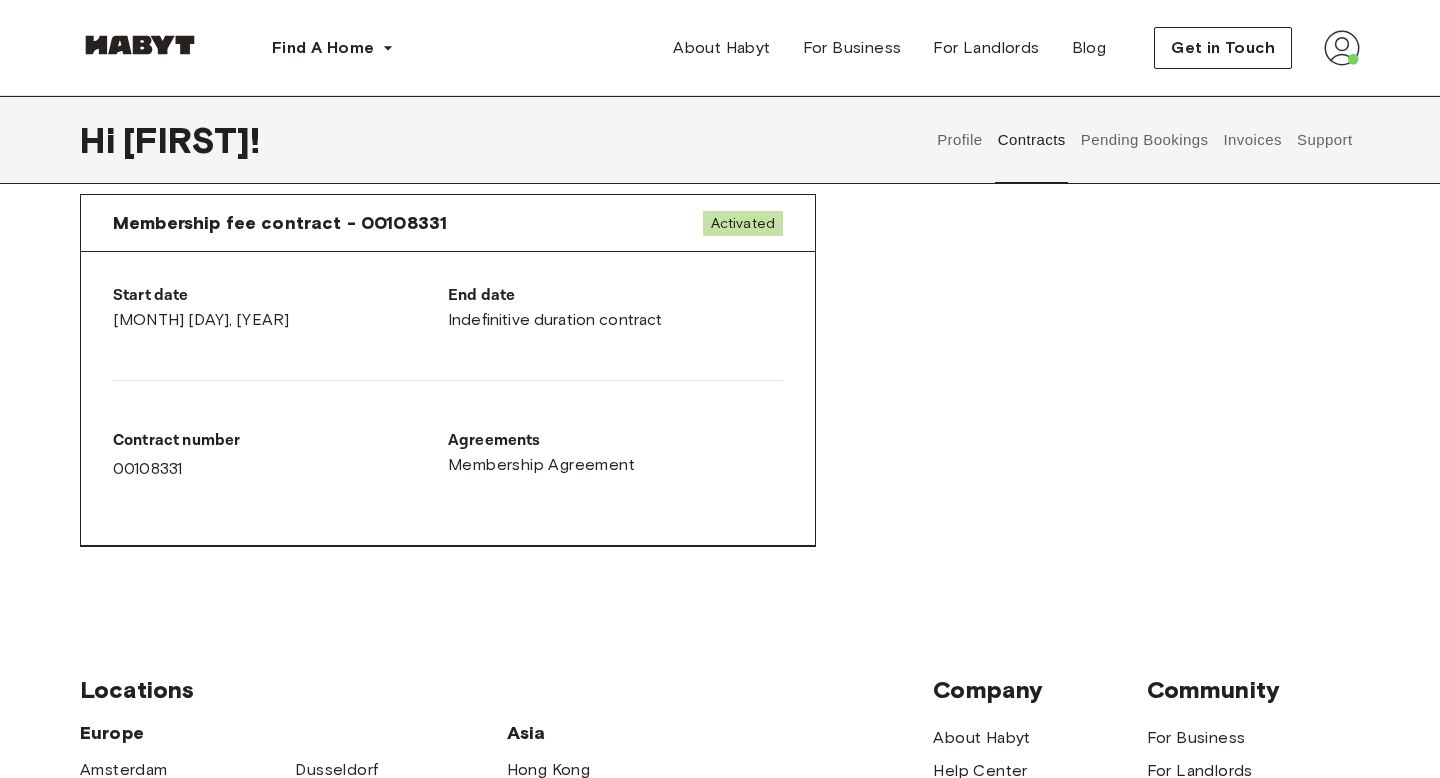 click on "Membership fee contract - 00108331 Activated Start date April 1st, 2025 End date Indefinitive duration contract Contract number 00108331 Agreements Membership Agreement" at bounding box center [720, 386] 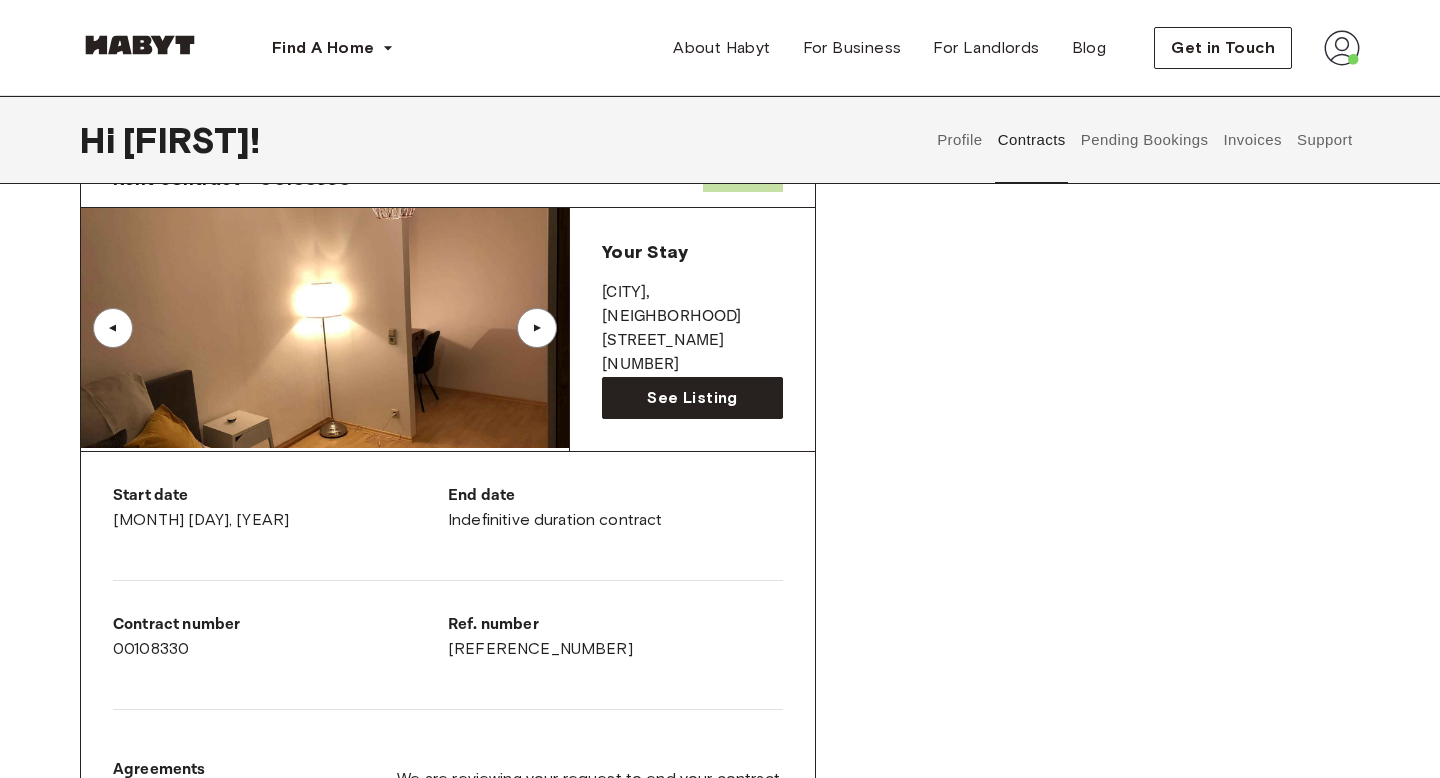 scroll, scrollTop: 0, scrollLeft: 0, axis: both 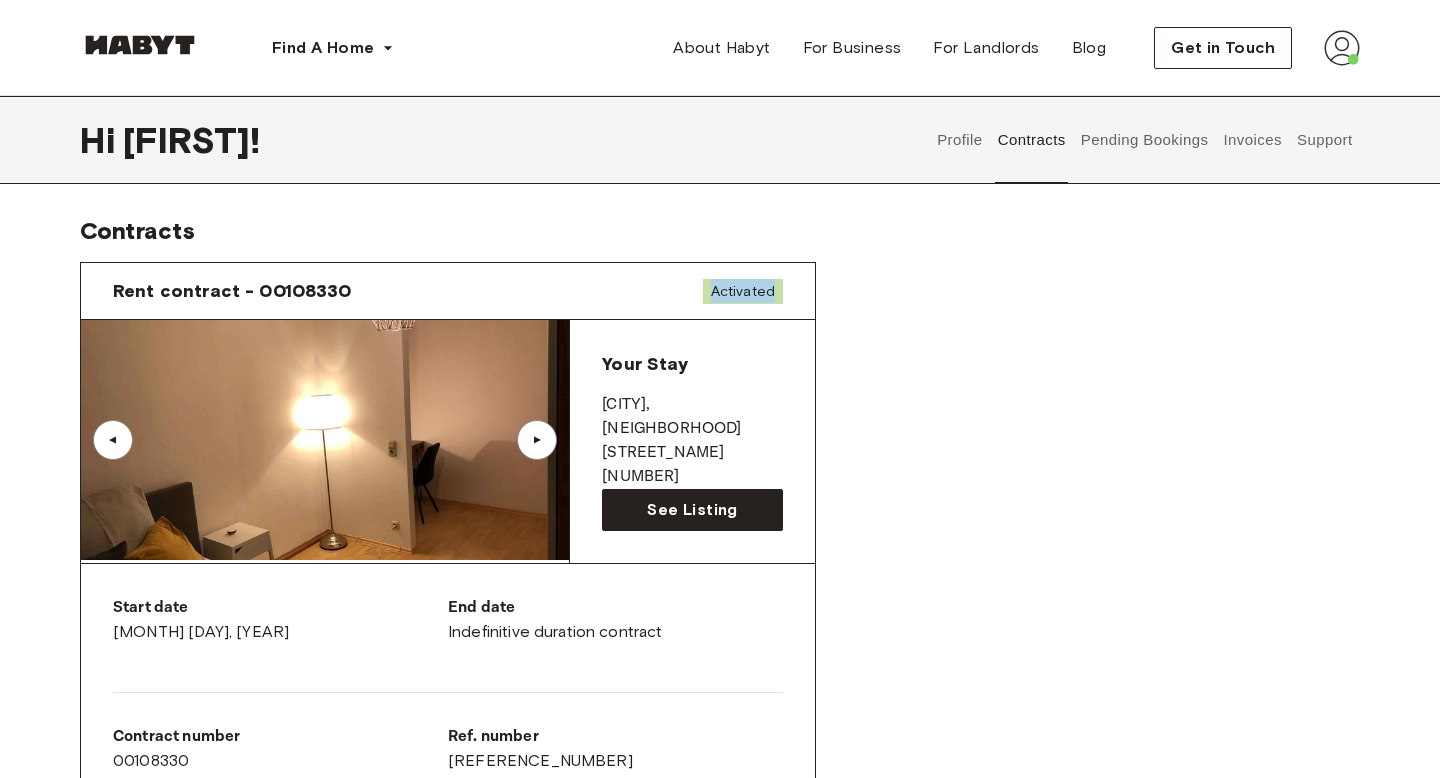 drag, startPoint x: 703, startPoint y: 292, endPoint x: 825, endPoint y: 295, distance: 122.03688 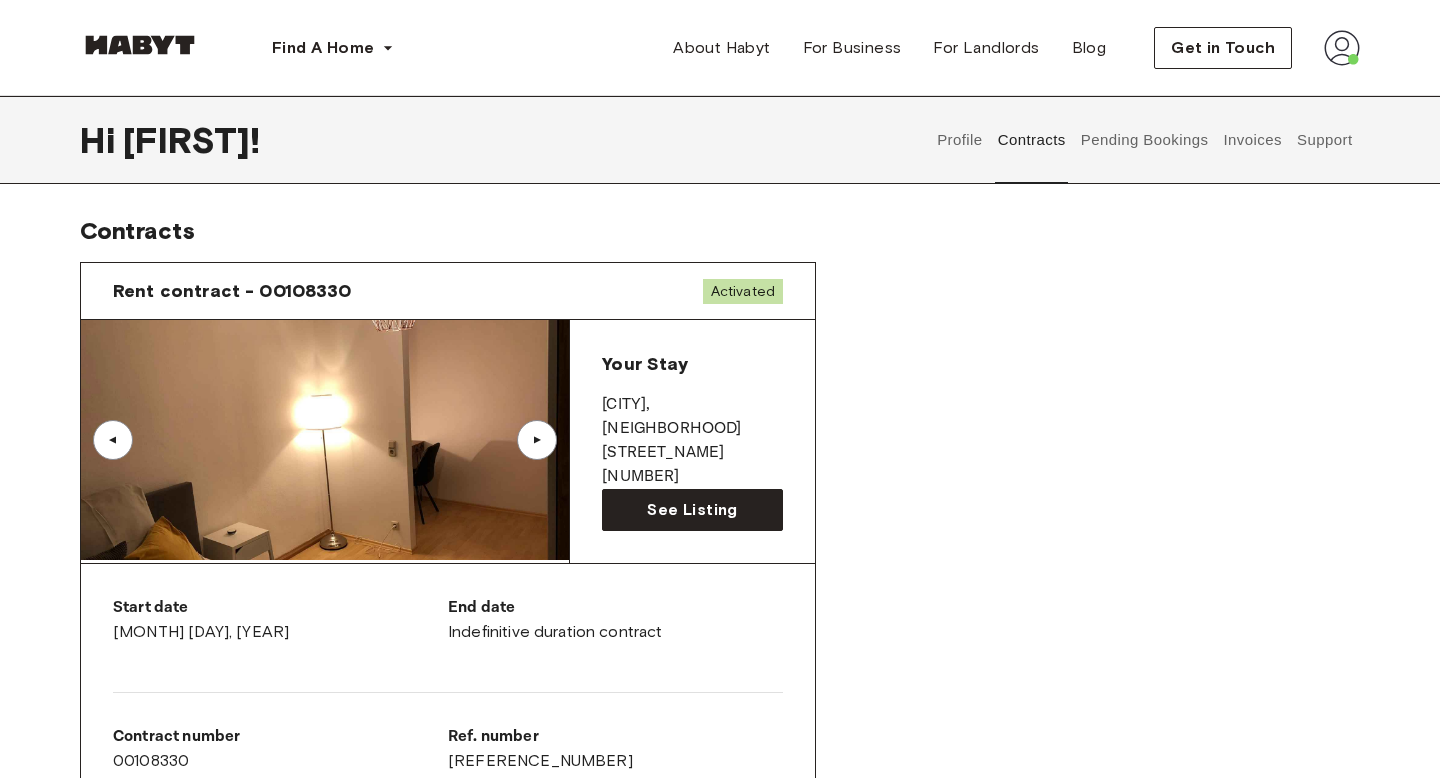 click on "Rent contract - 00108330 Activated ▲ ▲ Your Stay MUNICH , Glockenbachviertel Fraunhoferstraße 10 See Listing Start date April 1st, 2025 End date Indefinitive duration contract Contract number 00108330 Ref. number DE-02-009-002-04HF Agreements German Rental Agreement We are reviewing your request to end your contract. Requested on:  Jul 14, 2025 Bank details Add Card Brand:    mastercard Card number:    **** **** **** 6243 Expiry:    10  /  2028 CVC:    *** Update payment method Update payment method" at bounding box center (720, 1018) 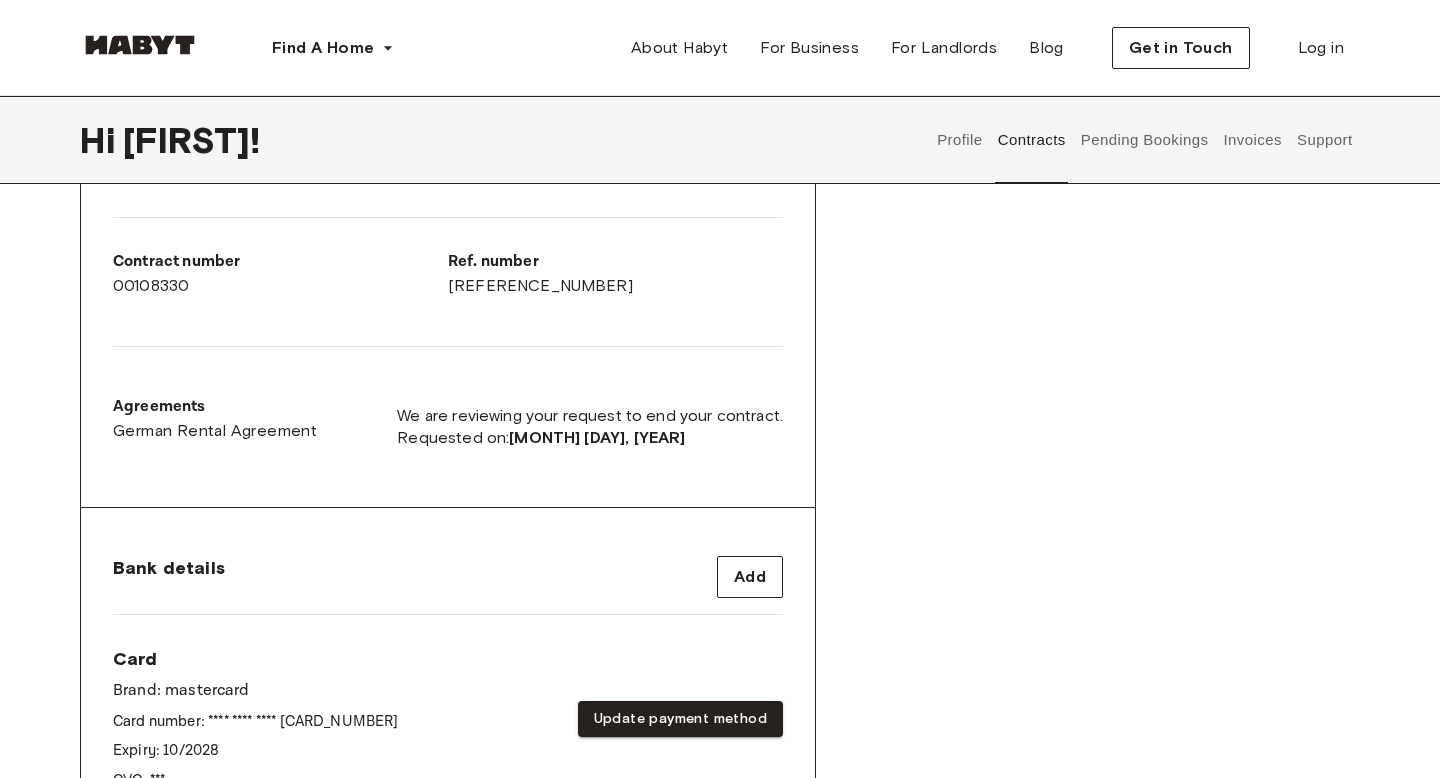scroll, scrollTop: 772, scrollLeft: 0, axis: vertical 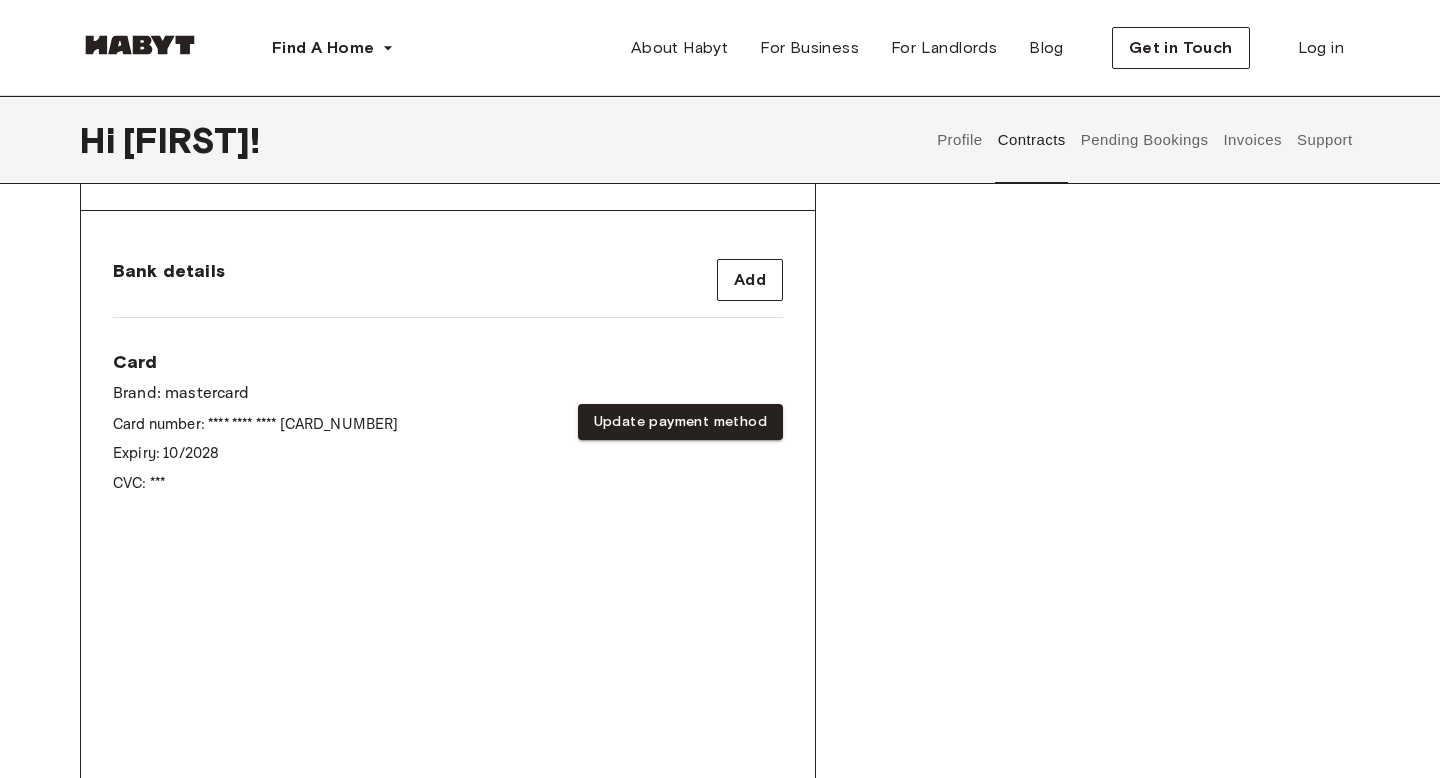 click on "Bank details Add" at bounding box center [448, 280] 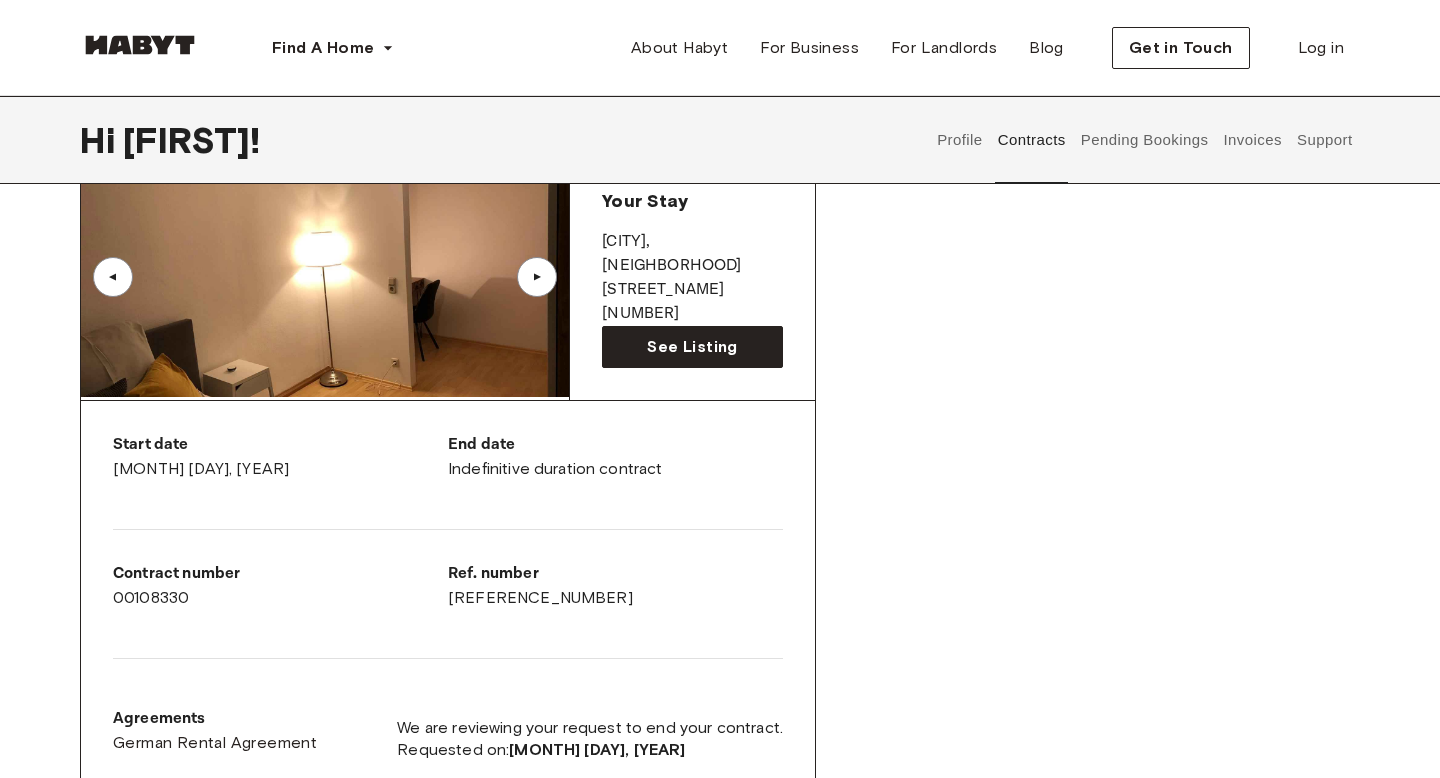 scroll, scrollTop: 0, scrollLeft: 0, axis: both 